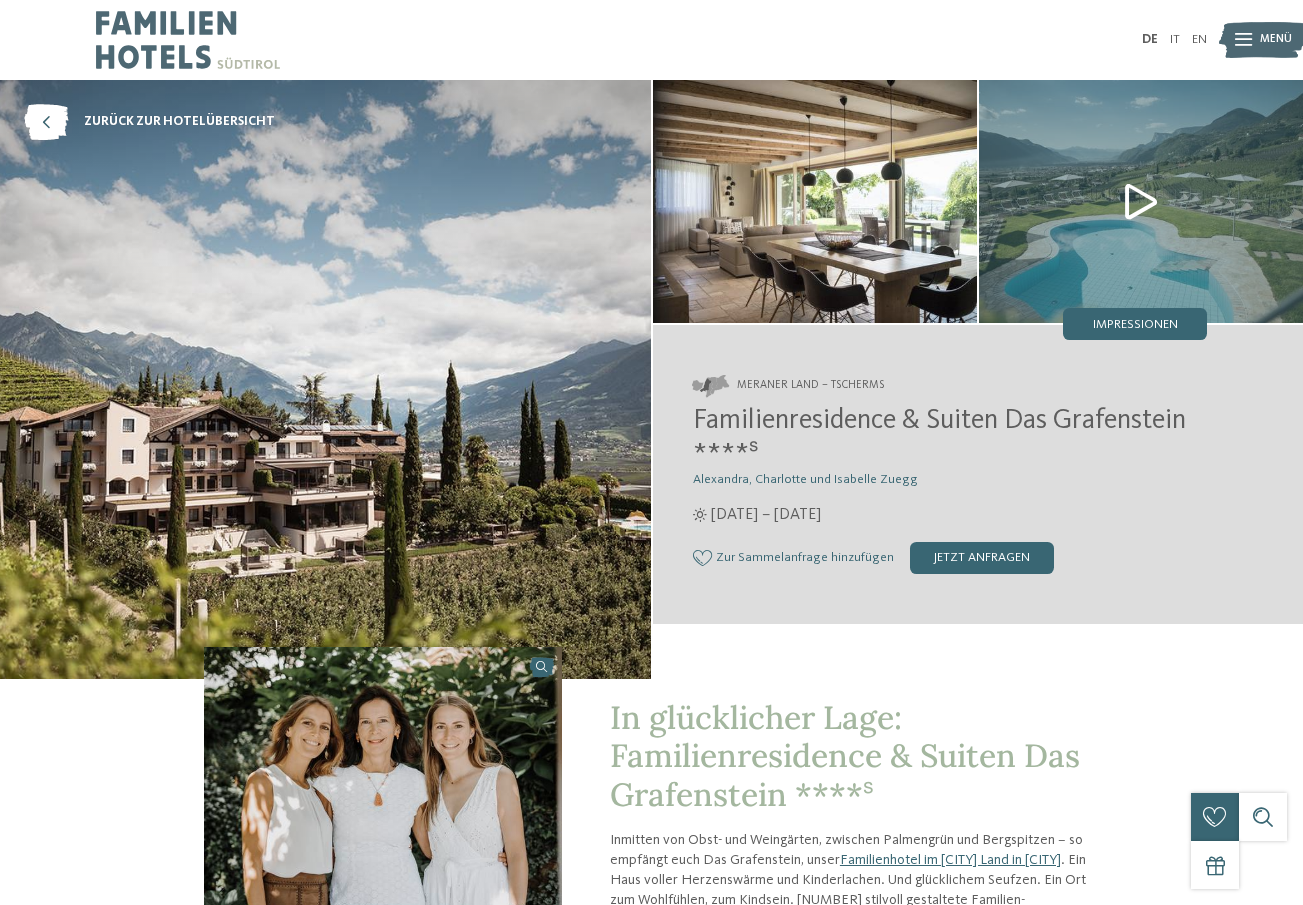 scroll, scrollTop: 0, scrollLeft: 0, axis: both 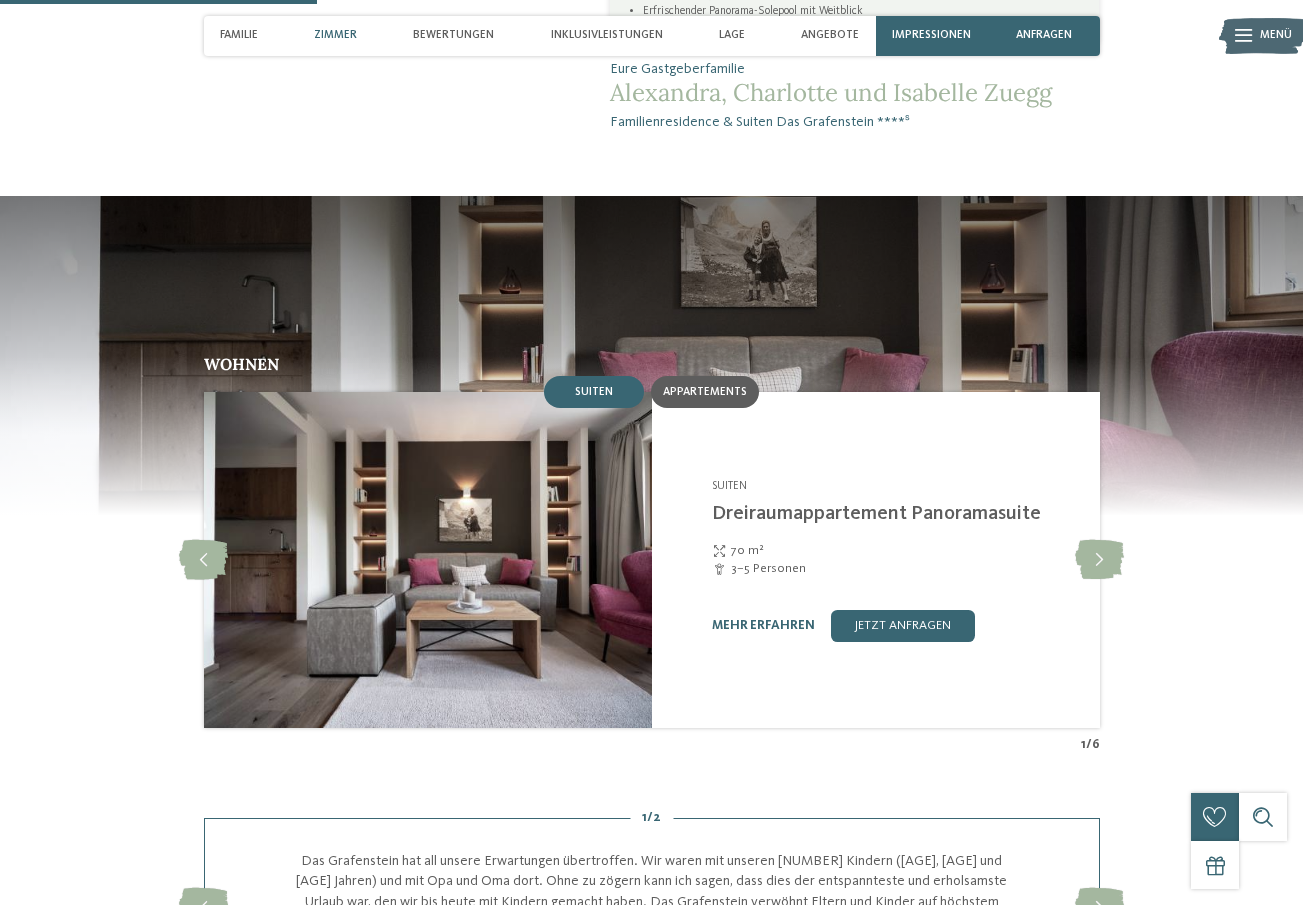 click on "Appartements" at bounding box center (705, 392) 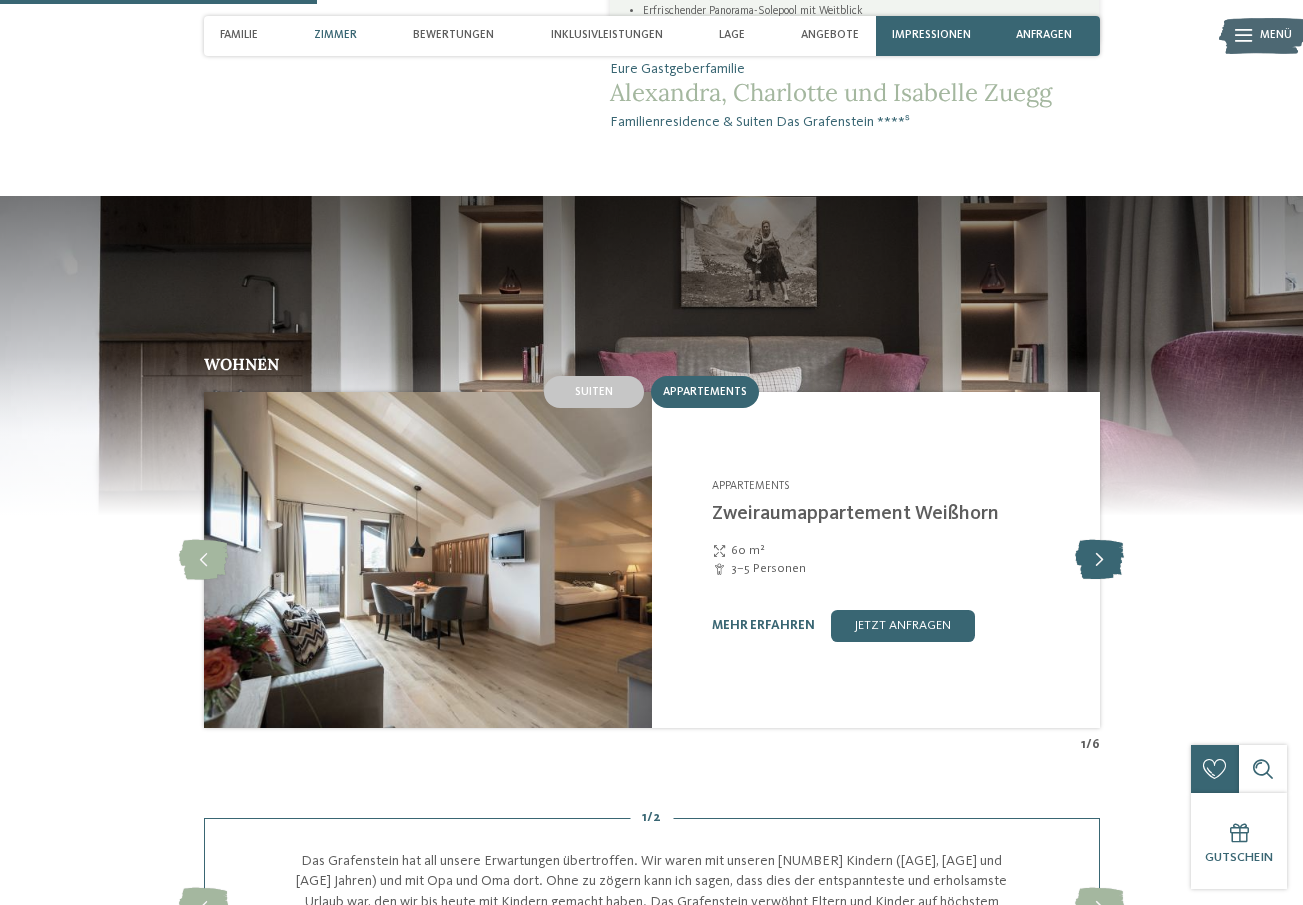 click at bounding box center (1099, 560) 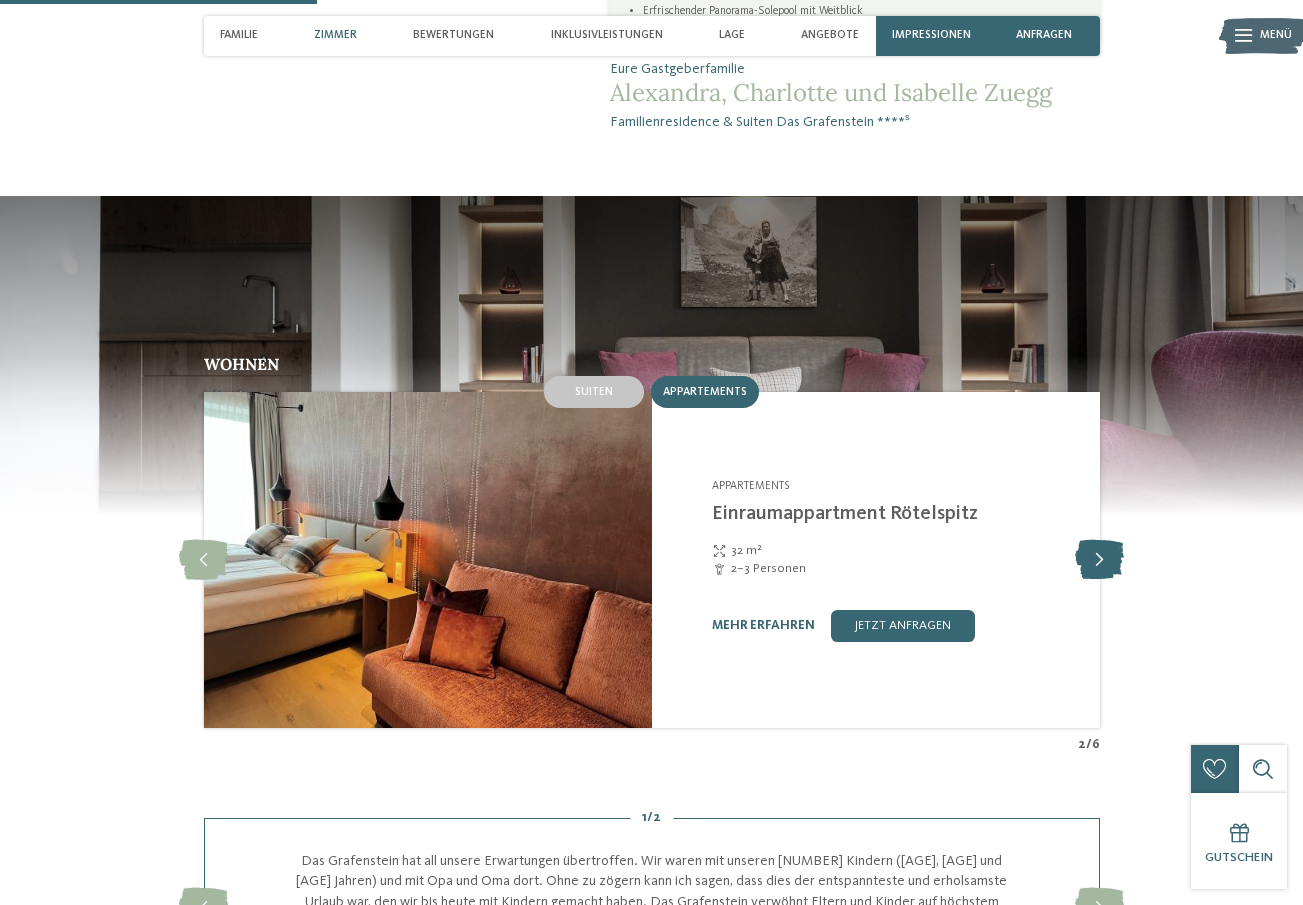 click at bounding box center [1099, 560] 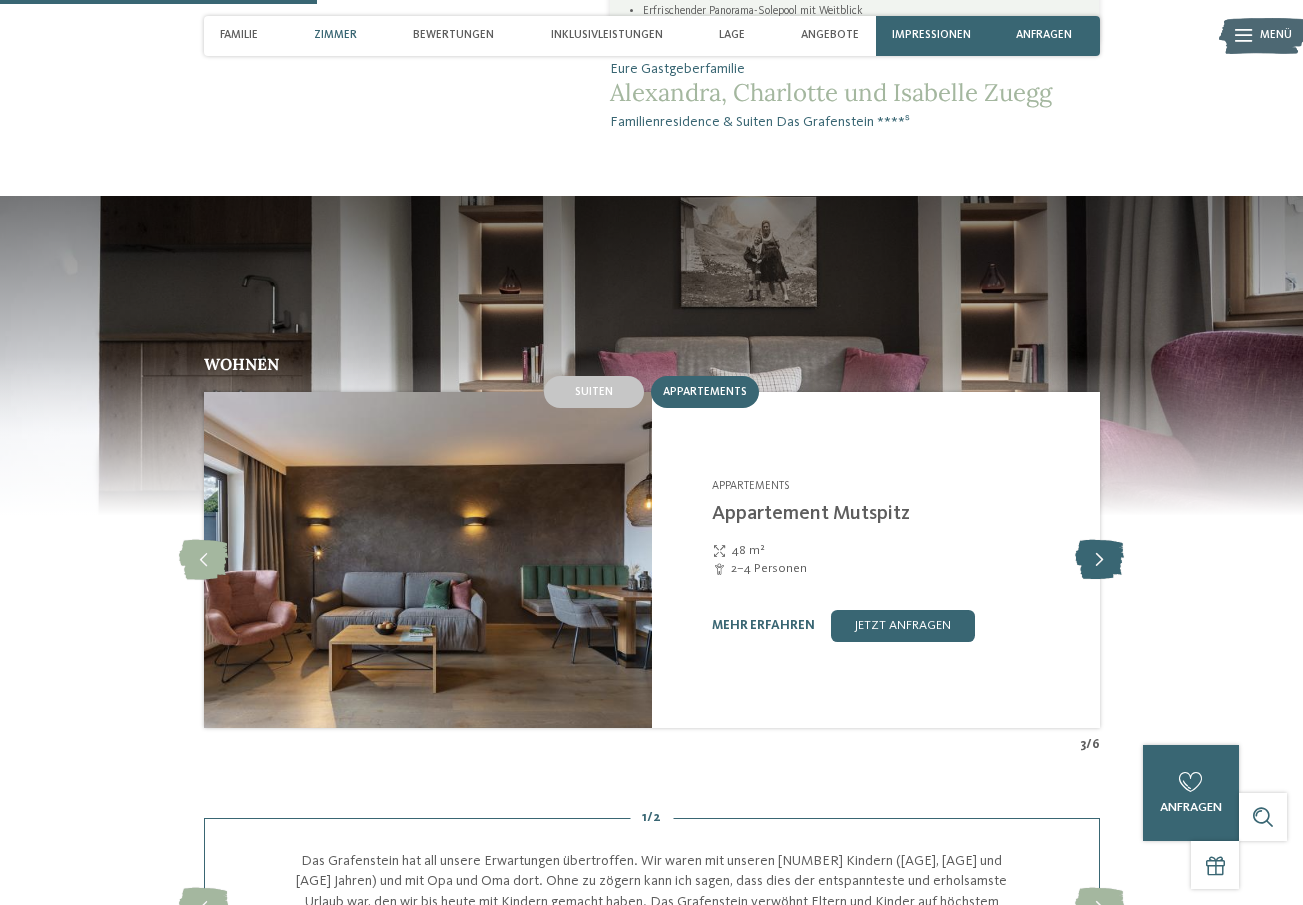 click at bounding box center [1099, 560] 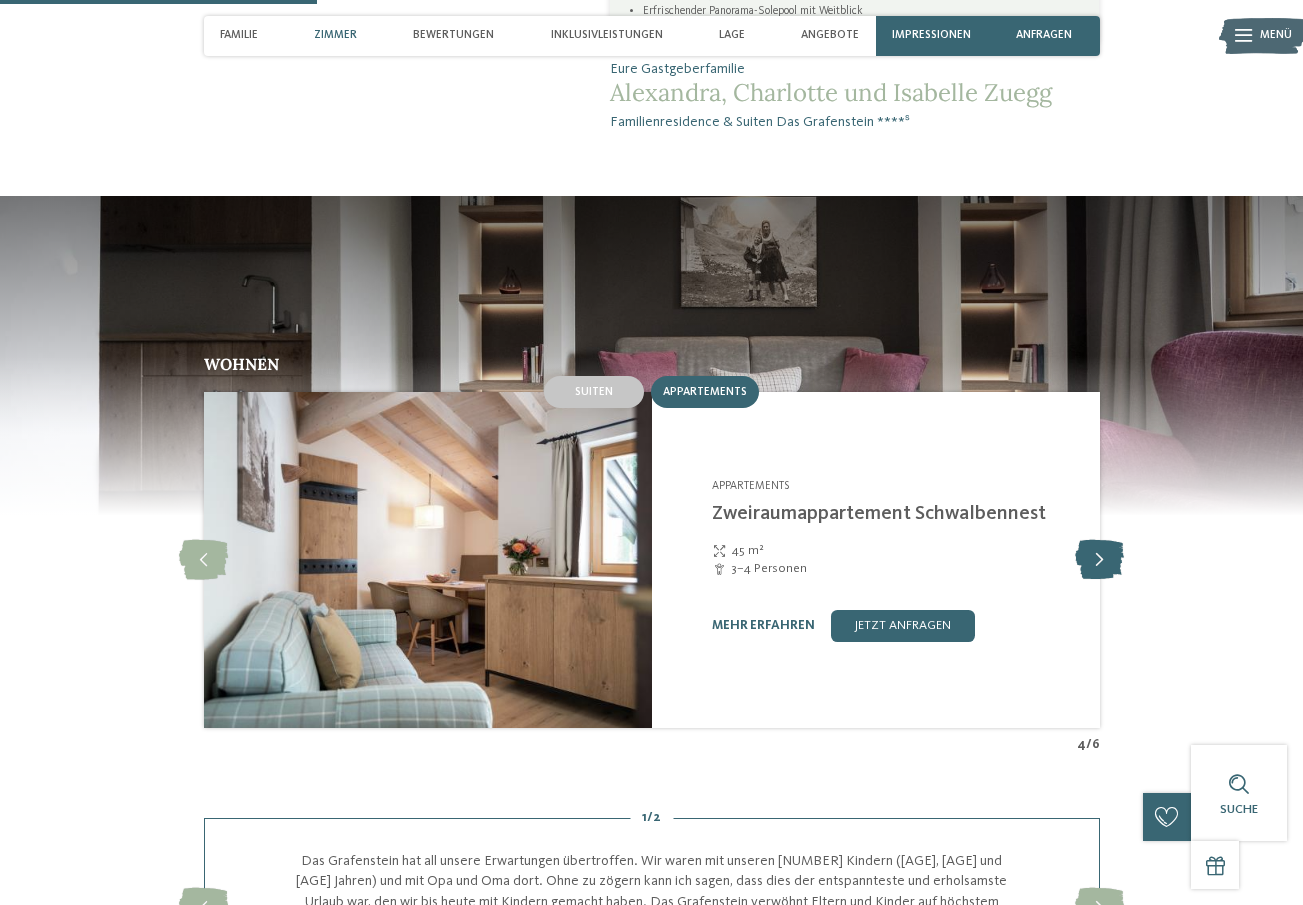 click at bounding box center (1099, 560) 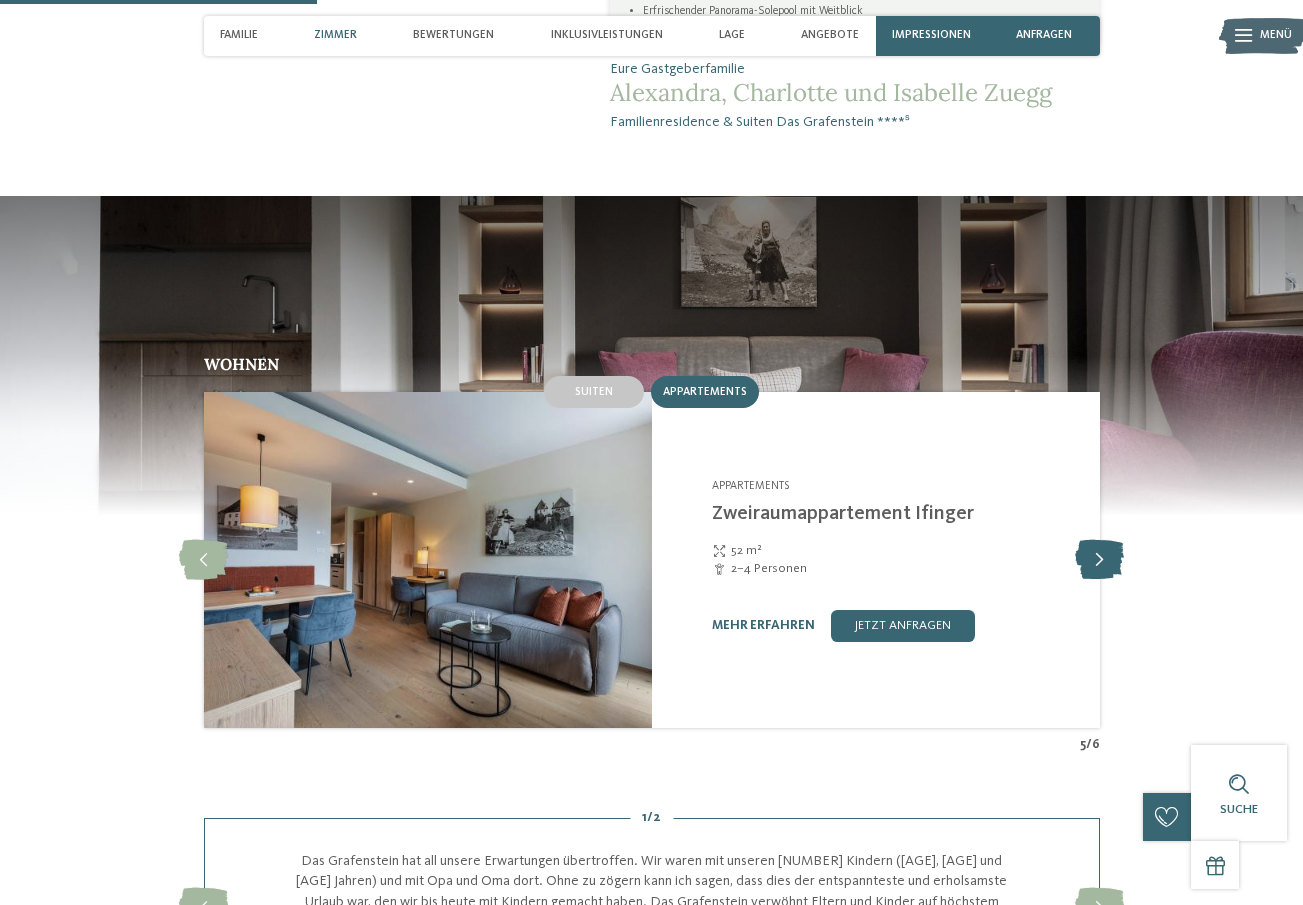 click at bounding box center [1099, 560] 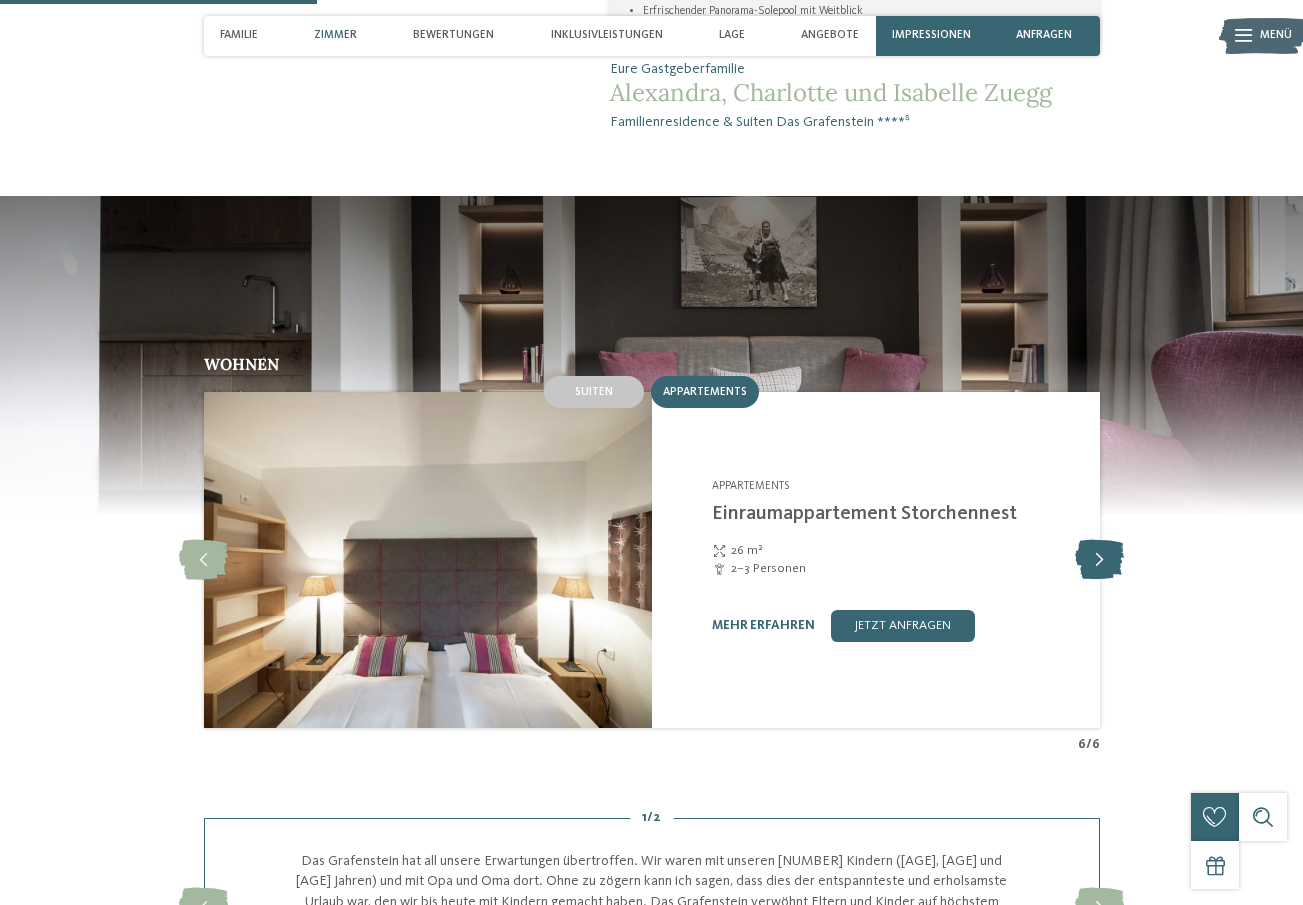 click at bounding box center [1099, 560] 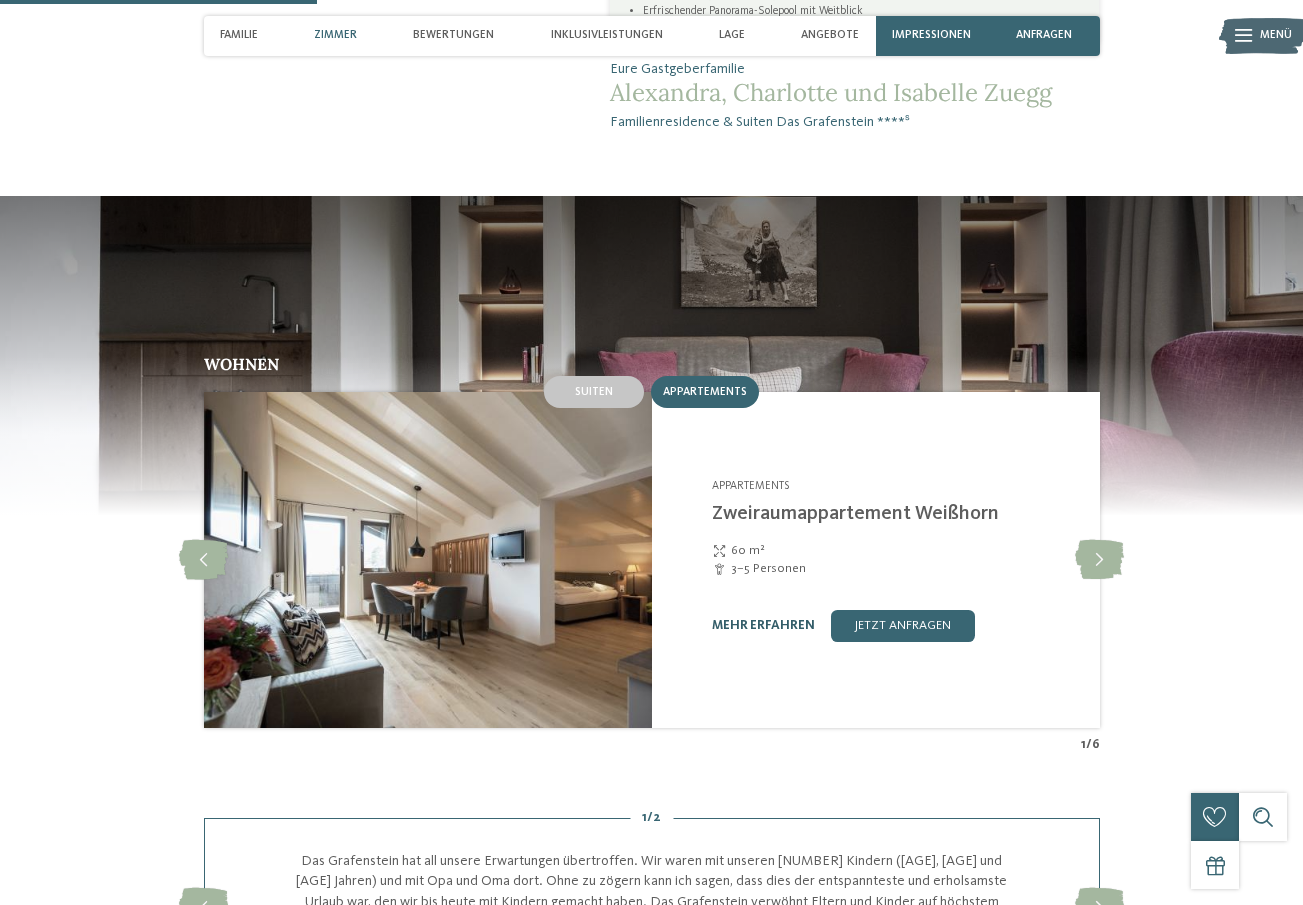 click on "mehr erfahren" at bounding box center [763, 625] 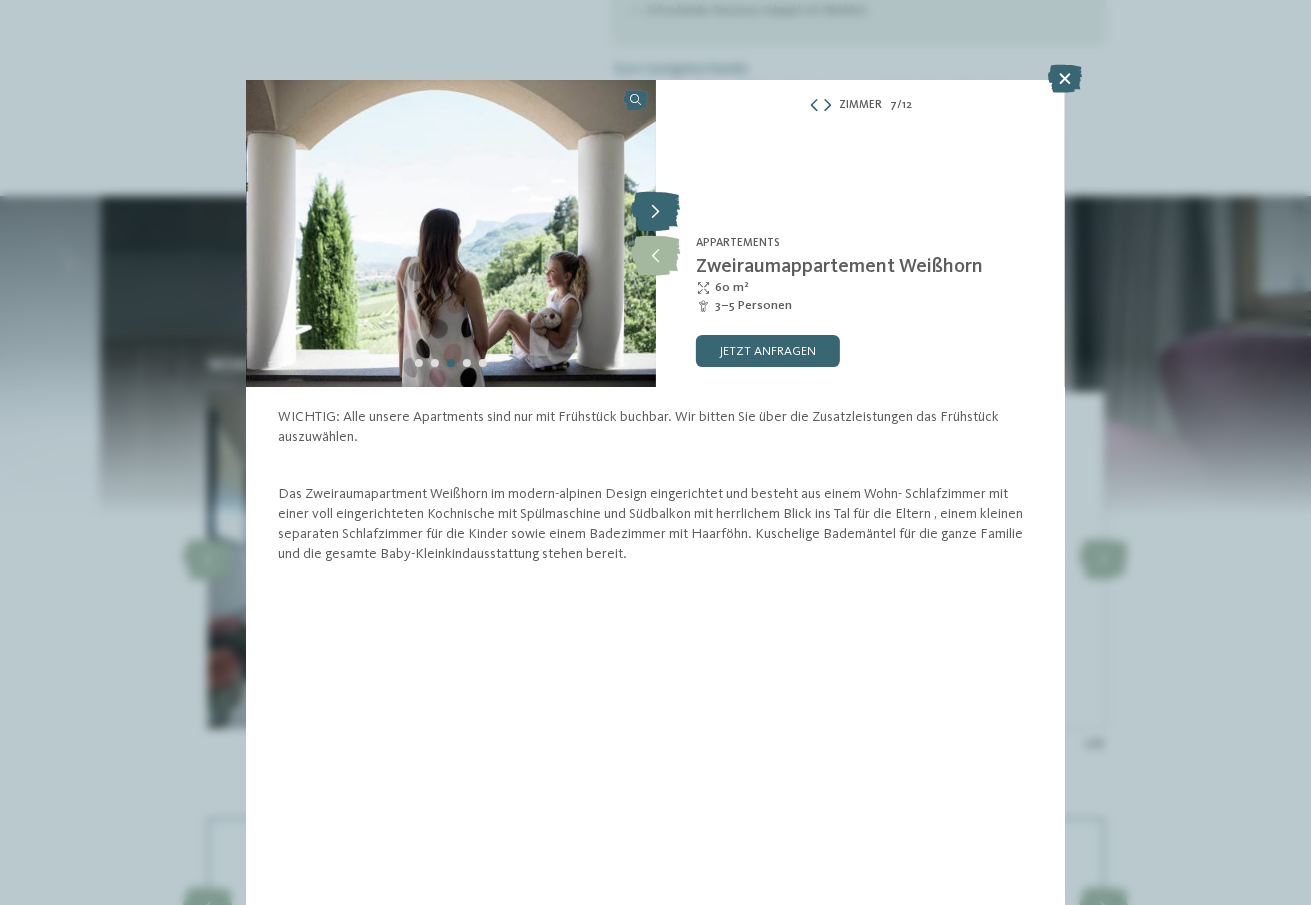 click at bounding box center (655, 212) 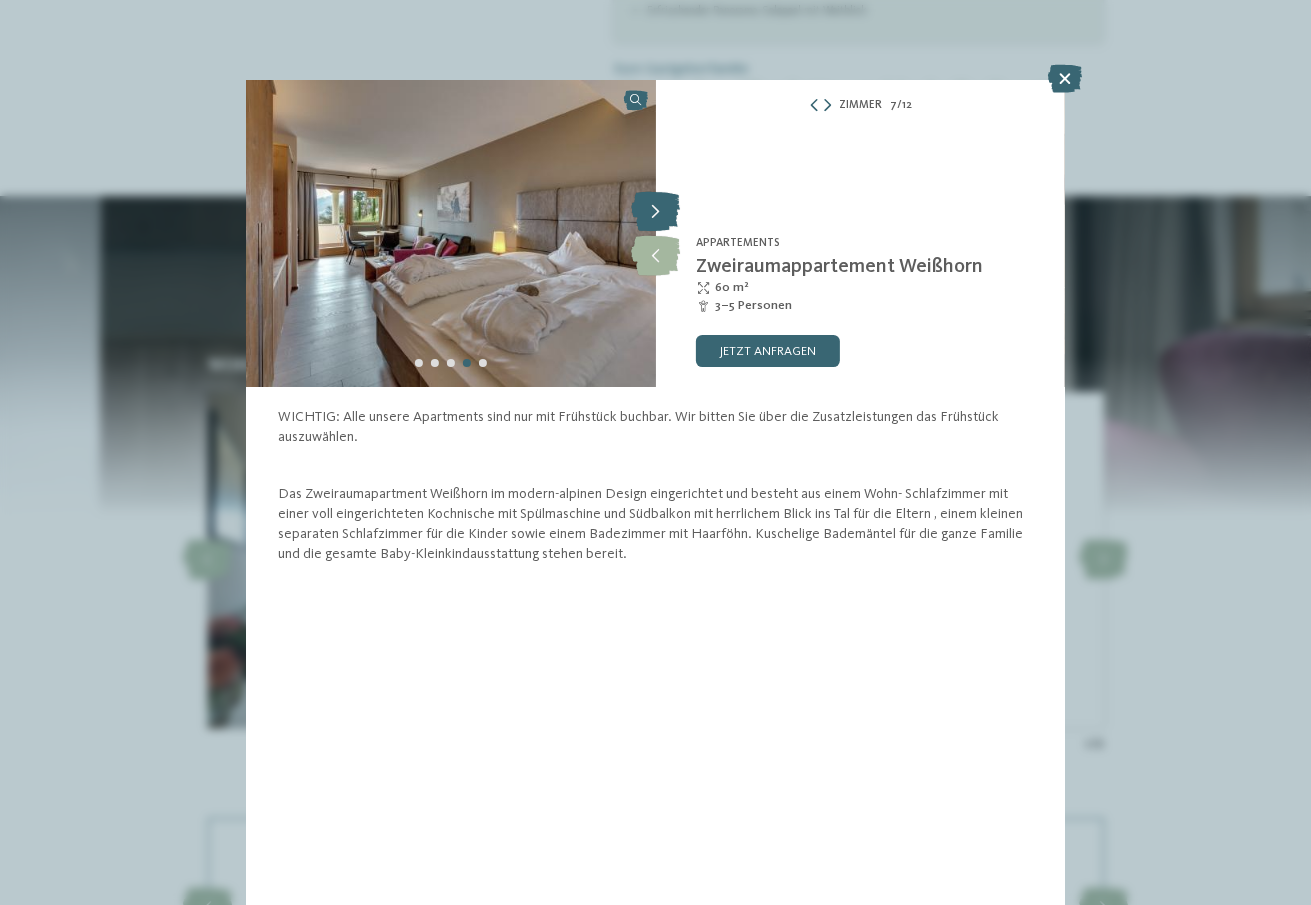 click at bounding box center [655, 212] 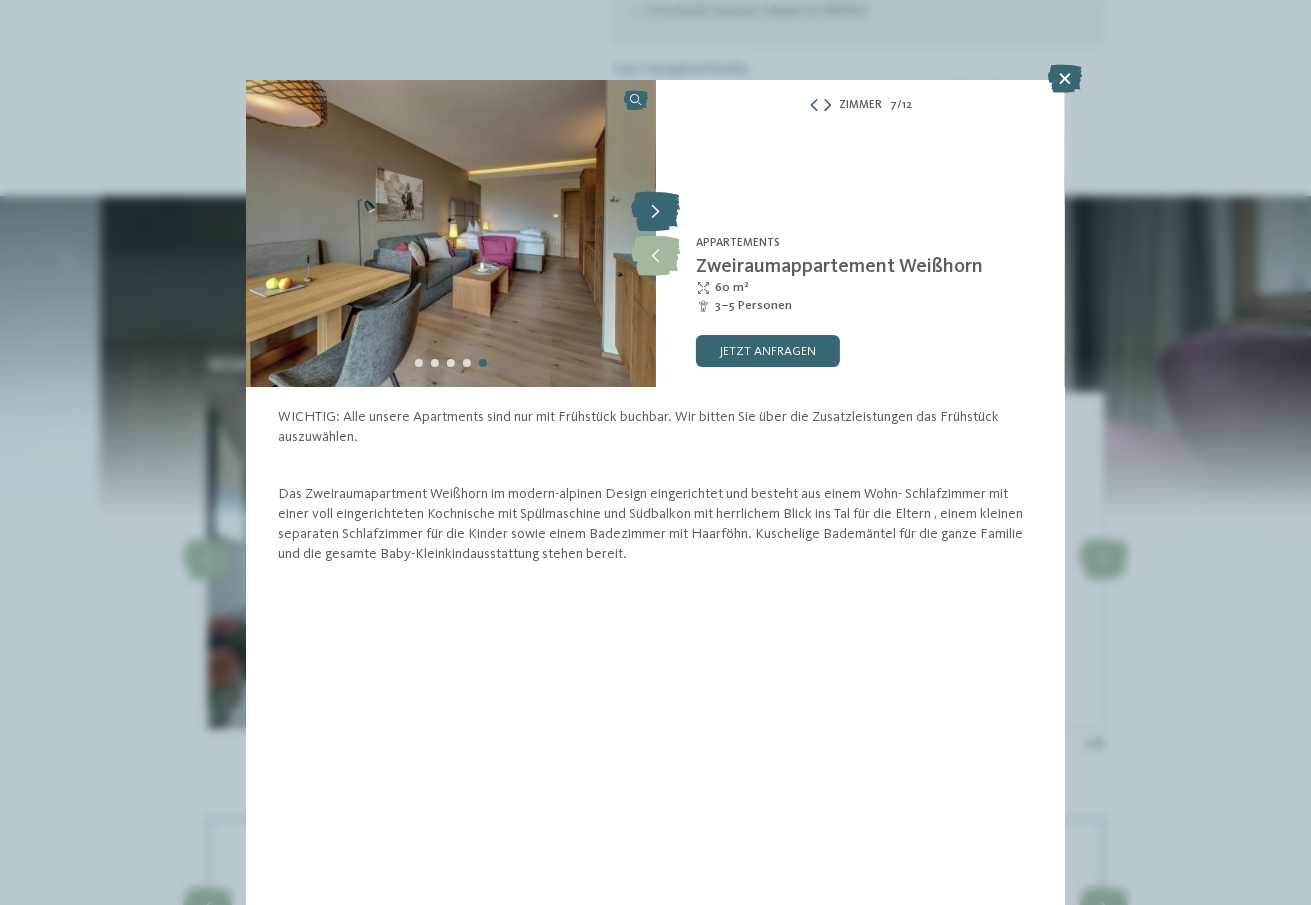 click at bounding box center [655, 212] 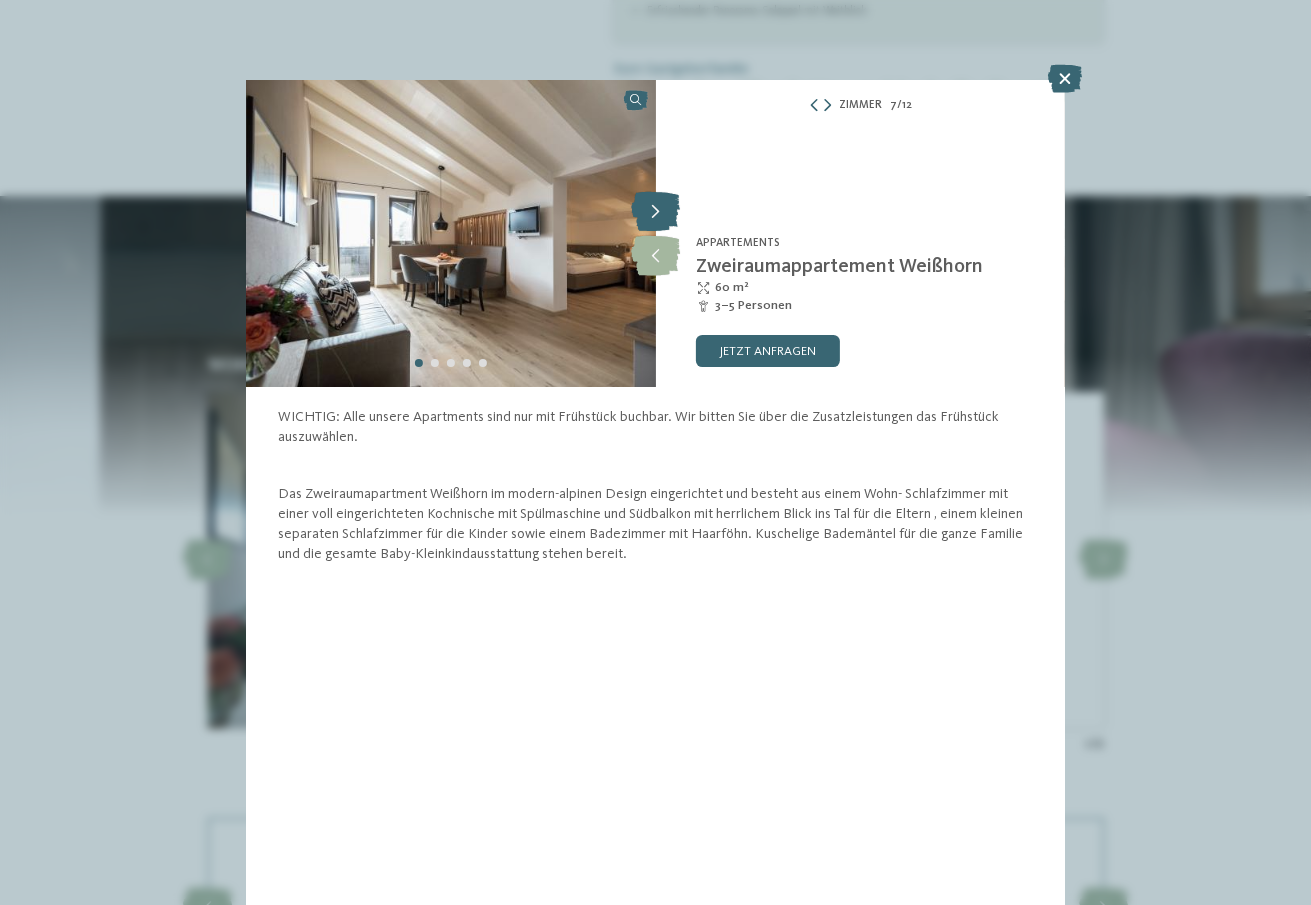 click at bounding box center [655, 212] 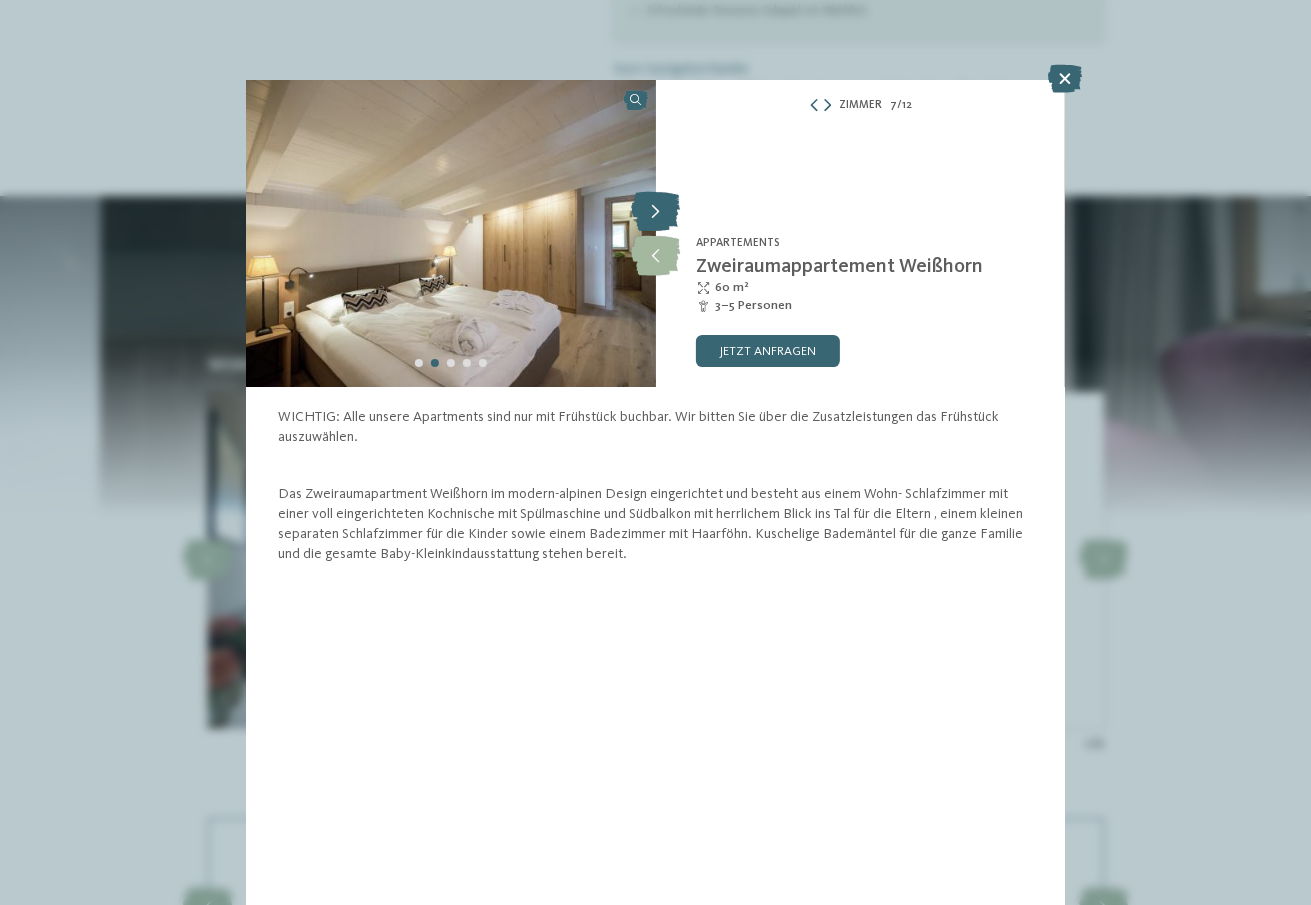 click at bounding box center (655, 212) 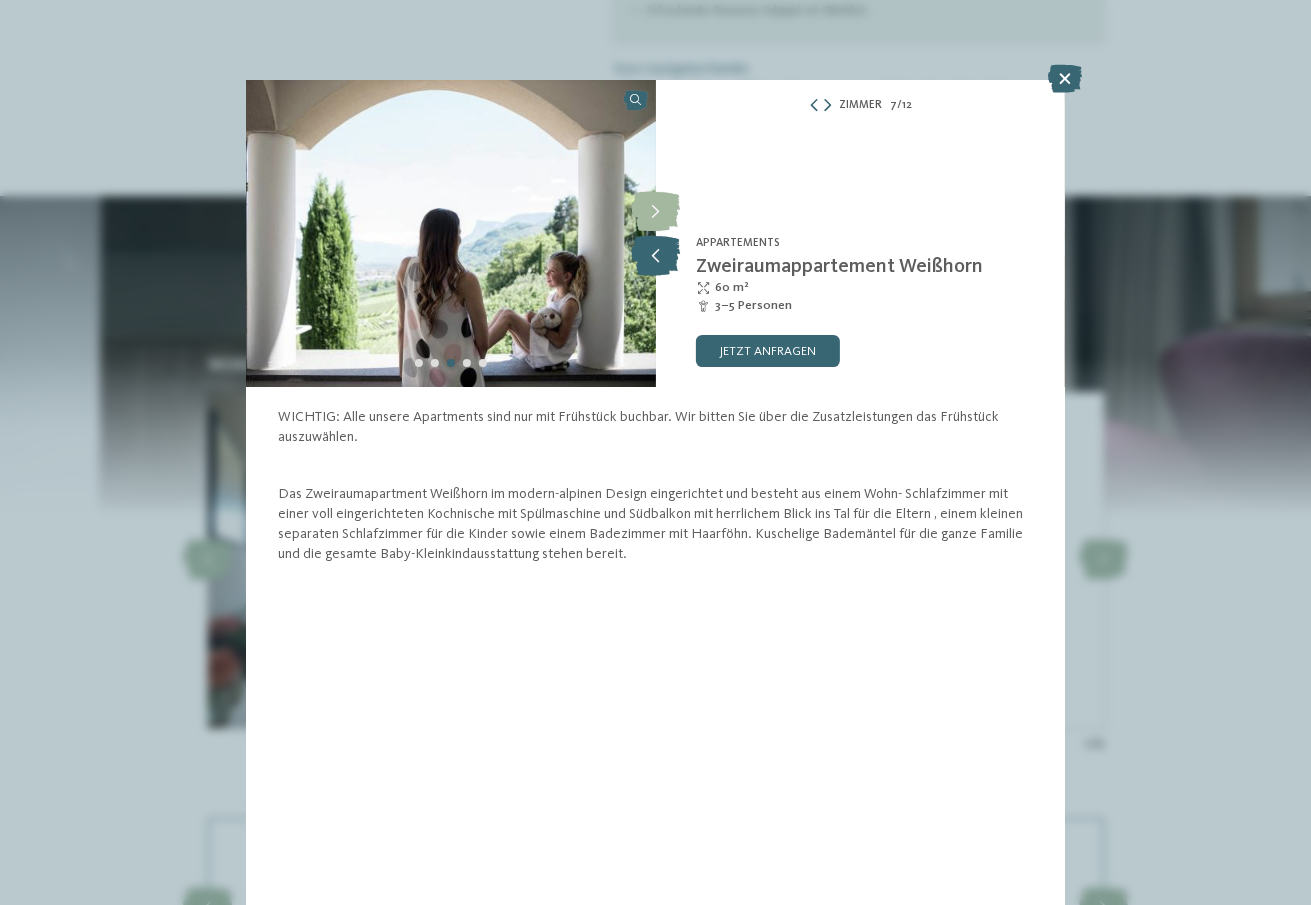 click at bounding box center [655, 256] 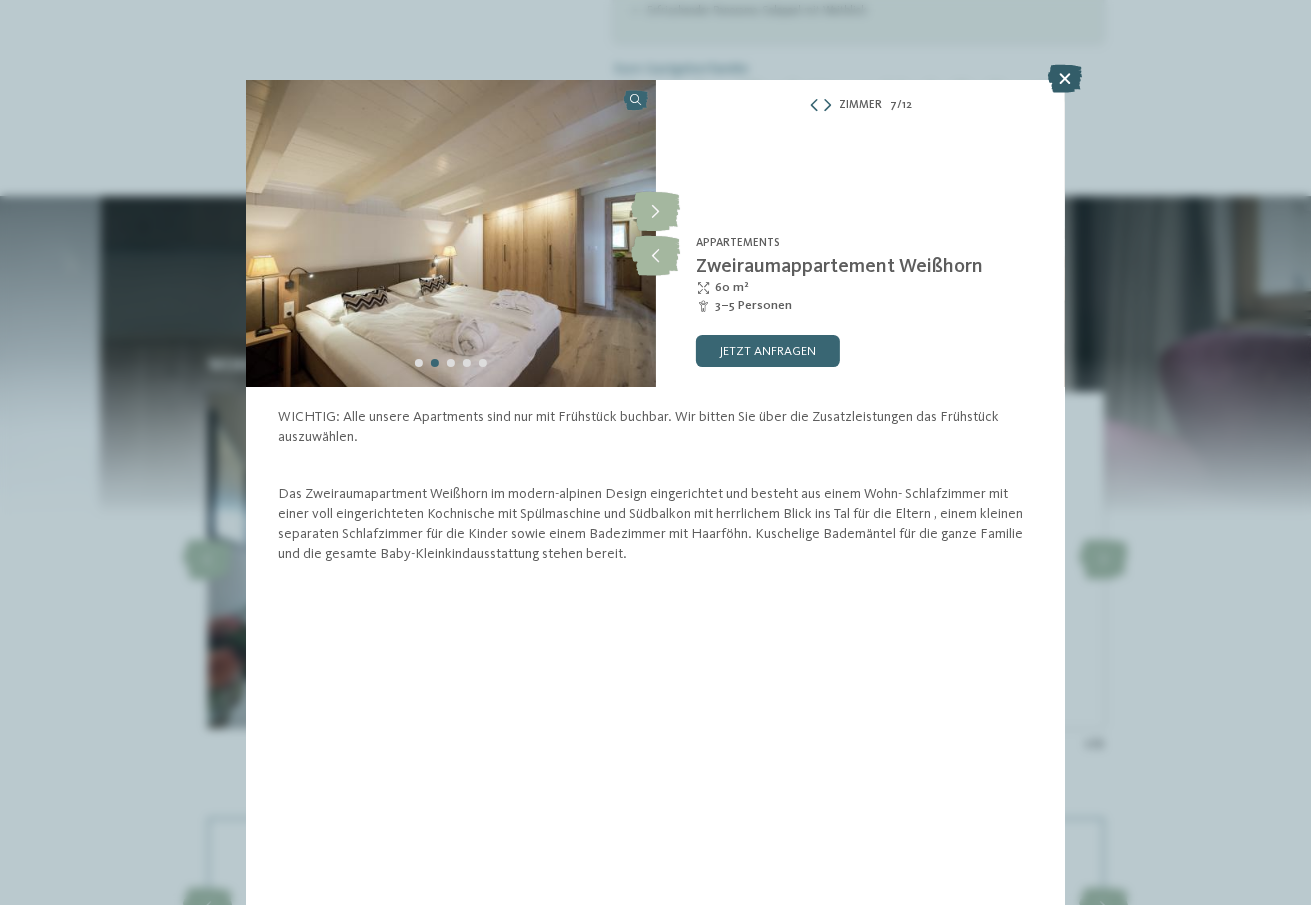 click at bounding box center (1065, 79) 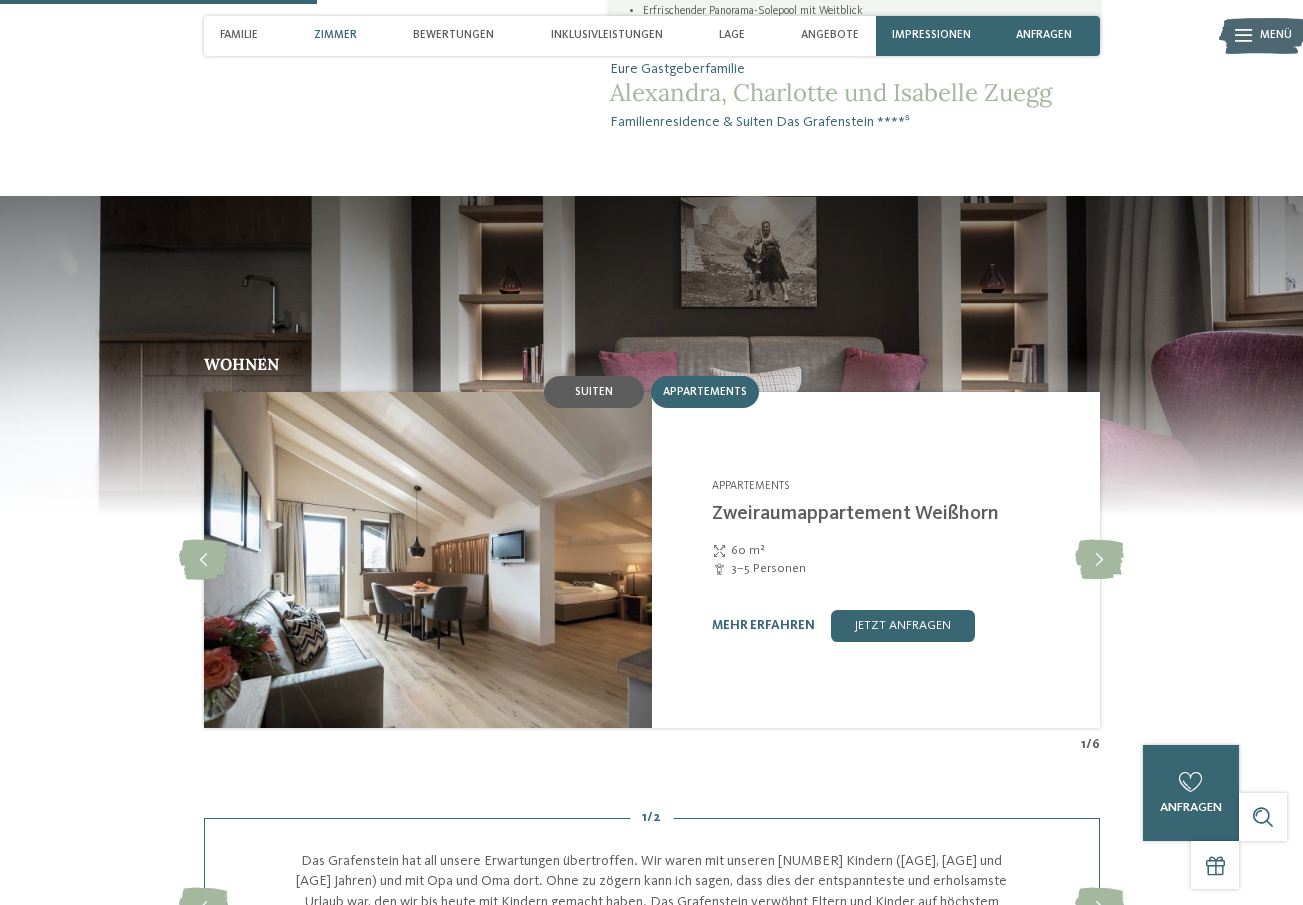 click on "Suiten" at bounding box center (594, 392) 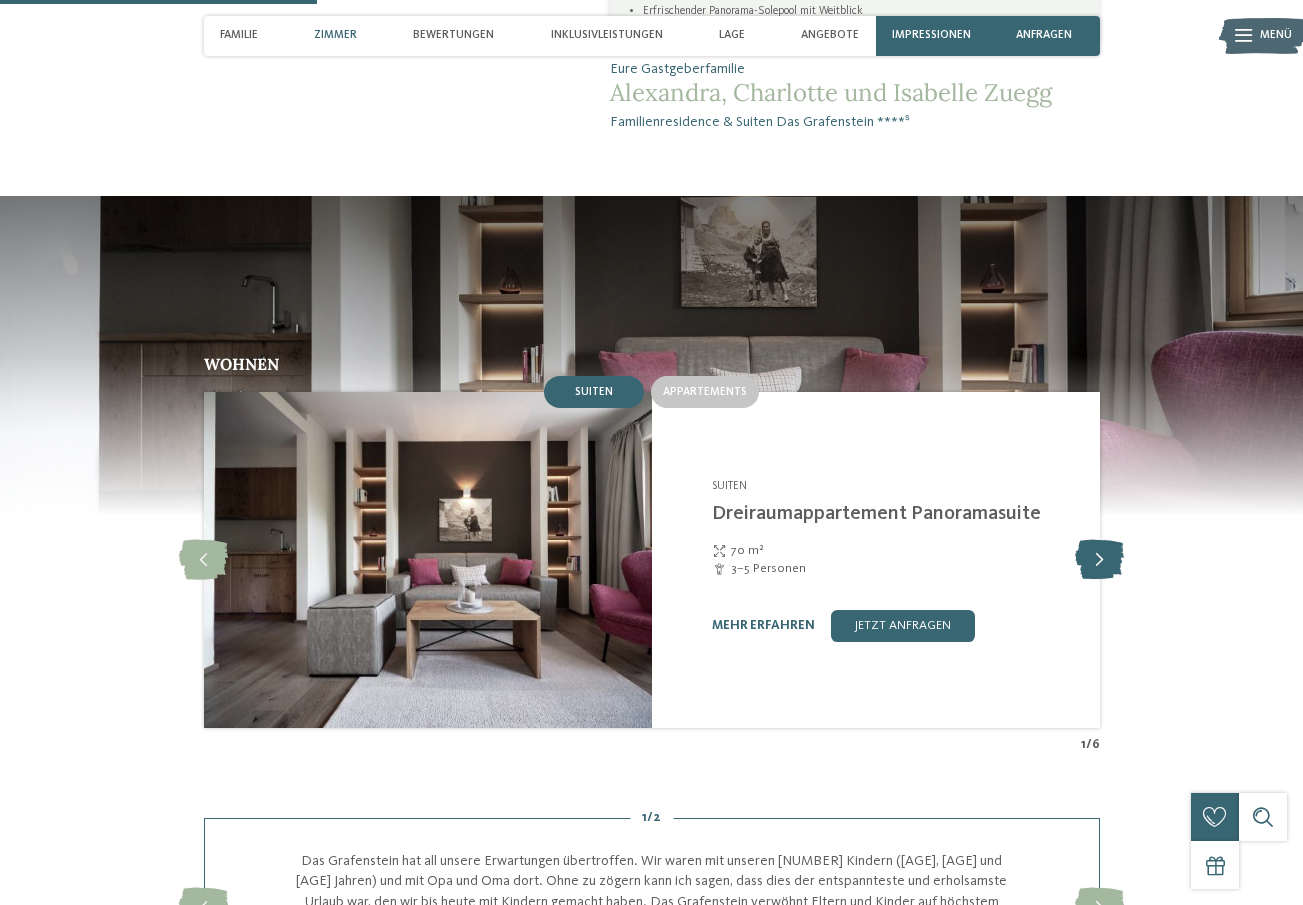 click at bounding box center [1099, 560] 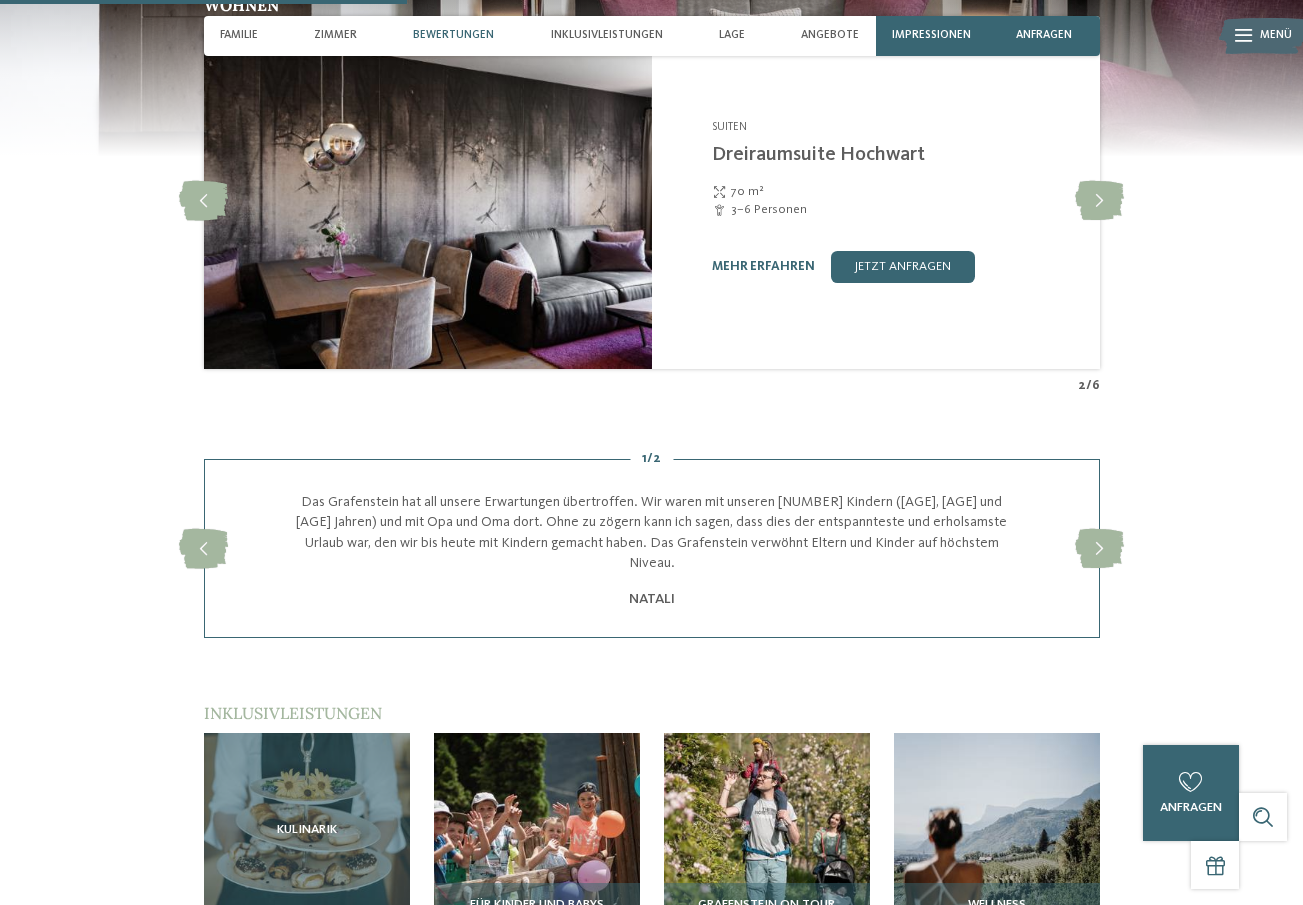 scroll, scrollTop: 1620, scrollLeft: 0, axis: vertical 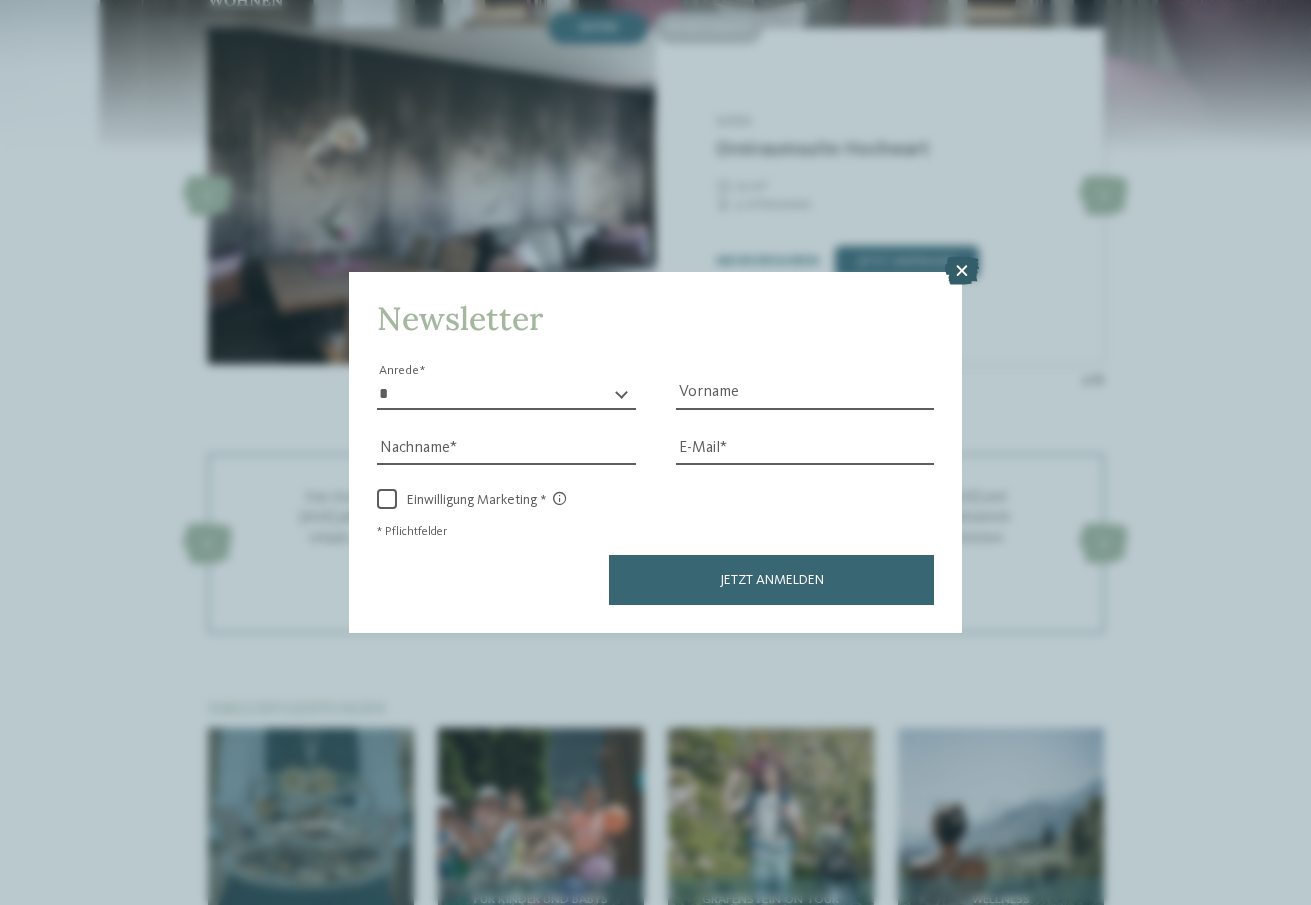 click at bounding box center [962, 271] 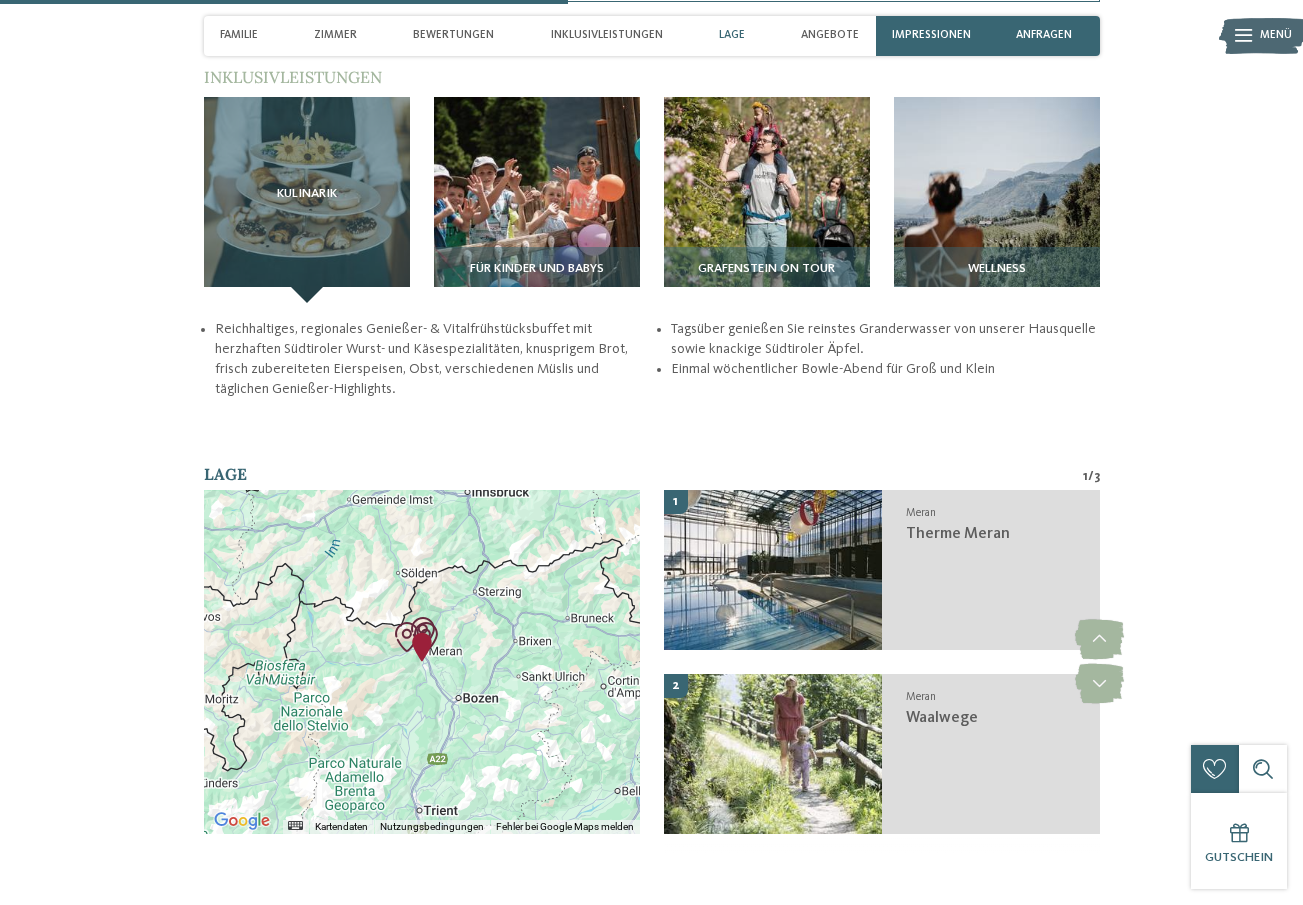 scroll, scrollTop: 2252, scrollLeft: 0, axis: vertical 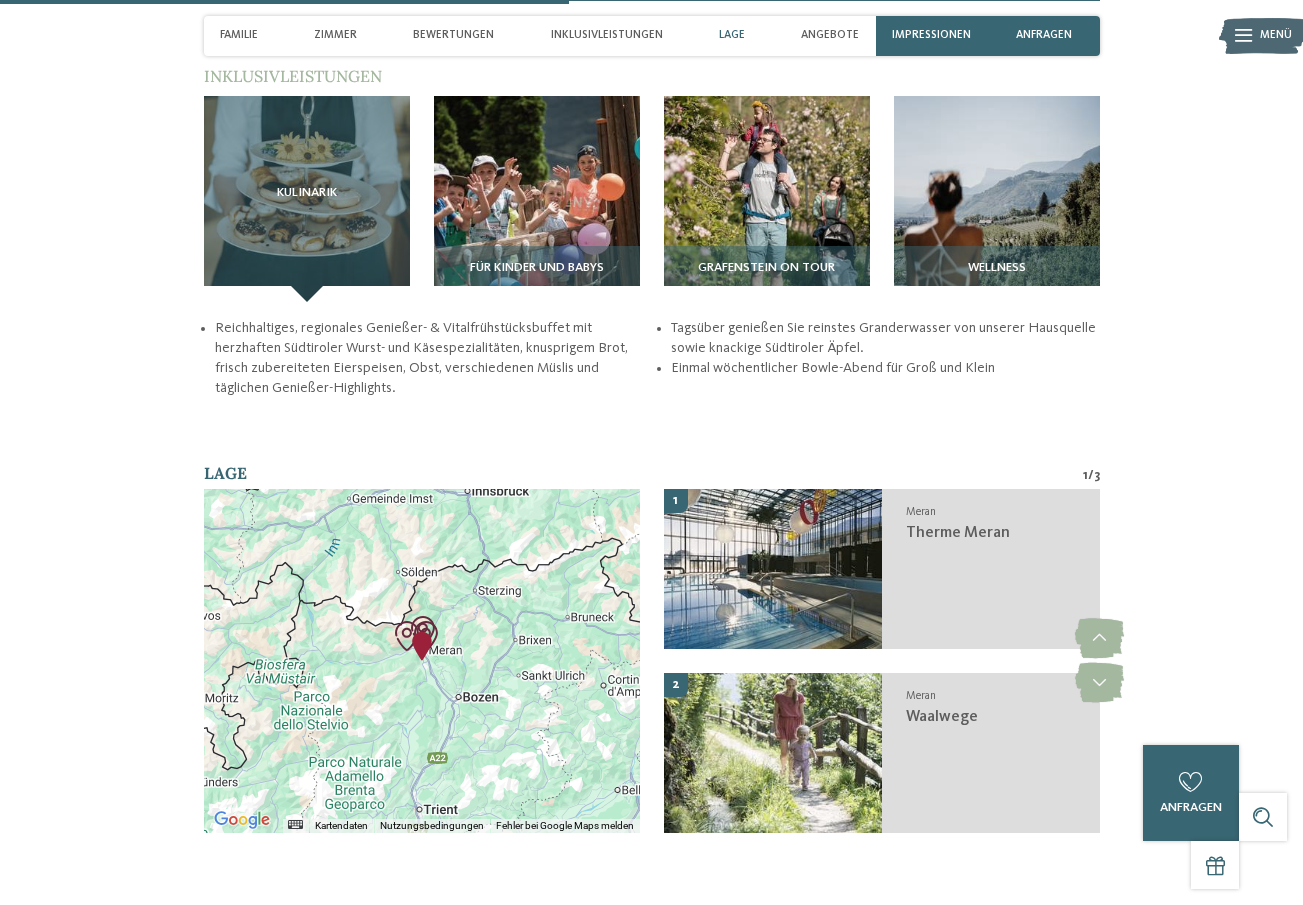 click at bounding box center [422, 661] 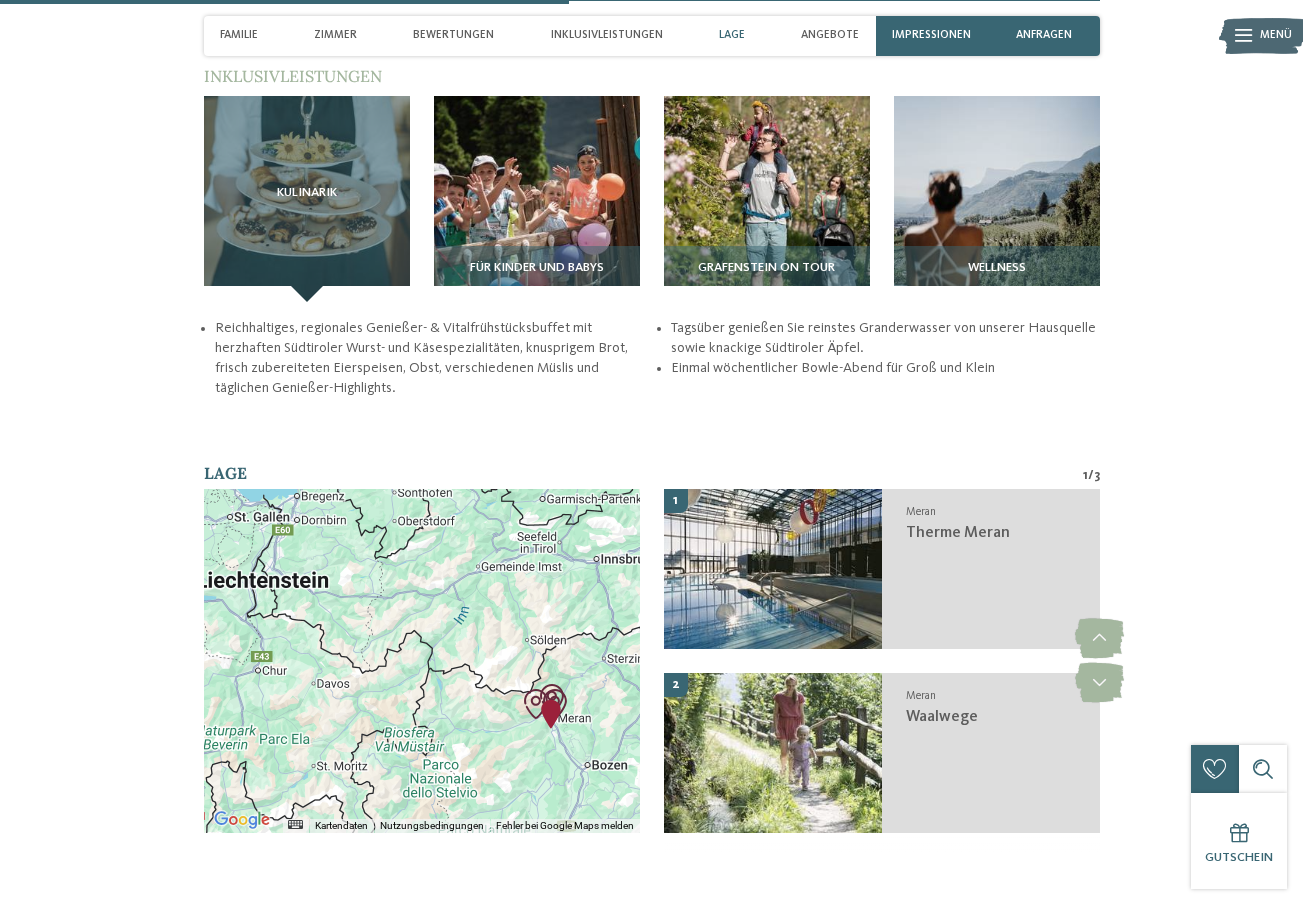 drag, startPoint x: 461, startPoint y: 622, endPoint x: 590, endPoint y: 692, distance: 146.76852 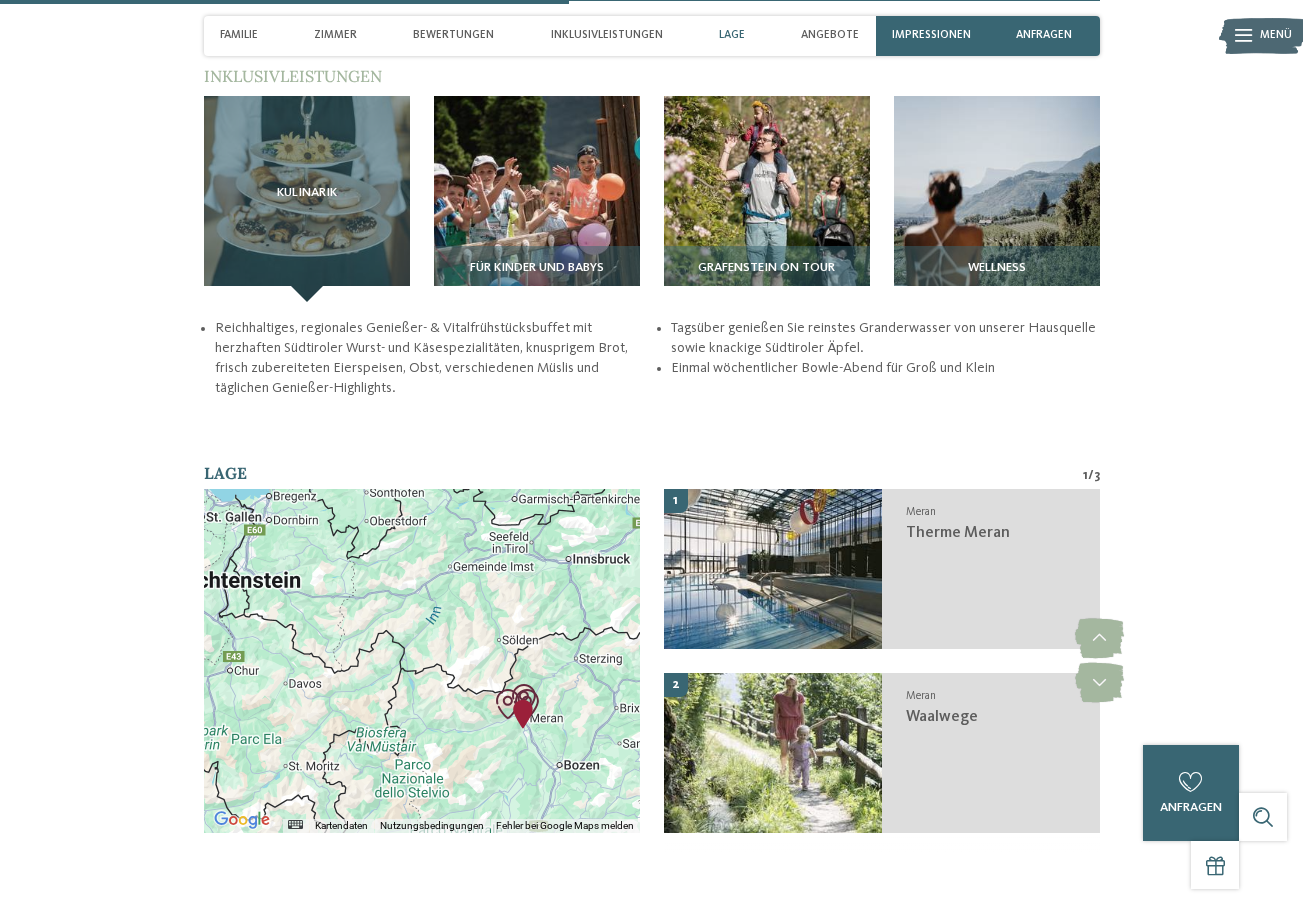 drag, startPoint x: 421, startPoint y: 594, endPoint x: 393, endPoint y: 595, distance: 28.01785 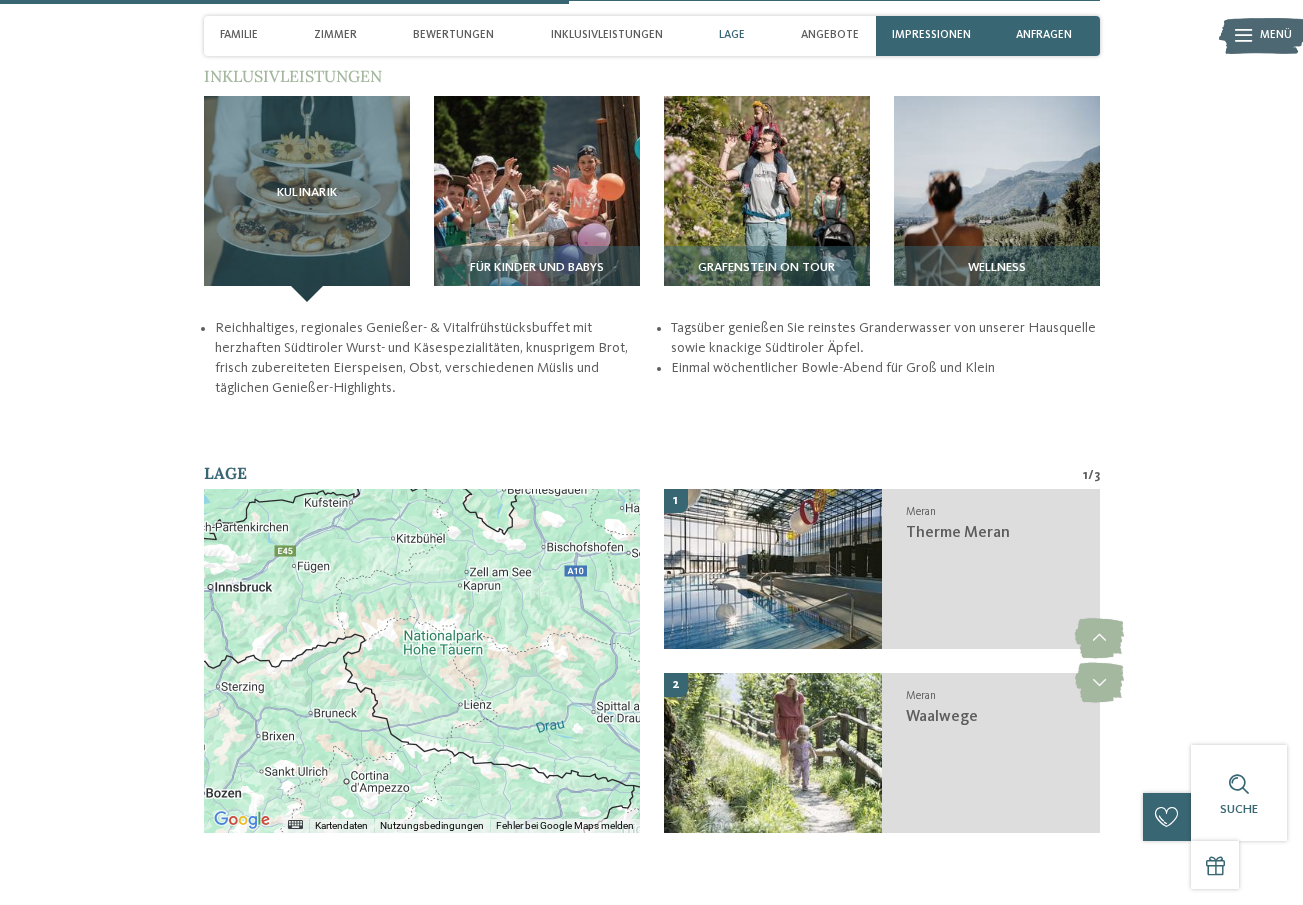 drag, startPoint x: 586, startPoint y: 636, endPoint x: 203, endPoint y: 662, distance: 383.8815 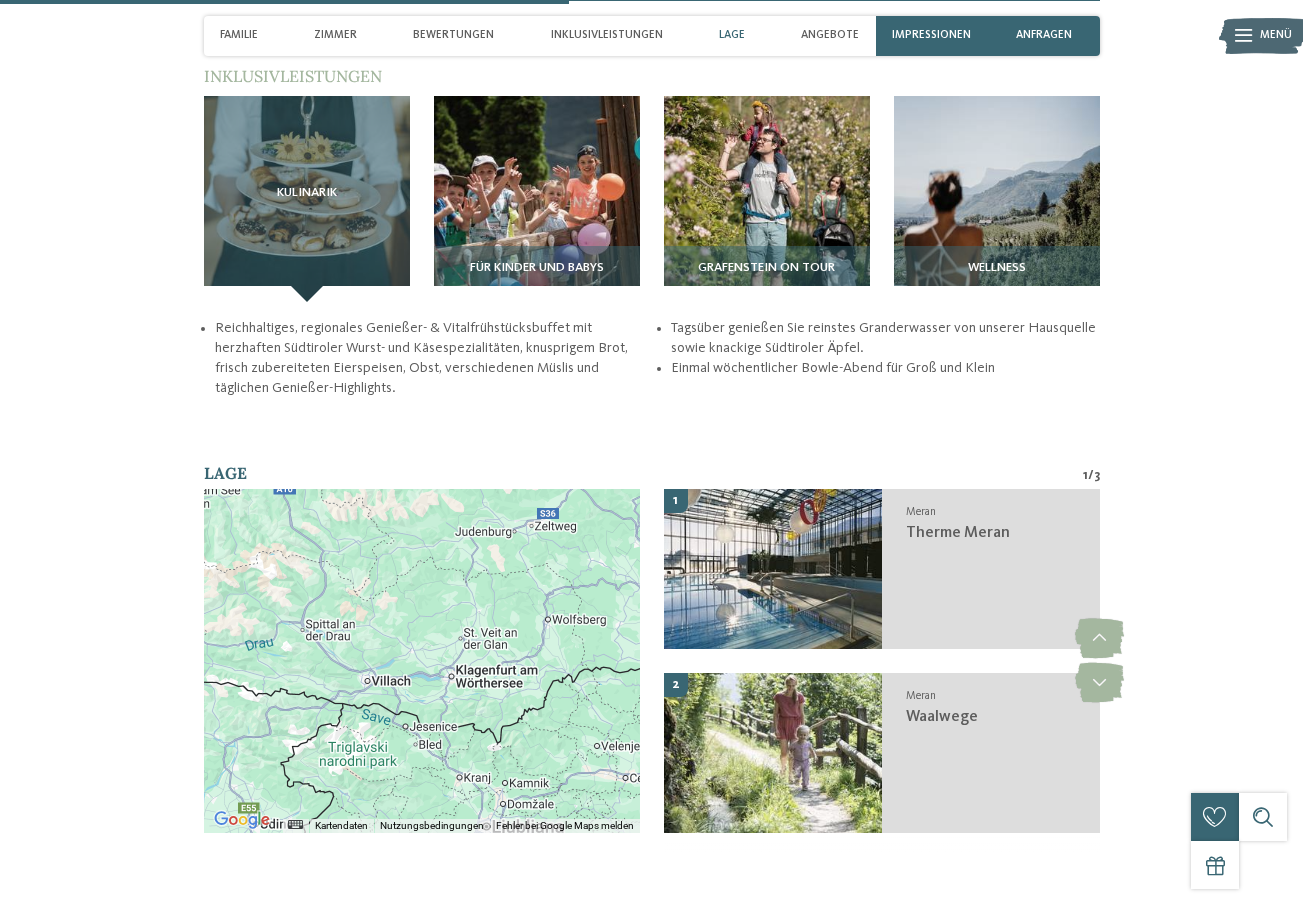 drag, startPoint x: 573, startPoint y: 668, endPoint x: 325, endPoint y: 599, distance: 257.4199 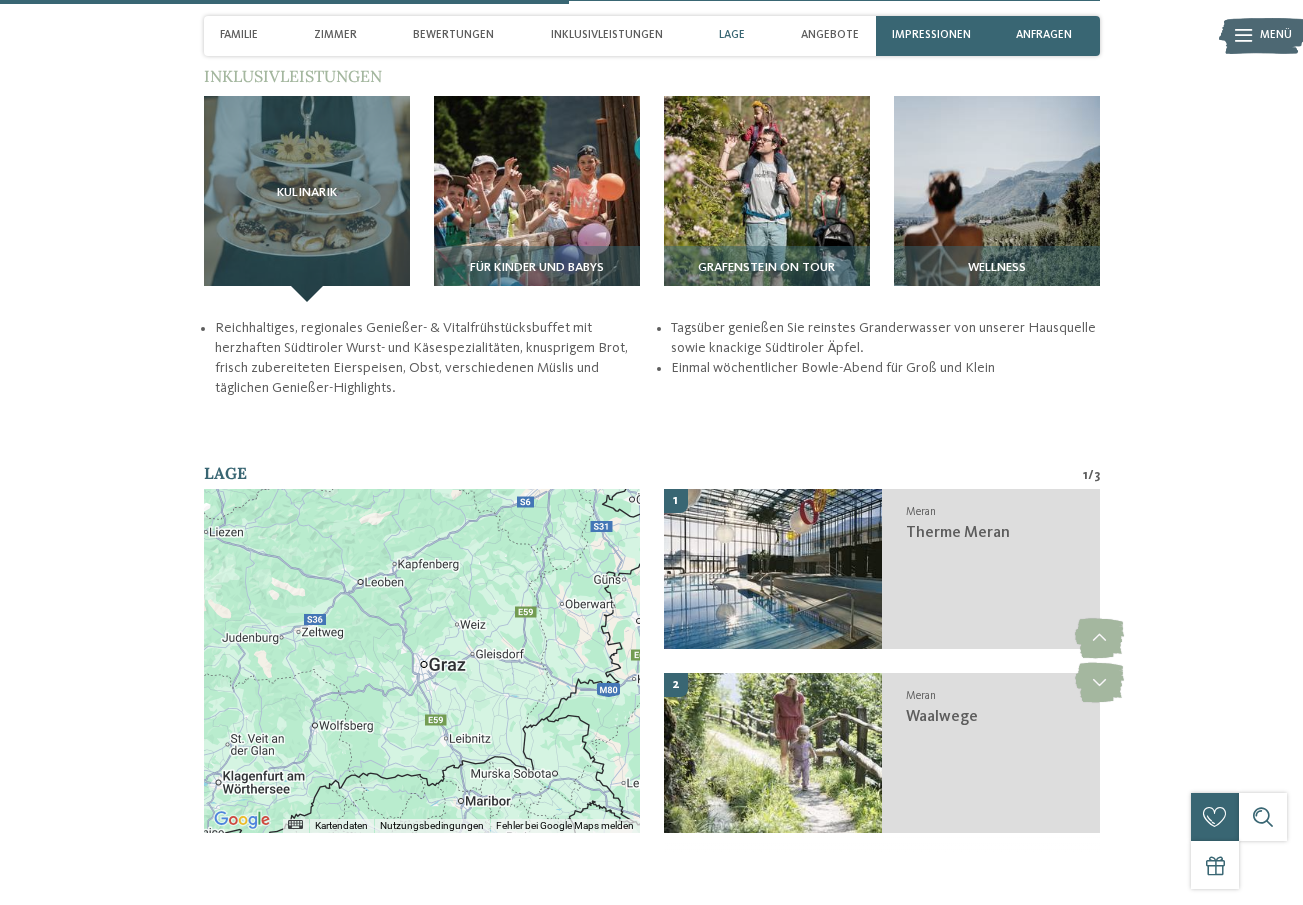 drag, startPoint x: 578, startPoint y: 661, endPoint x: 343, endPoint y: 767, distance: 257.80032 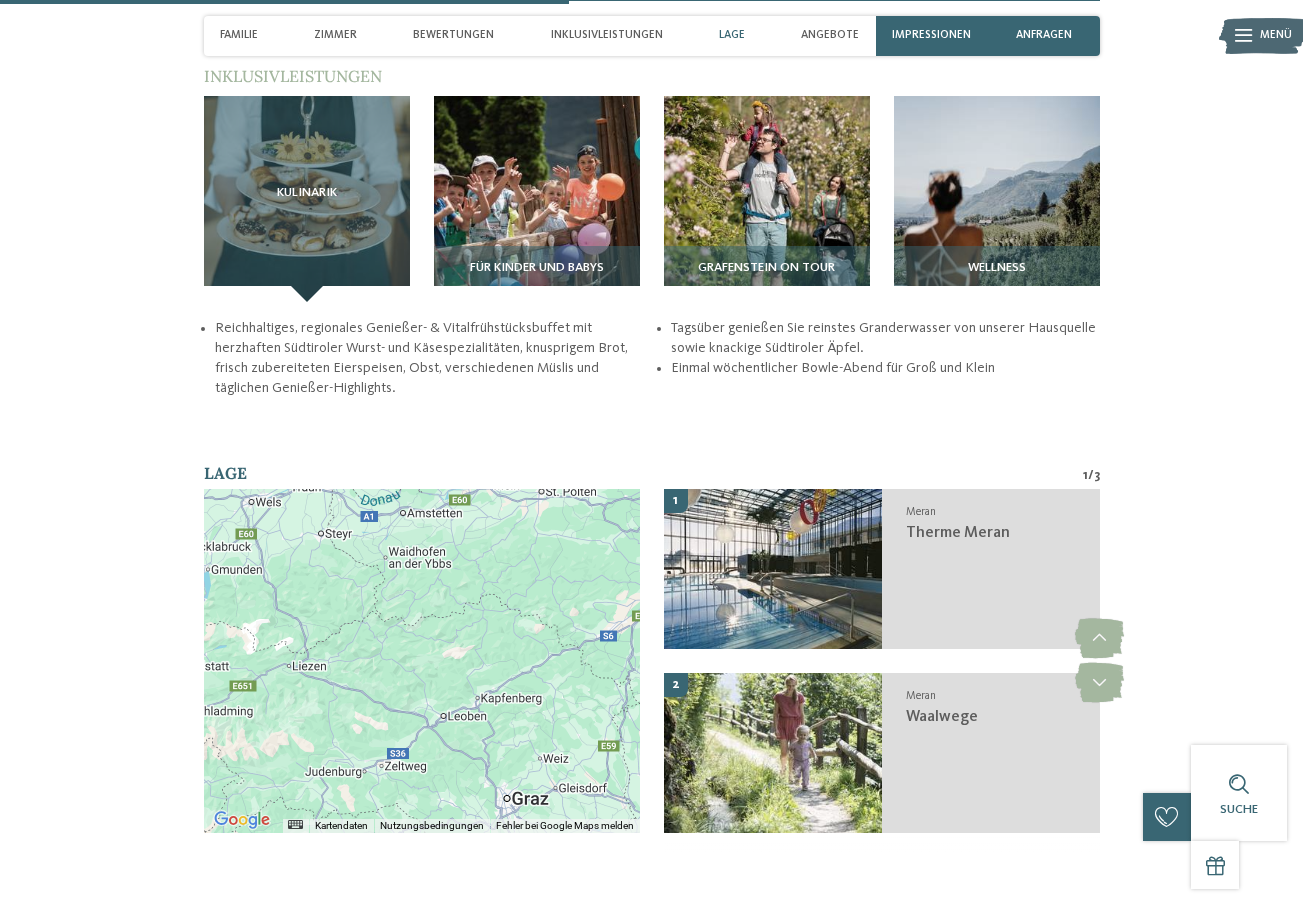 drag, startPoint x: 541, startPoint y: 666, endPoint x: 627, endPoint y: 803, distance: 161.75598 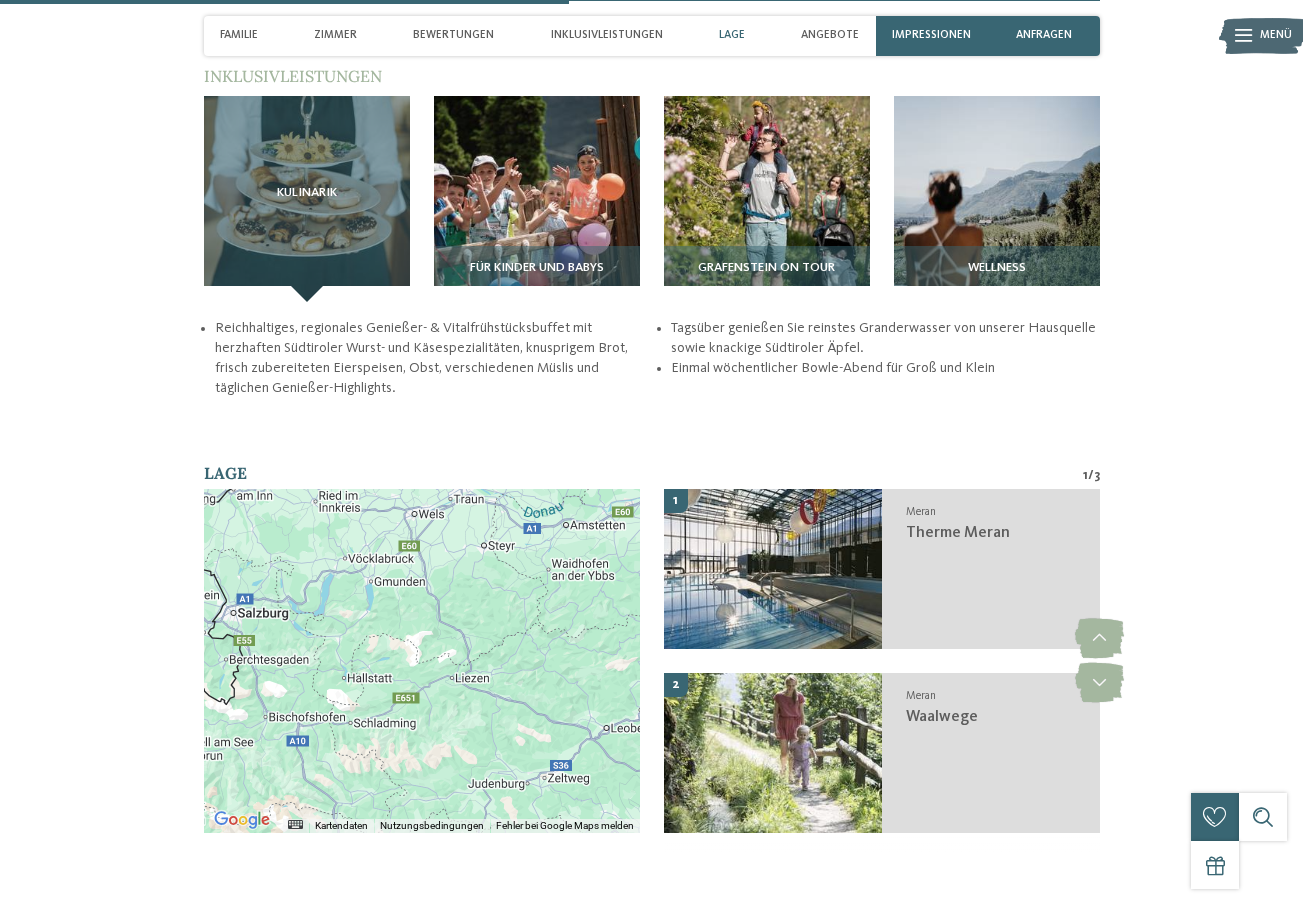 drag, startPoint x: 433, startPoint y: 682, endPoint x: 595, endPoint y: 693, distance: 162.37303 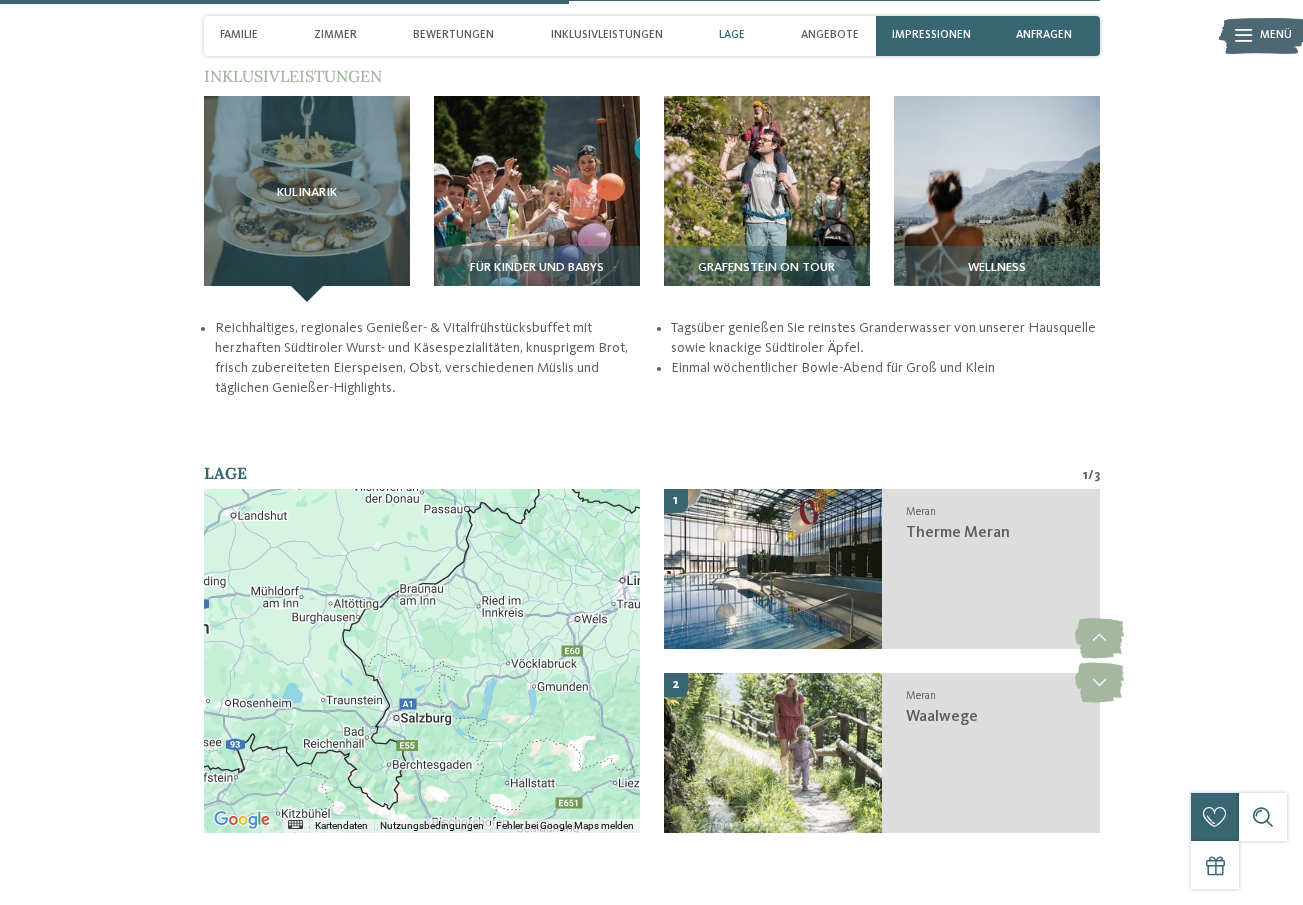 drag, startPoint x: 401, startPoint y: 621, endPoint x: 567, endPoint y: 726, distance: 196.42047 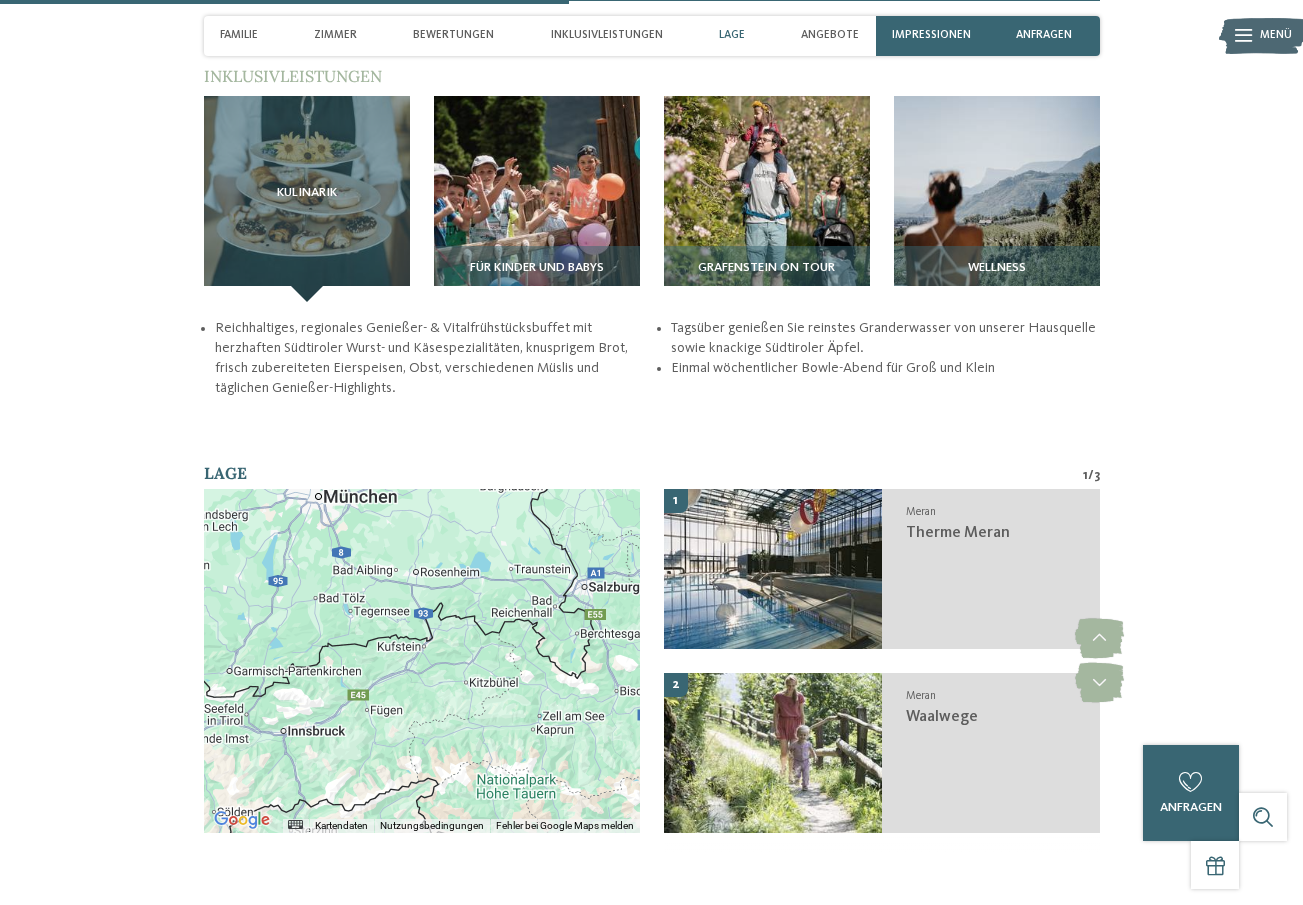 drag, startPoint x: 346, startPoint y: 616, endPoint x: 535, endPoint y: 475, distance: 235.80077 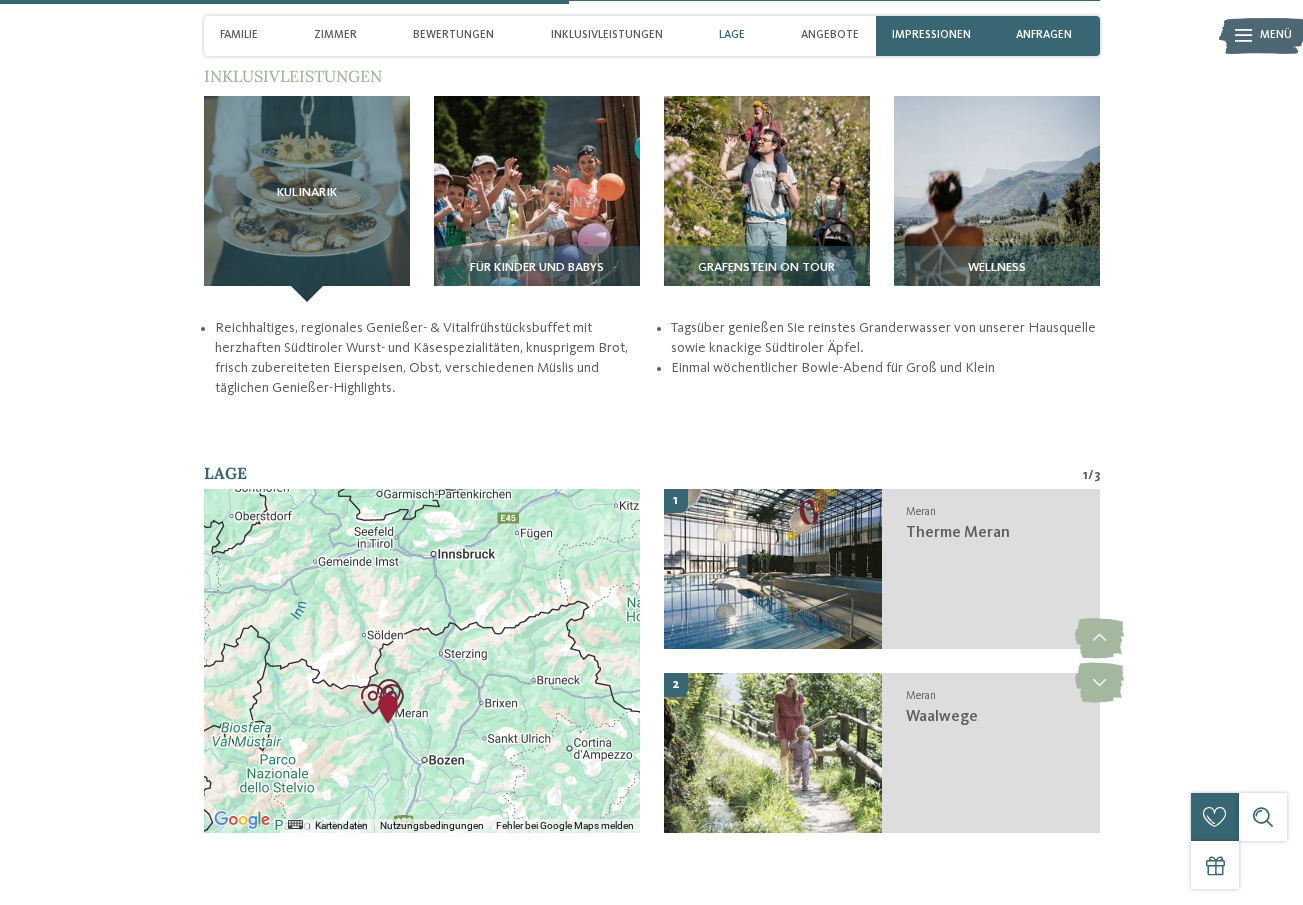 drag, startPoint x: 488, startPoint y: 696, endPoint x: 632, endPoint y: 573, distance: 189.38057 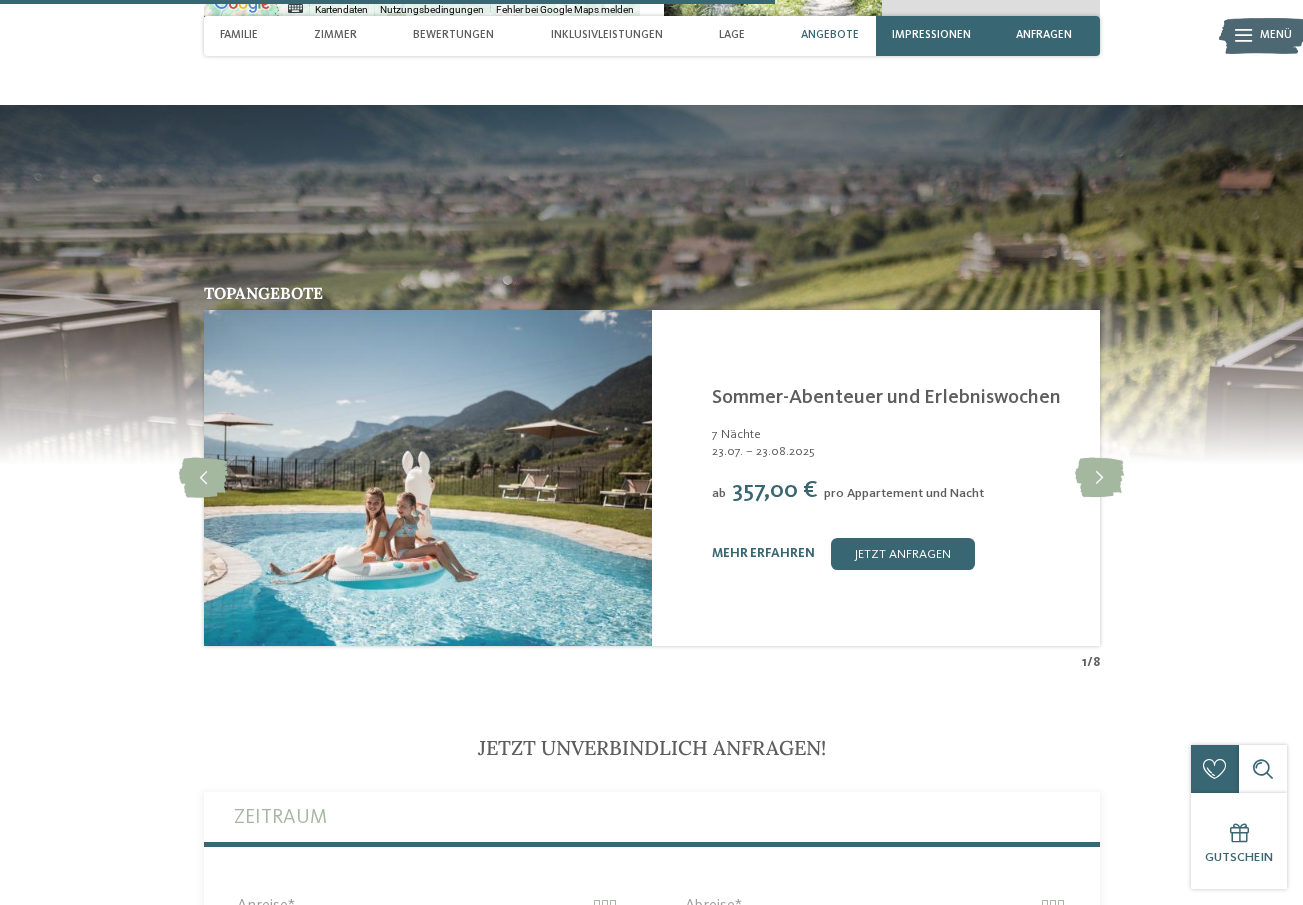 scroll, scrollTop: 3070, scrollLeft: 0, axis: vertical 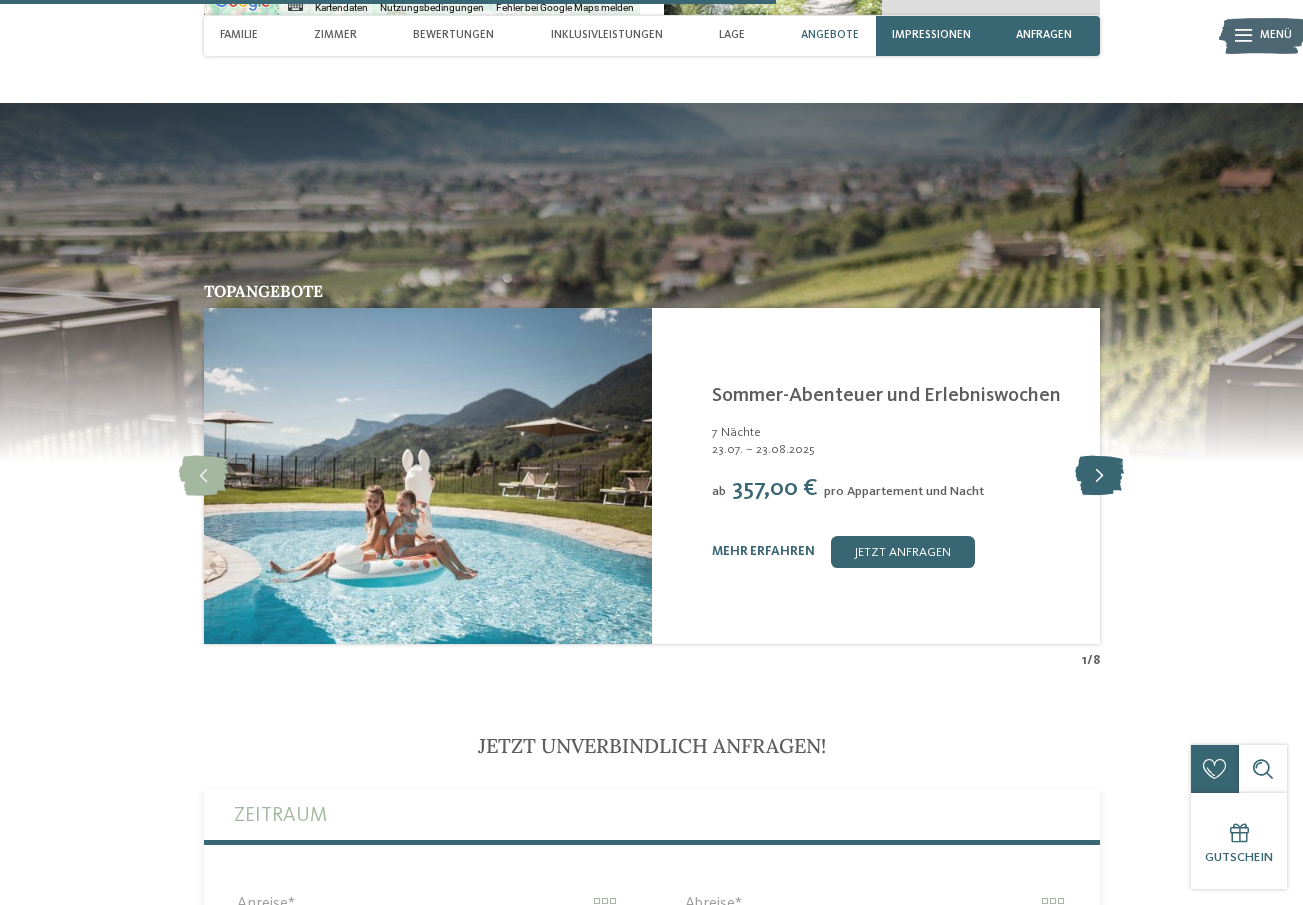 click at bounding box center (1099, 476) 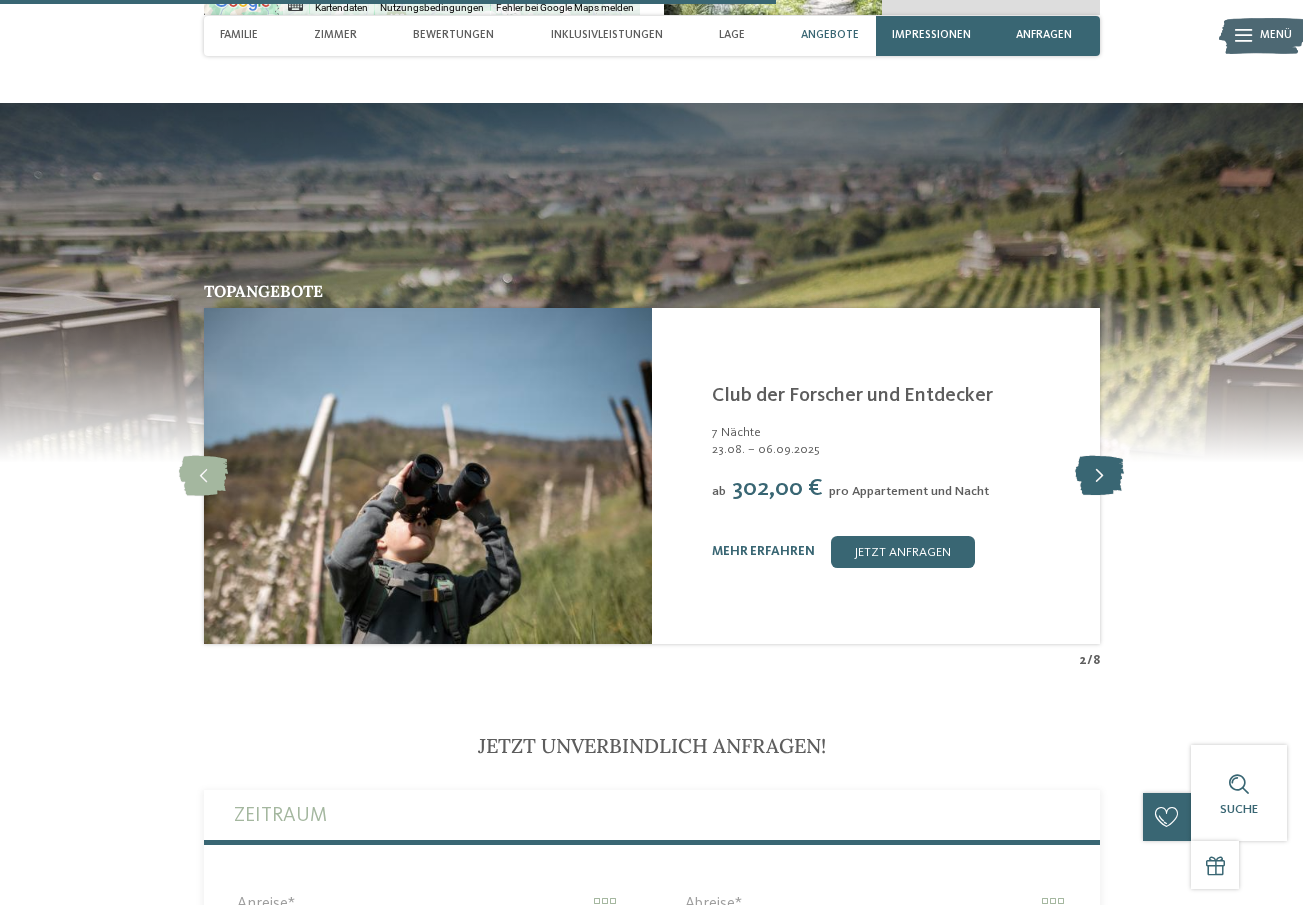click at bounding box center (1099, 476) 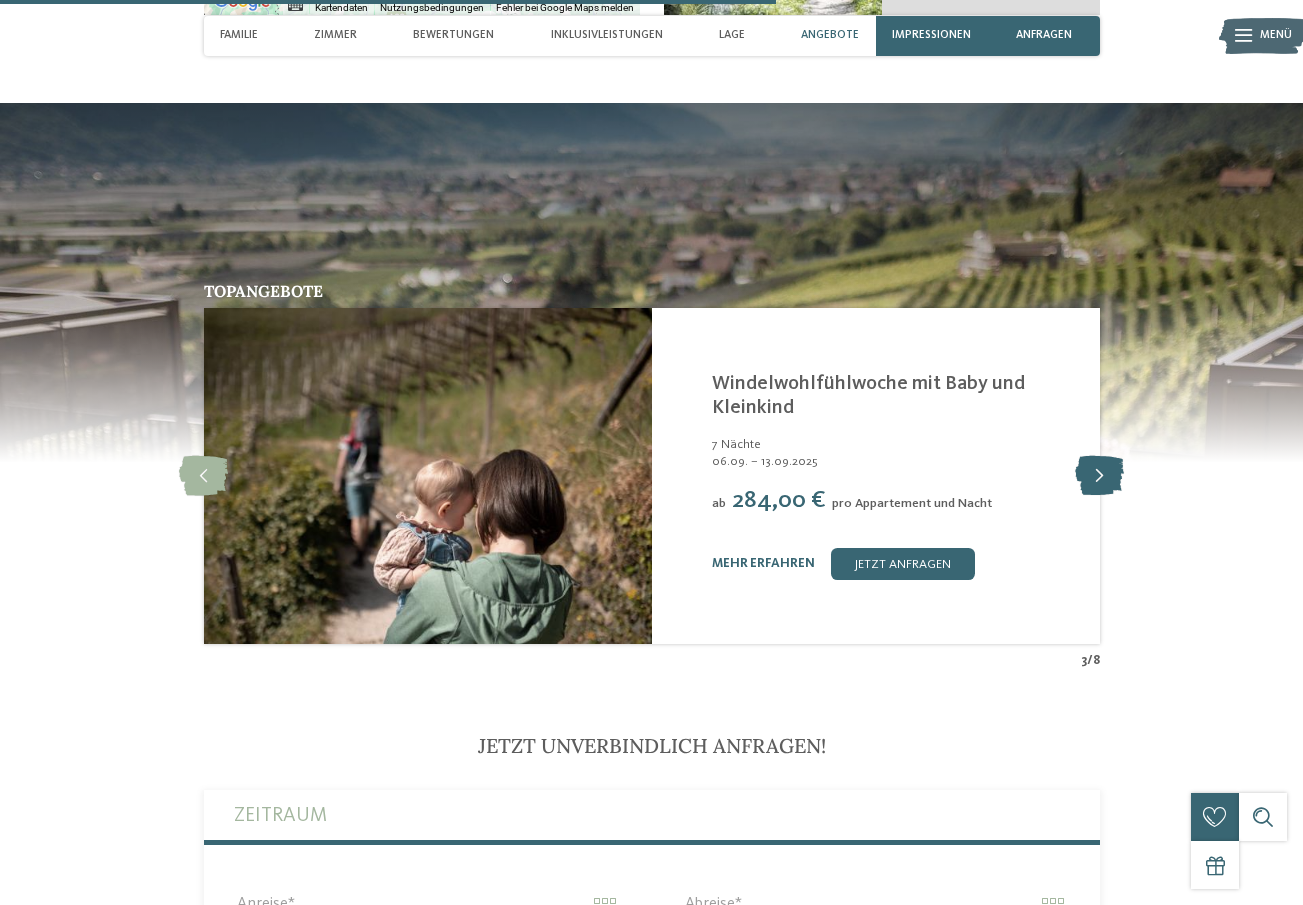 click at bounding box center [1099, 476] 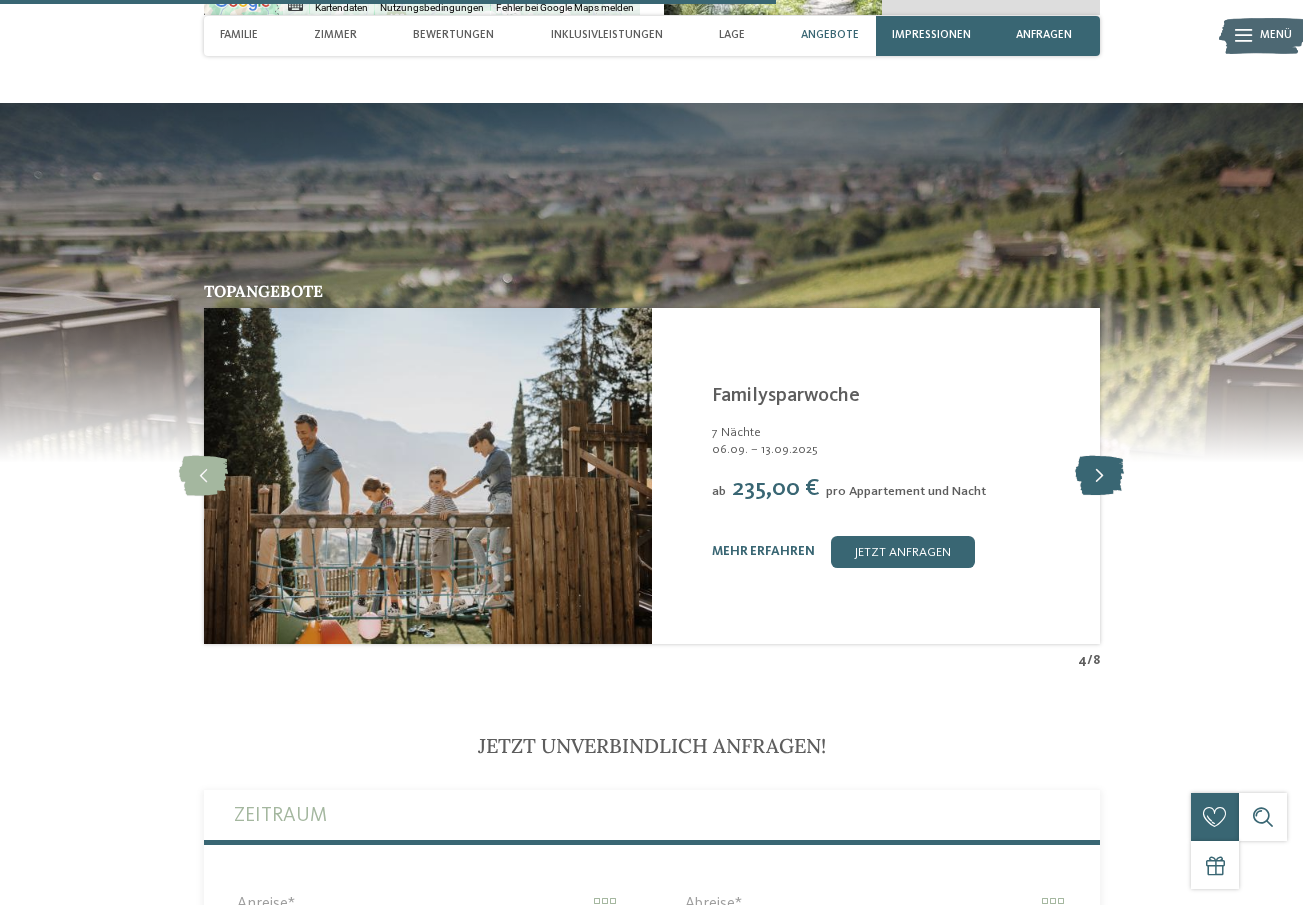 click at bounding box center (1099, 476) 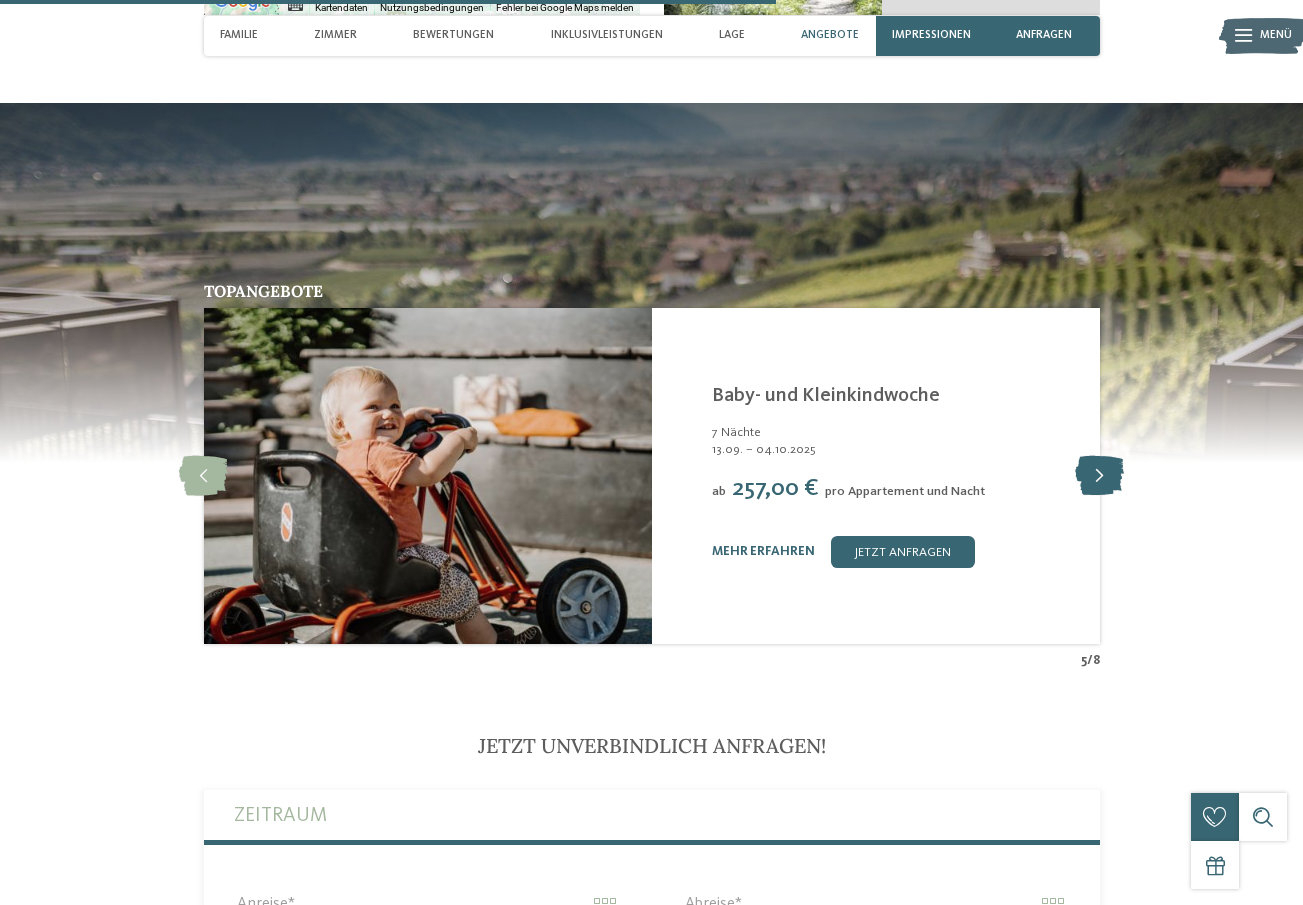 click at bounding box center (1099, 476) 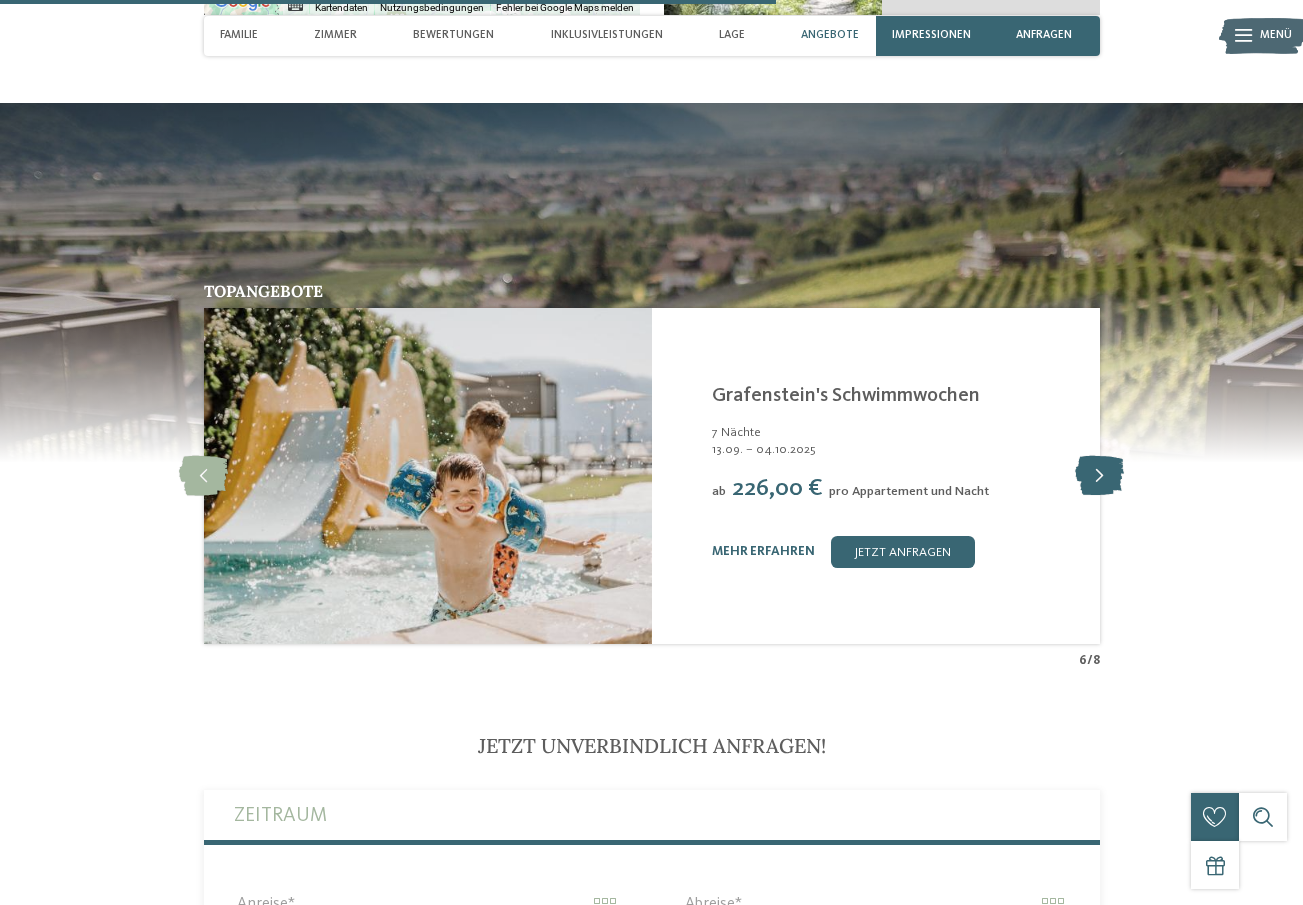 click at bounding box center [1099, 476] 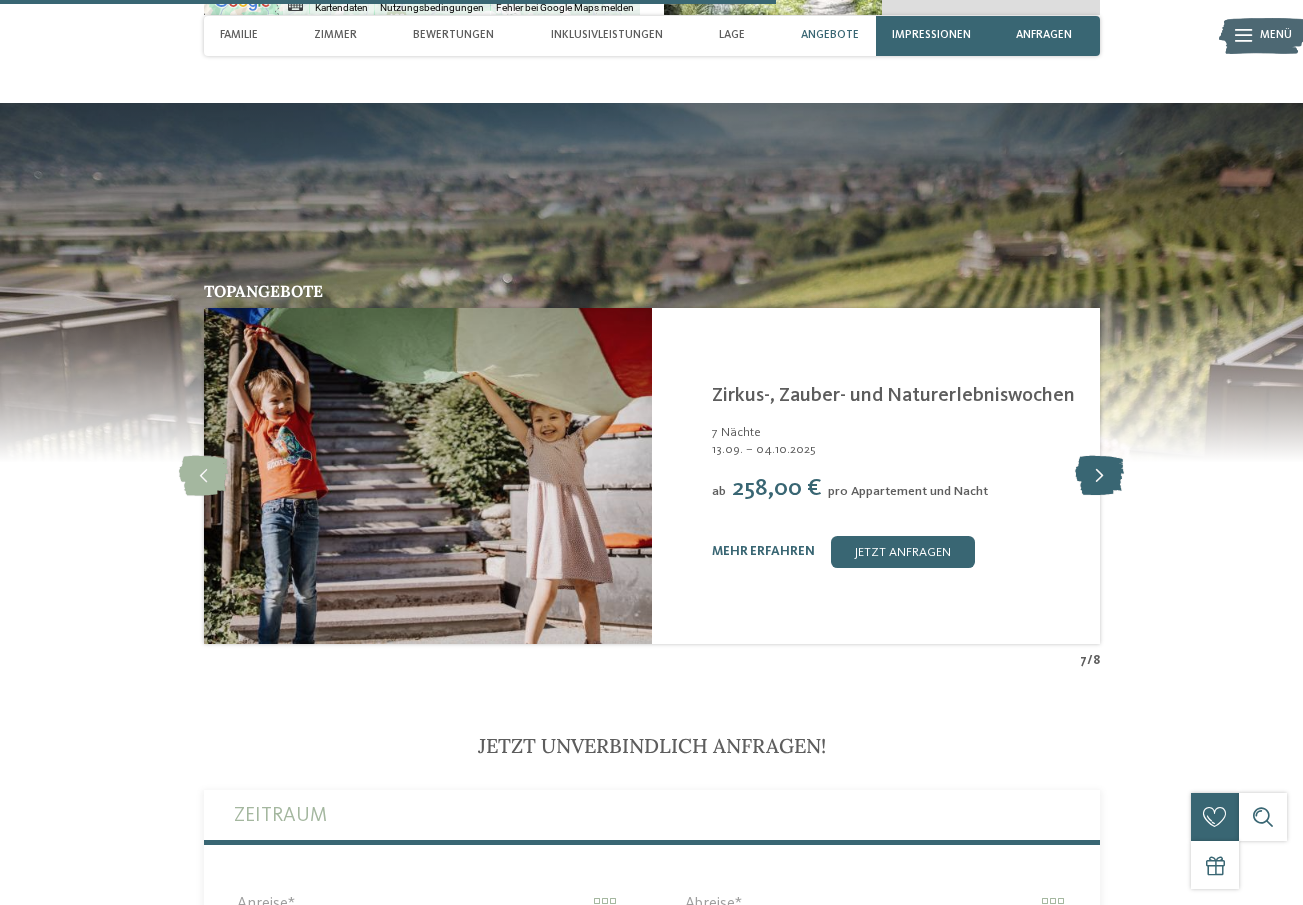 click at bounding box center [1099, 476] 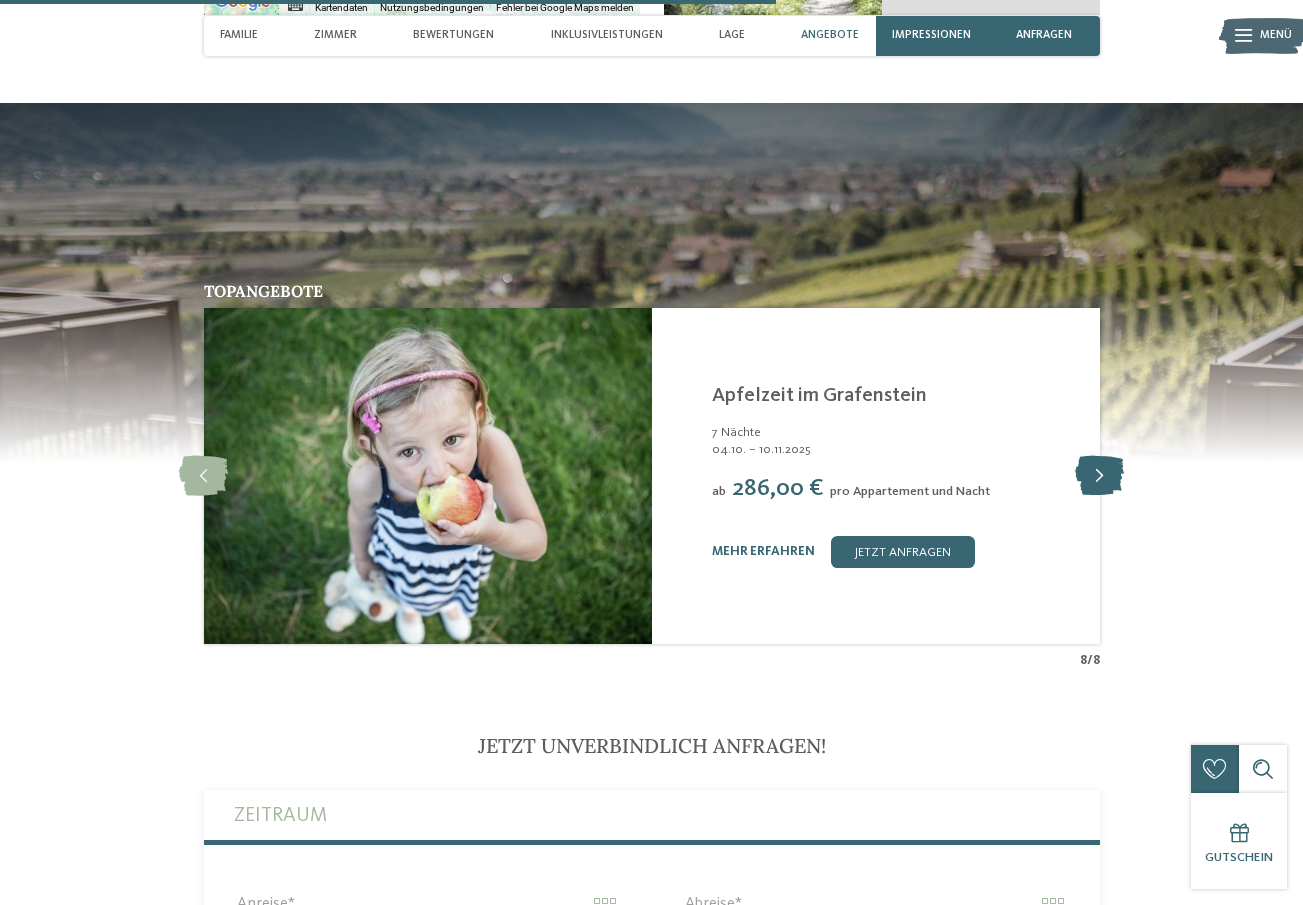 click at bounding box center [1099, 476] 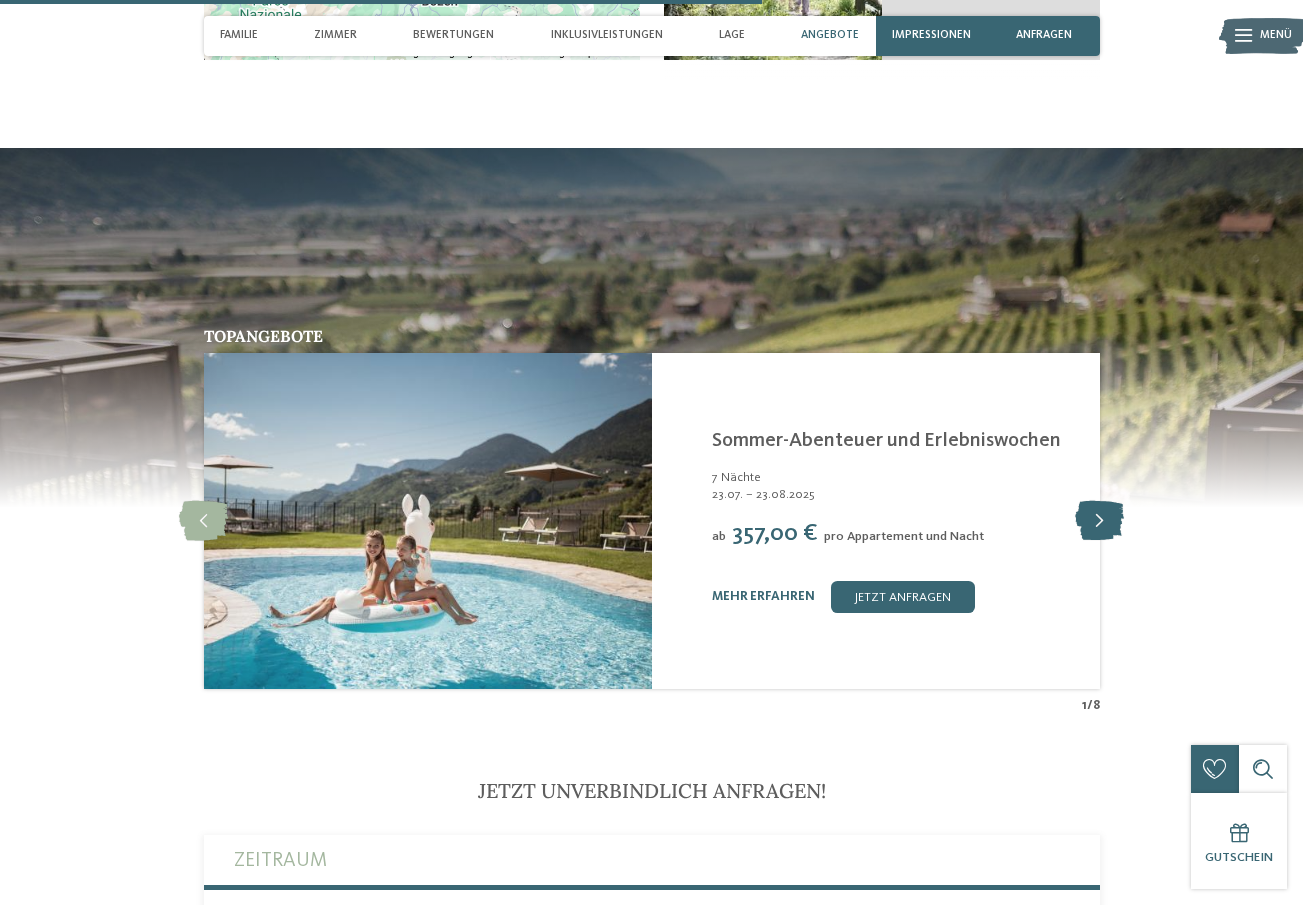 scroll, scrollTop: 3012, scrollLeft: 0, axis: vertical 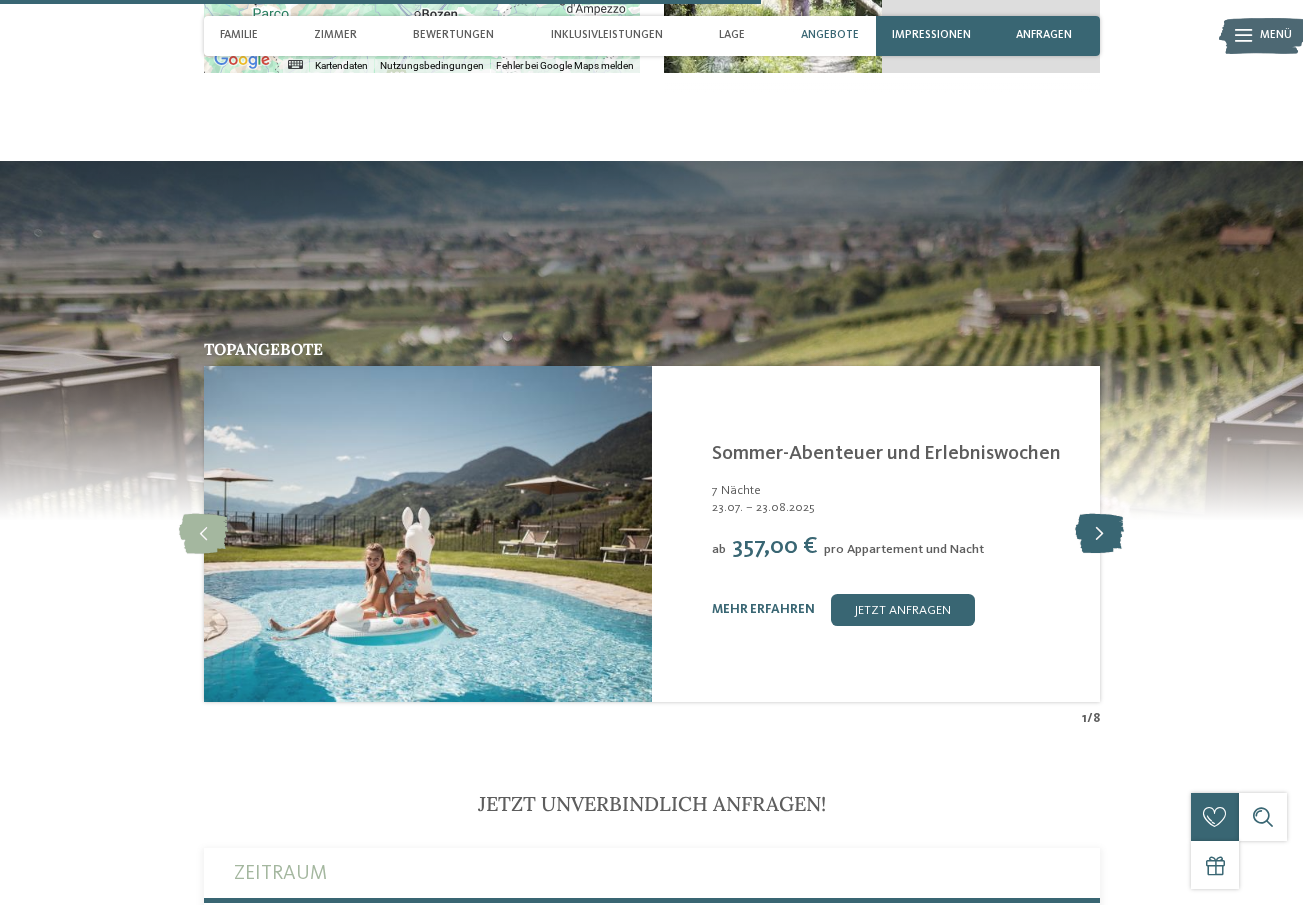 click at bounding box center (1099, 534) 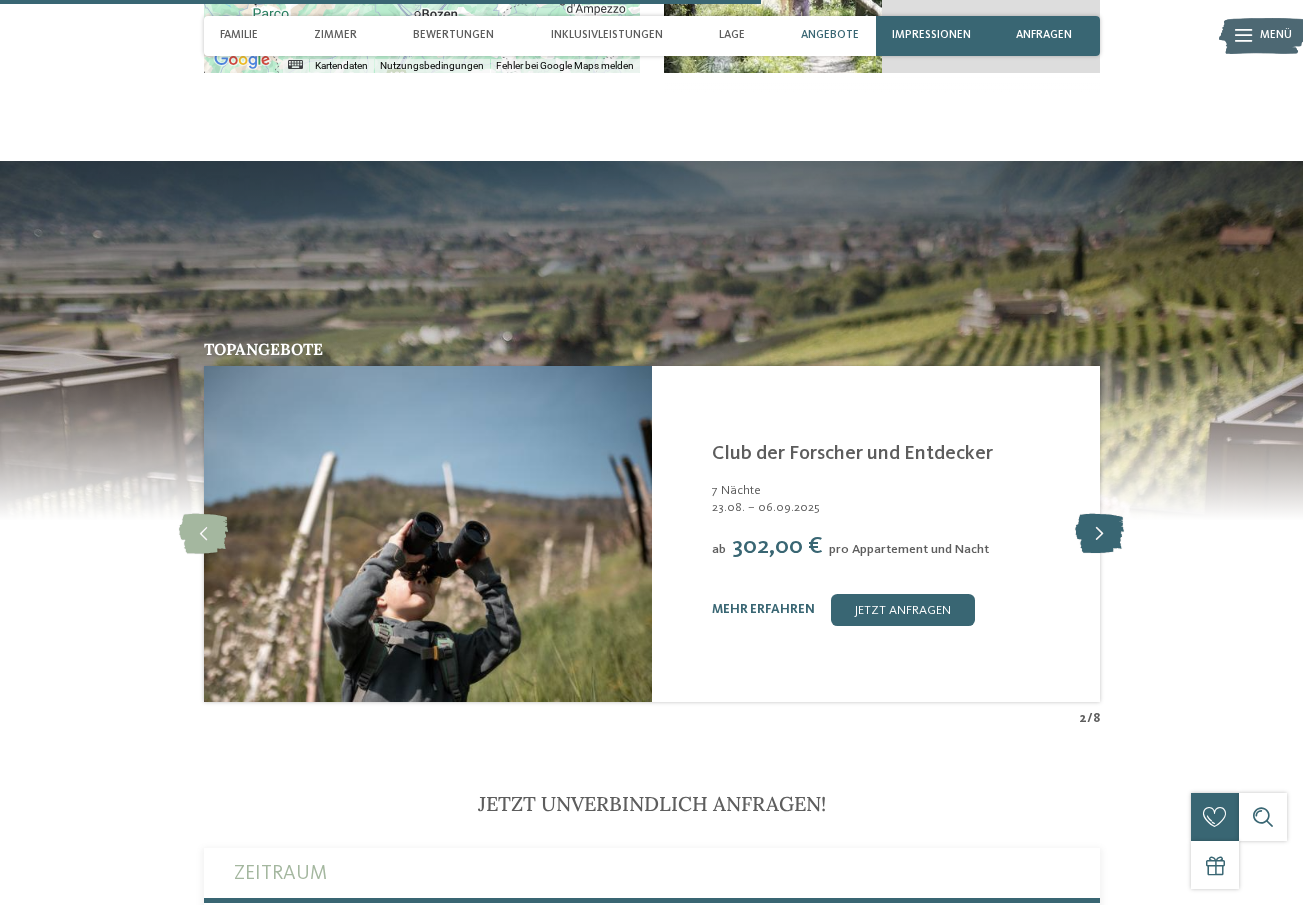 click at bounding box center [1099, 534] 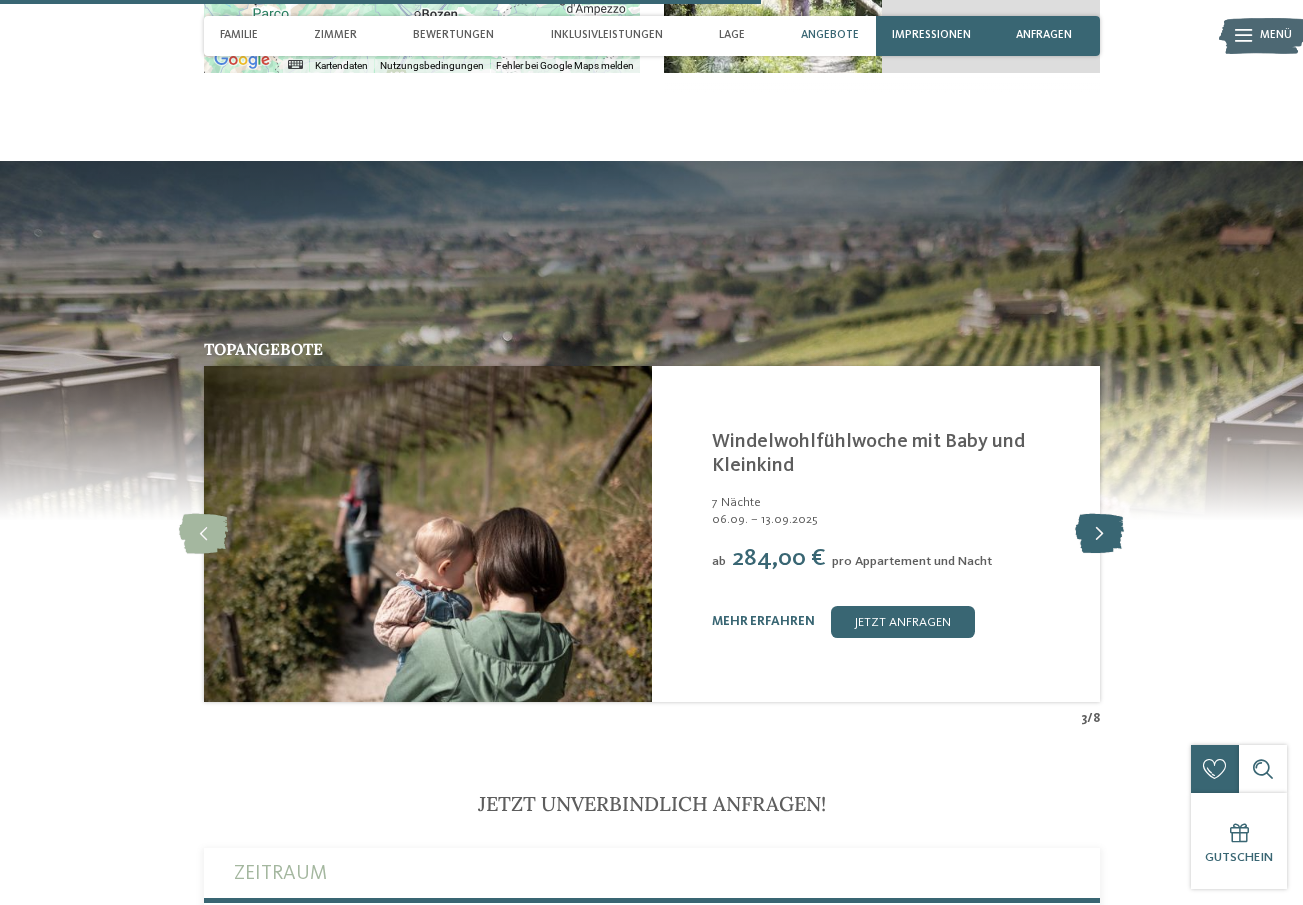 click at bounding box center (1099, 534) 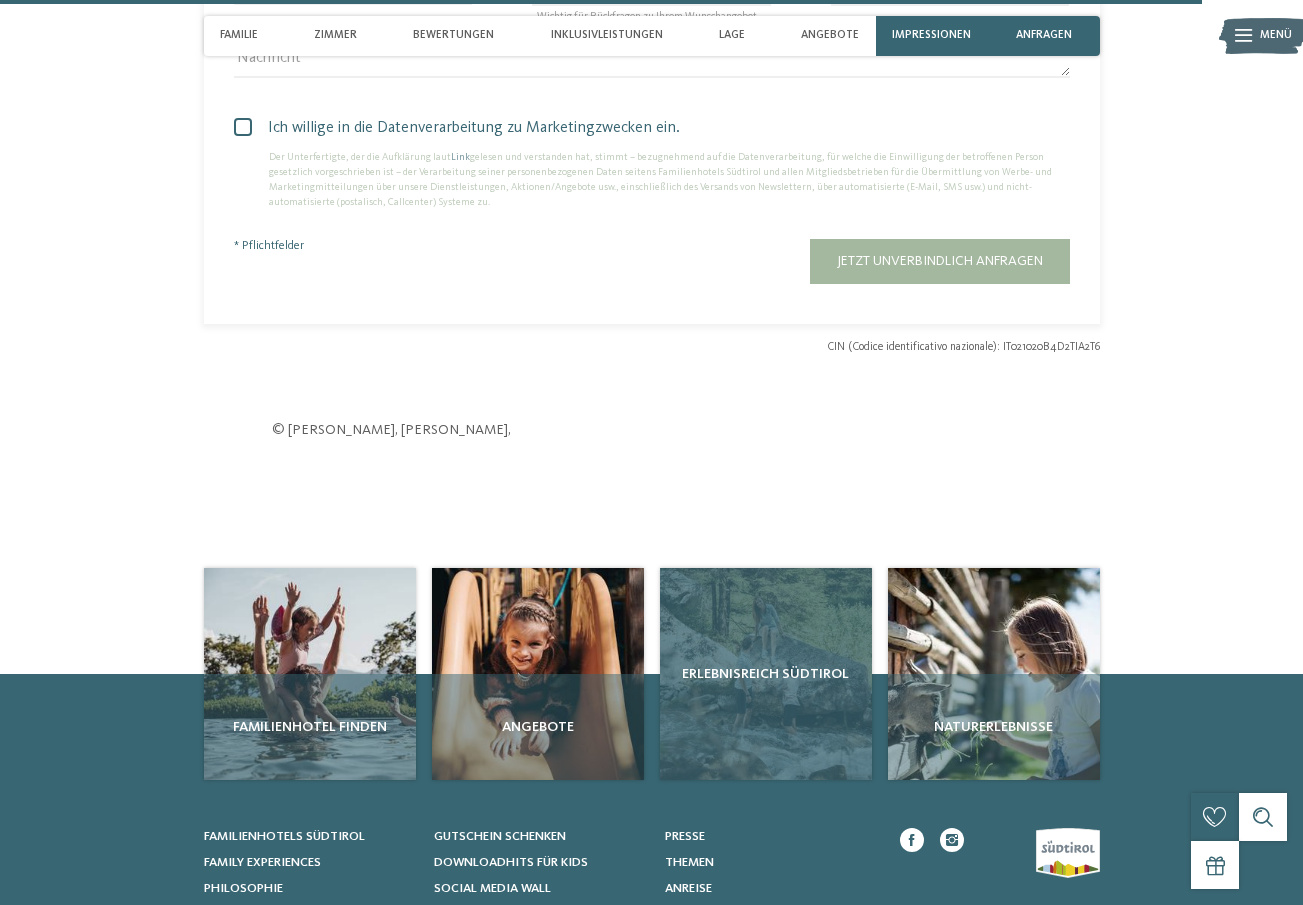 scroll, scrollTop: 4791, scrollLeft: 0, axis: vertical 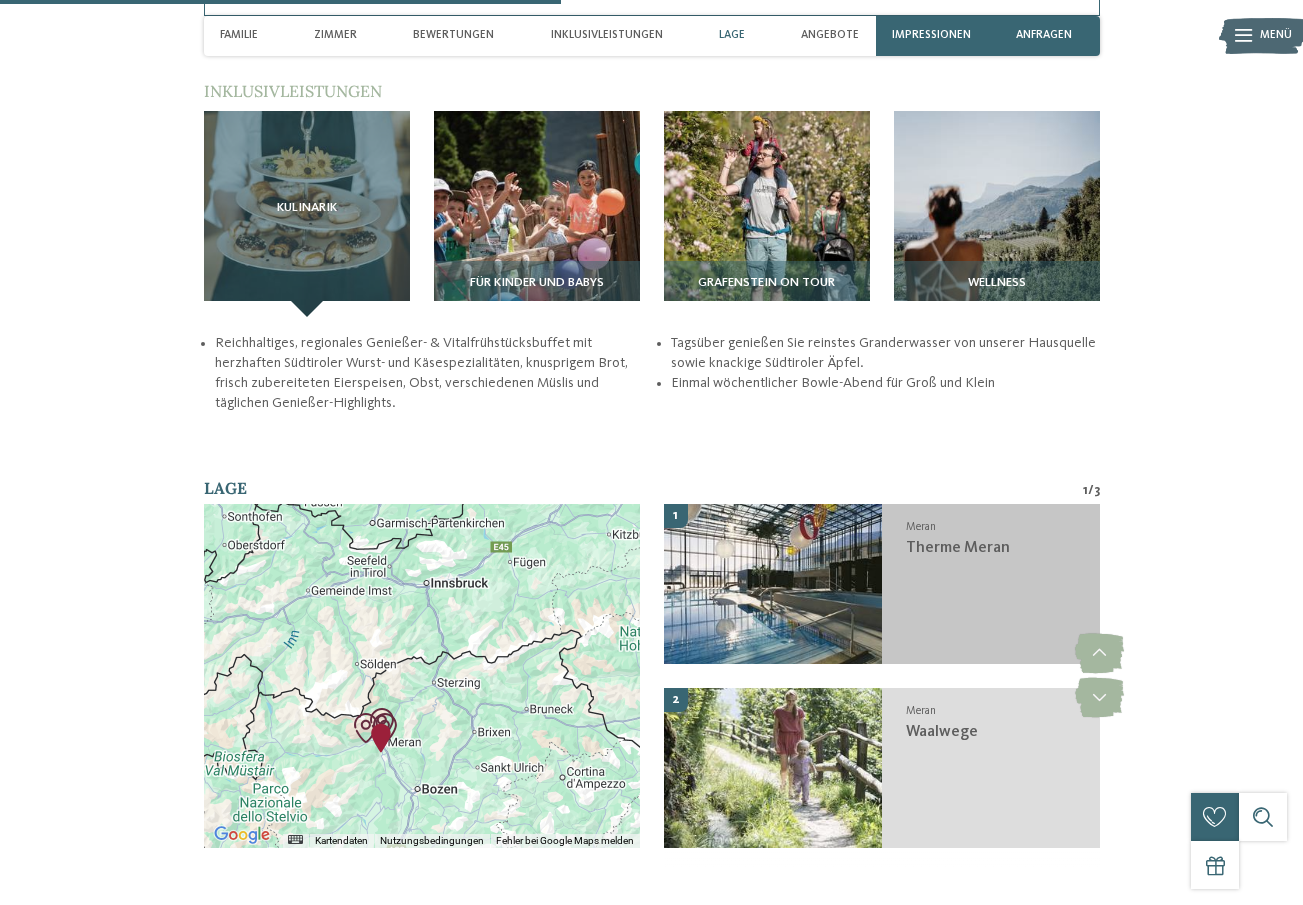 click at bounding box center (773, 584) 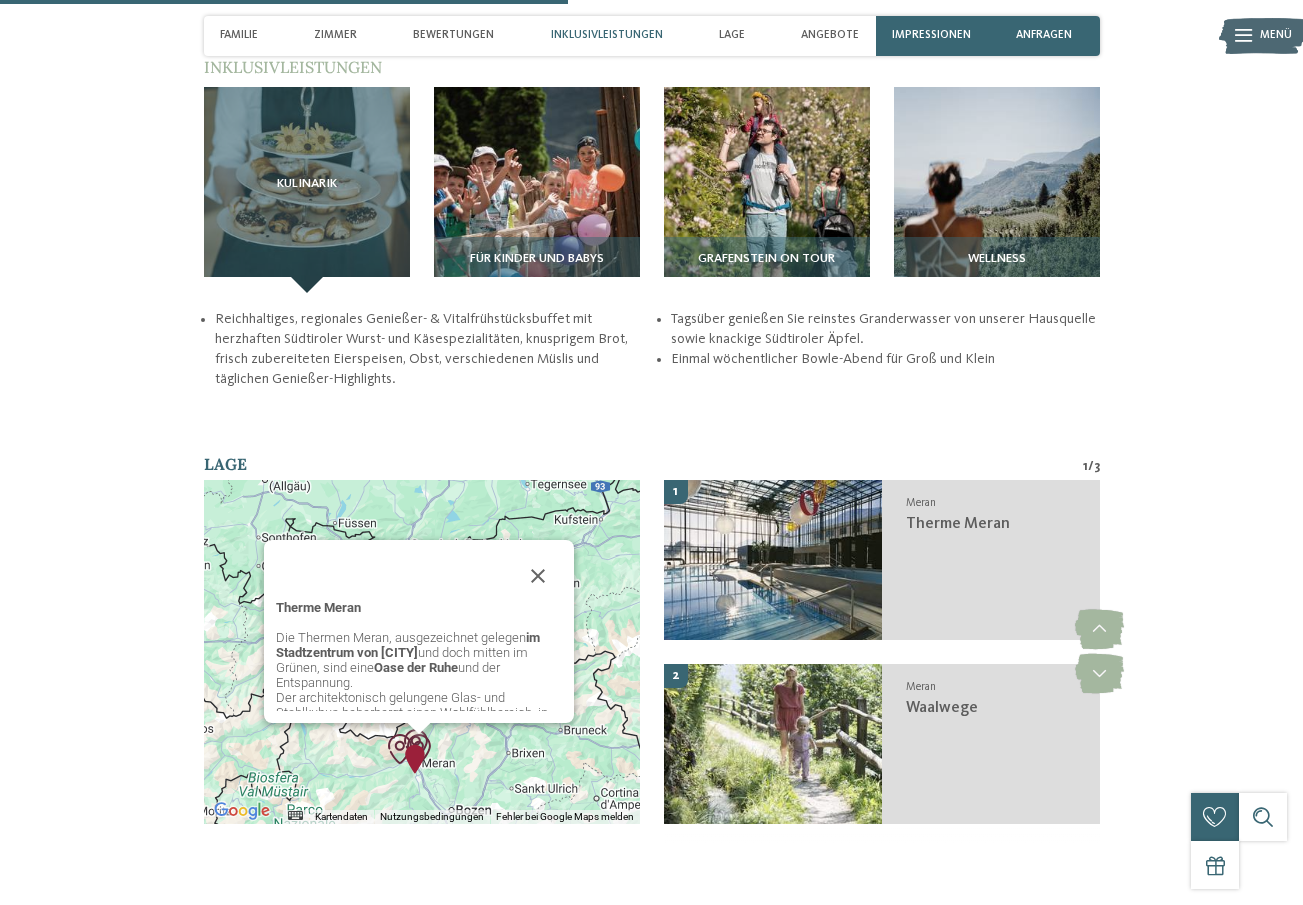 scroll, scrollTop: 2259, scrollLeft: 0, axis: vertical 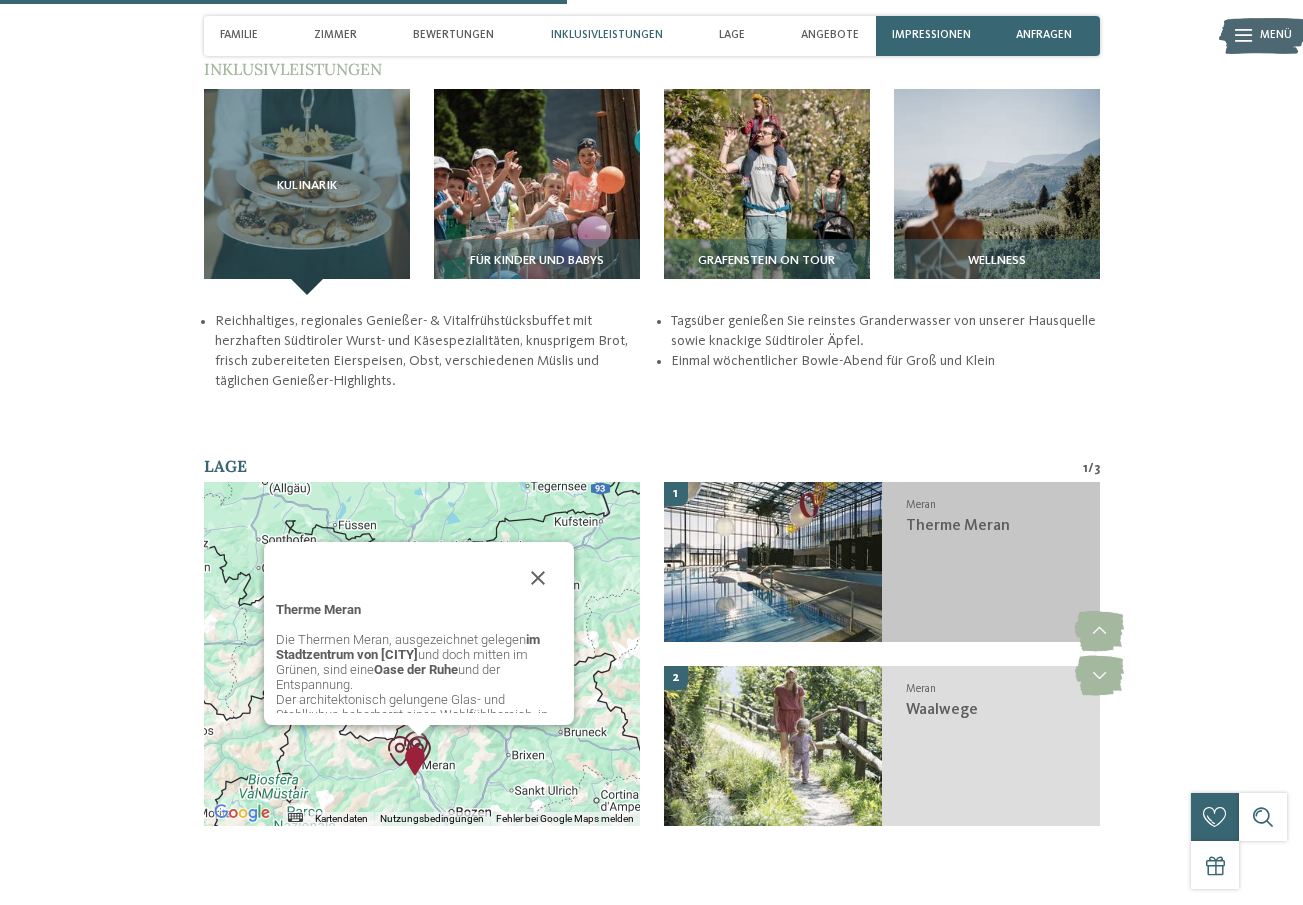 click on "Meran
Therme Meran" at bounding box center (991, 562) 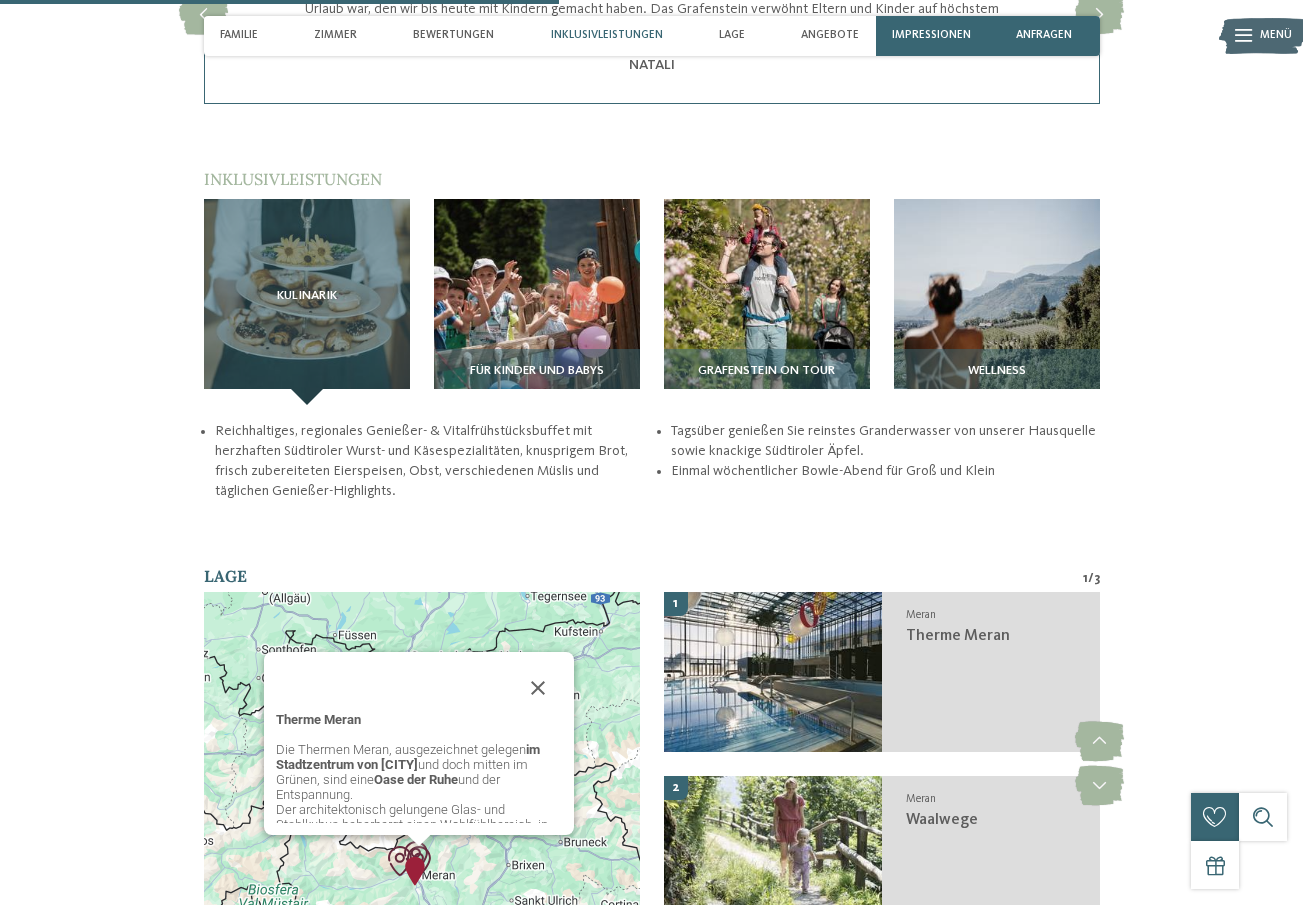 scroll, scrollTop: 2043, scrollLeft: 0, axis: vertical 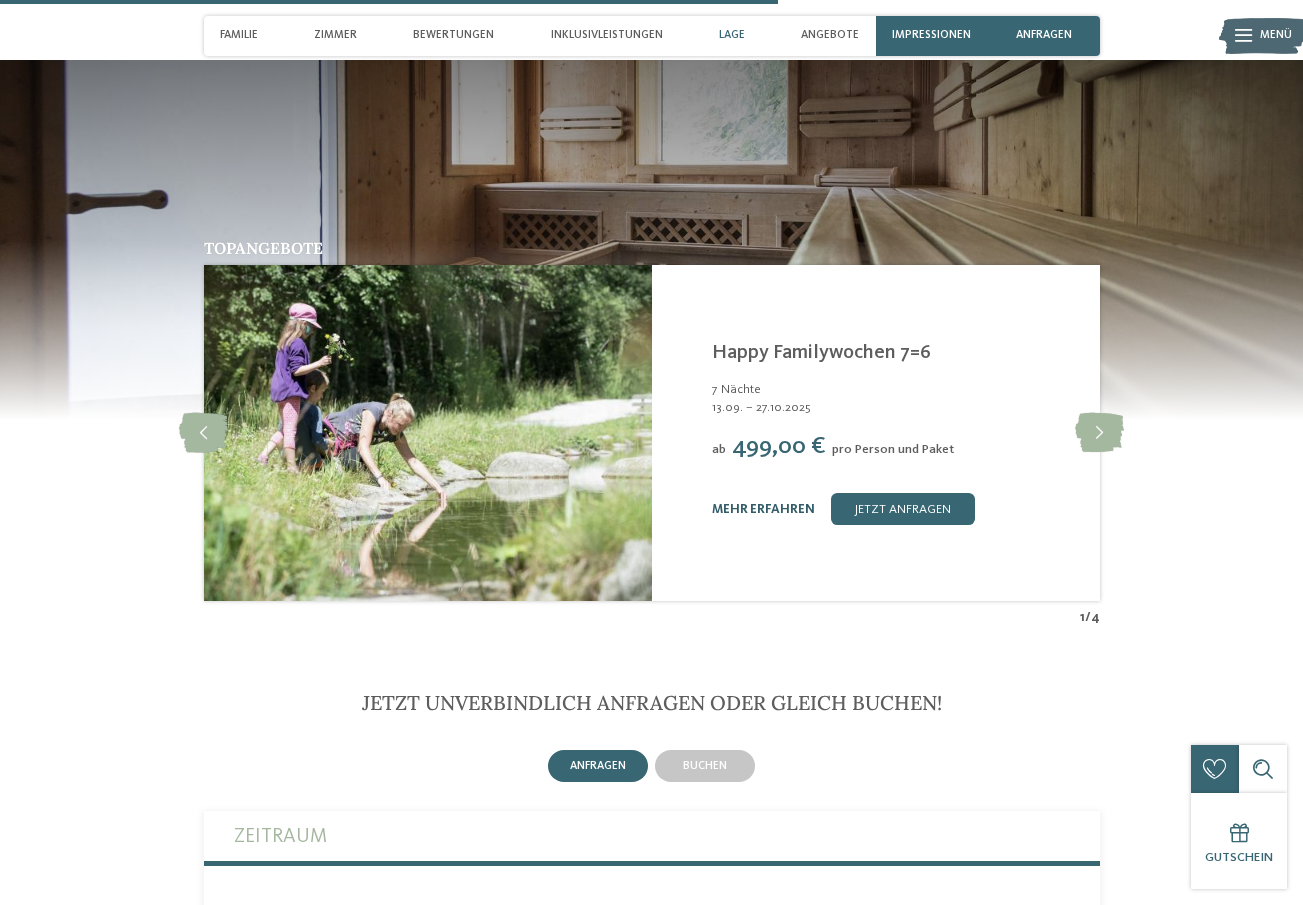 click on "mehr erfahren" at bounding box center [762, 509] 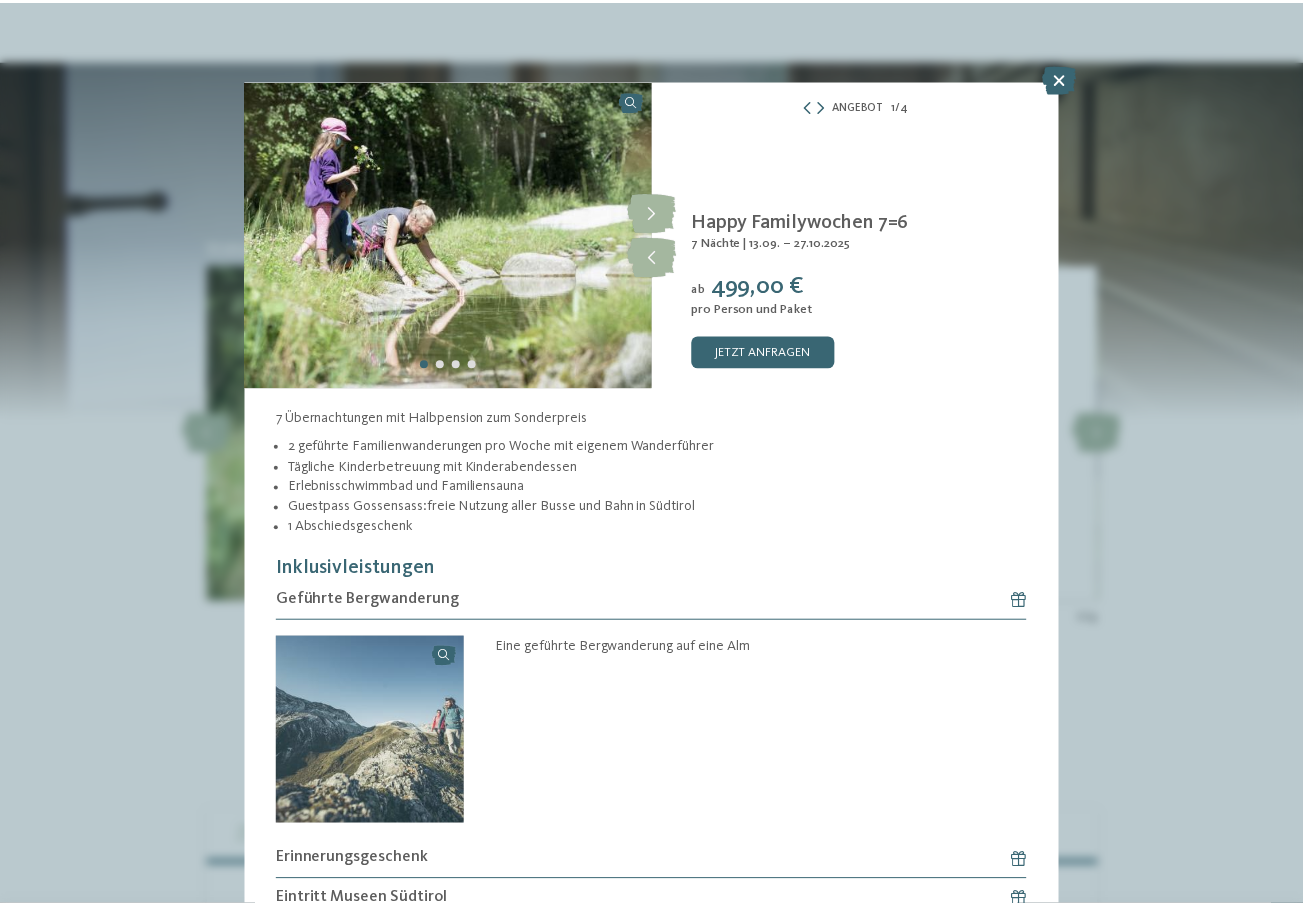 scroll, scrollTop: 0, scrollLeft: 0, axis: both 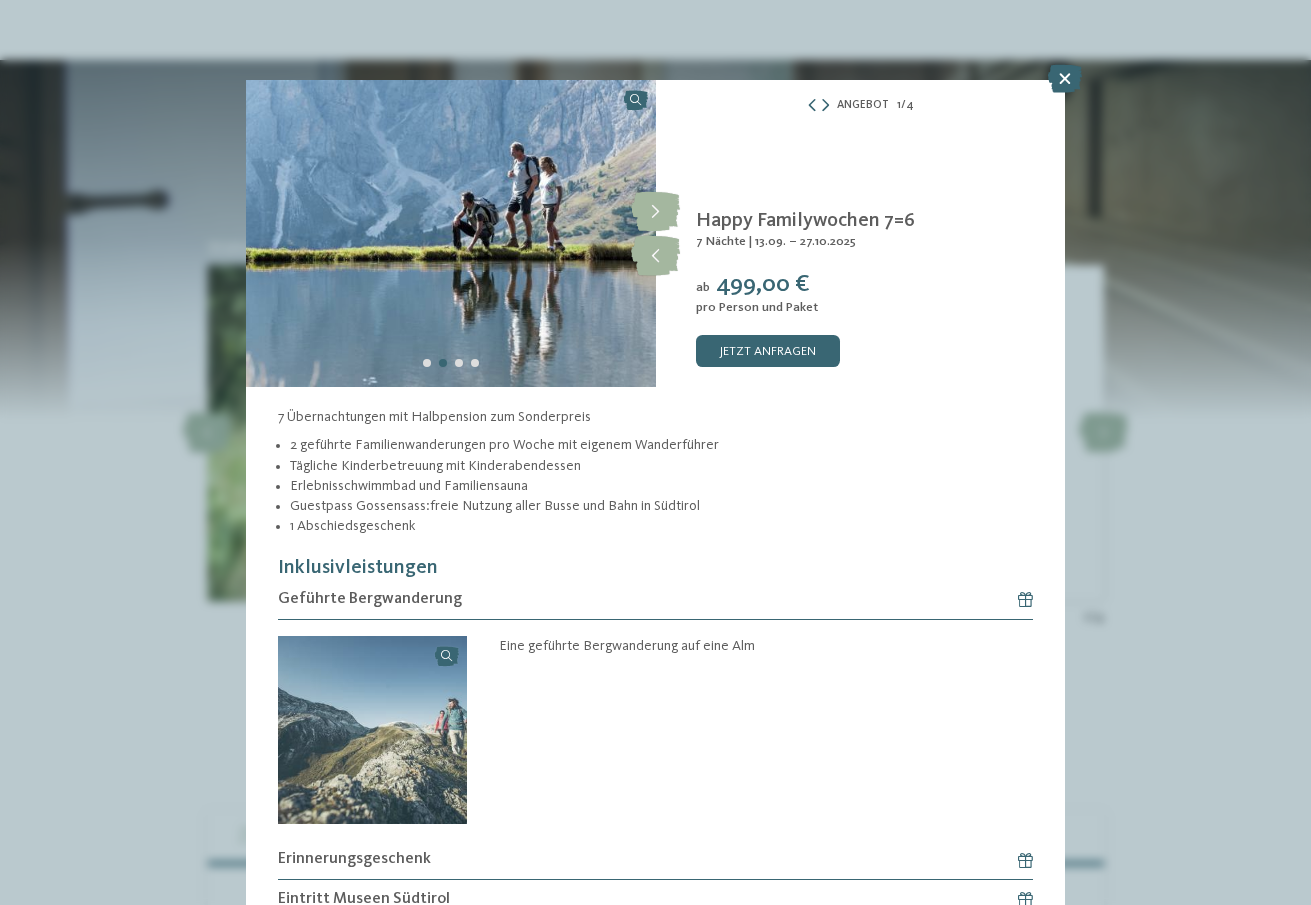 click on "Happy Familywochen 7=6" at bounding box center [805, 221] 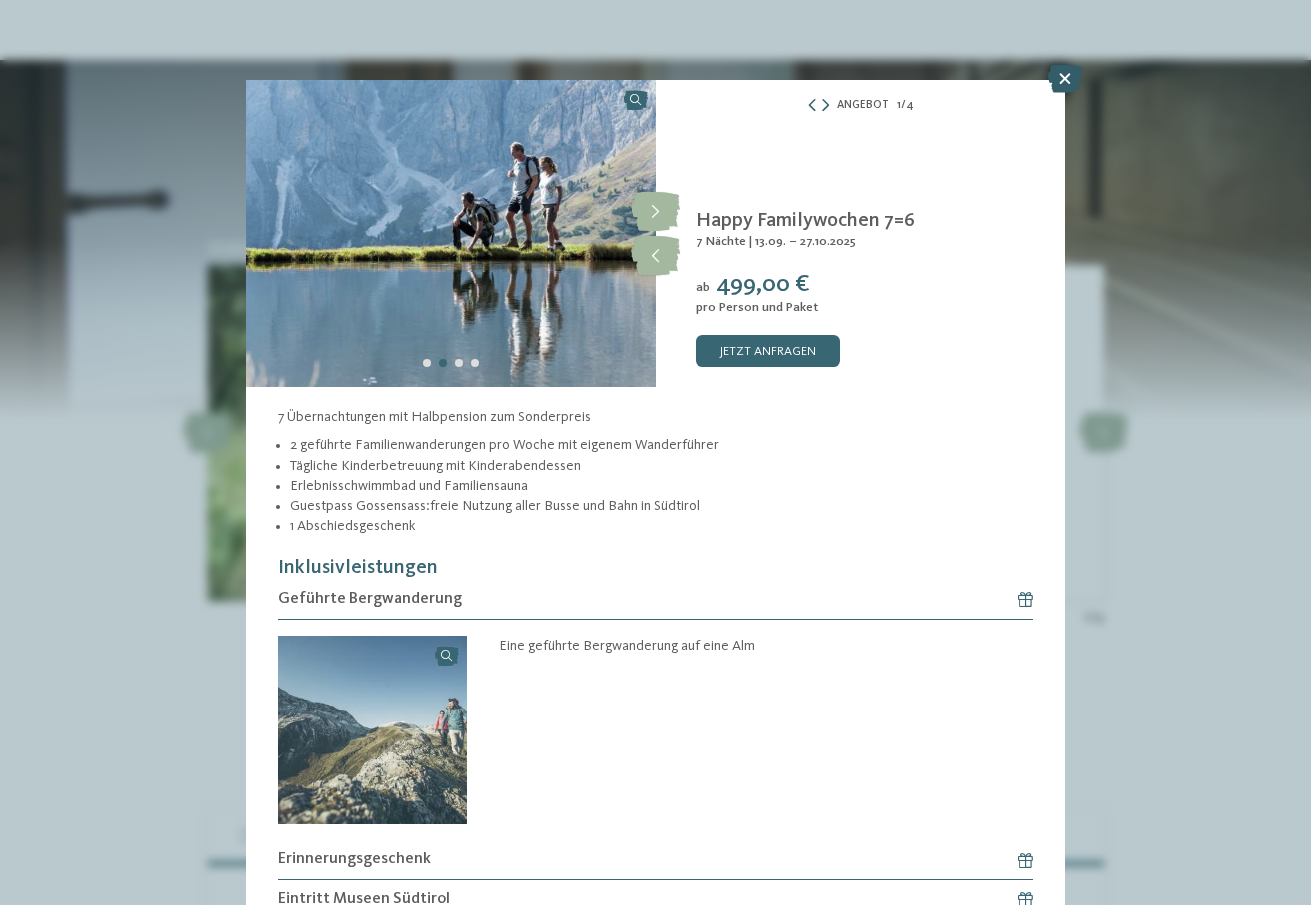 click at bounding box center (1065, 79) 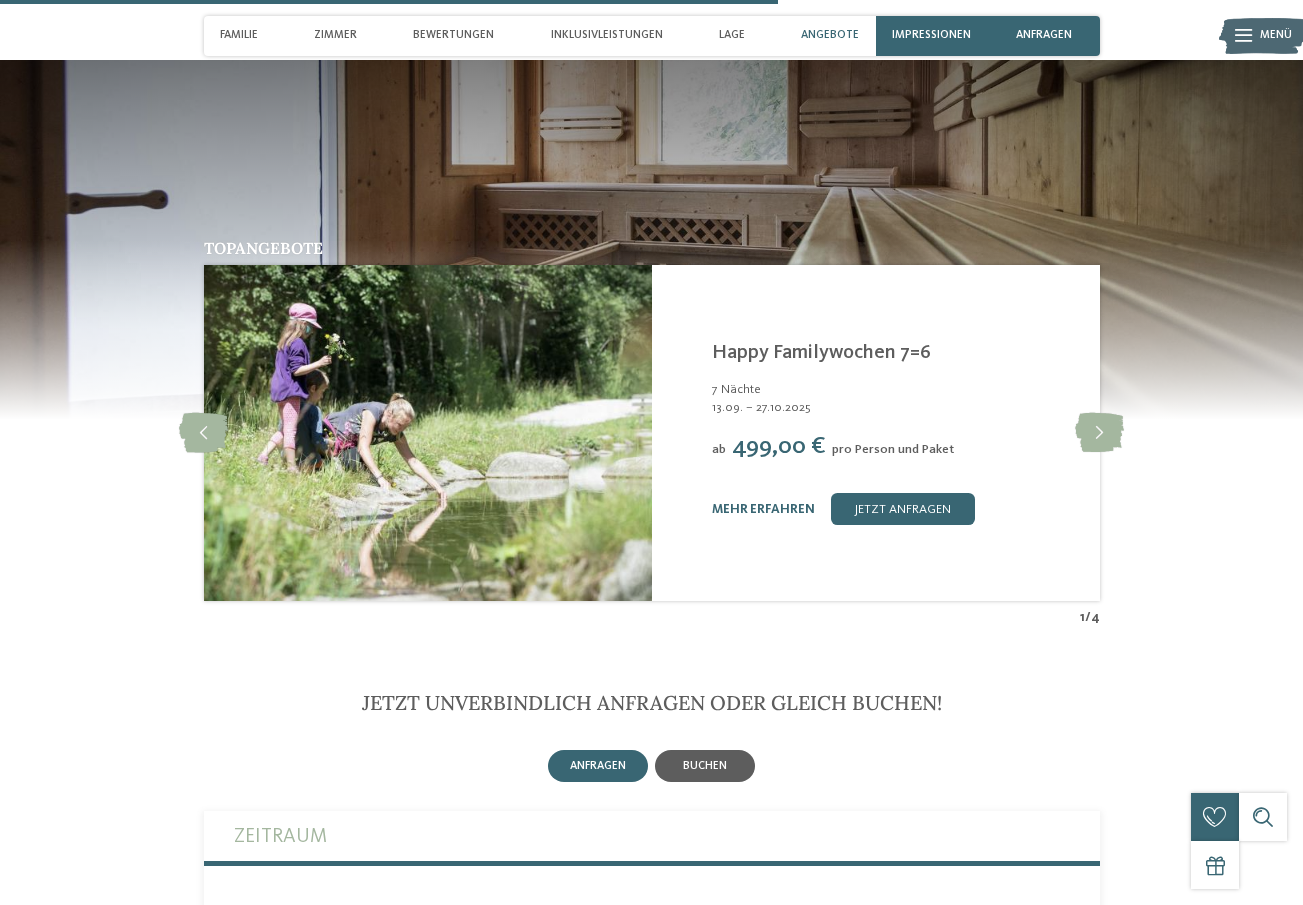 click on "buchen" at bounding box center (705, 766) 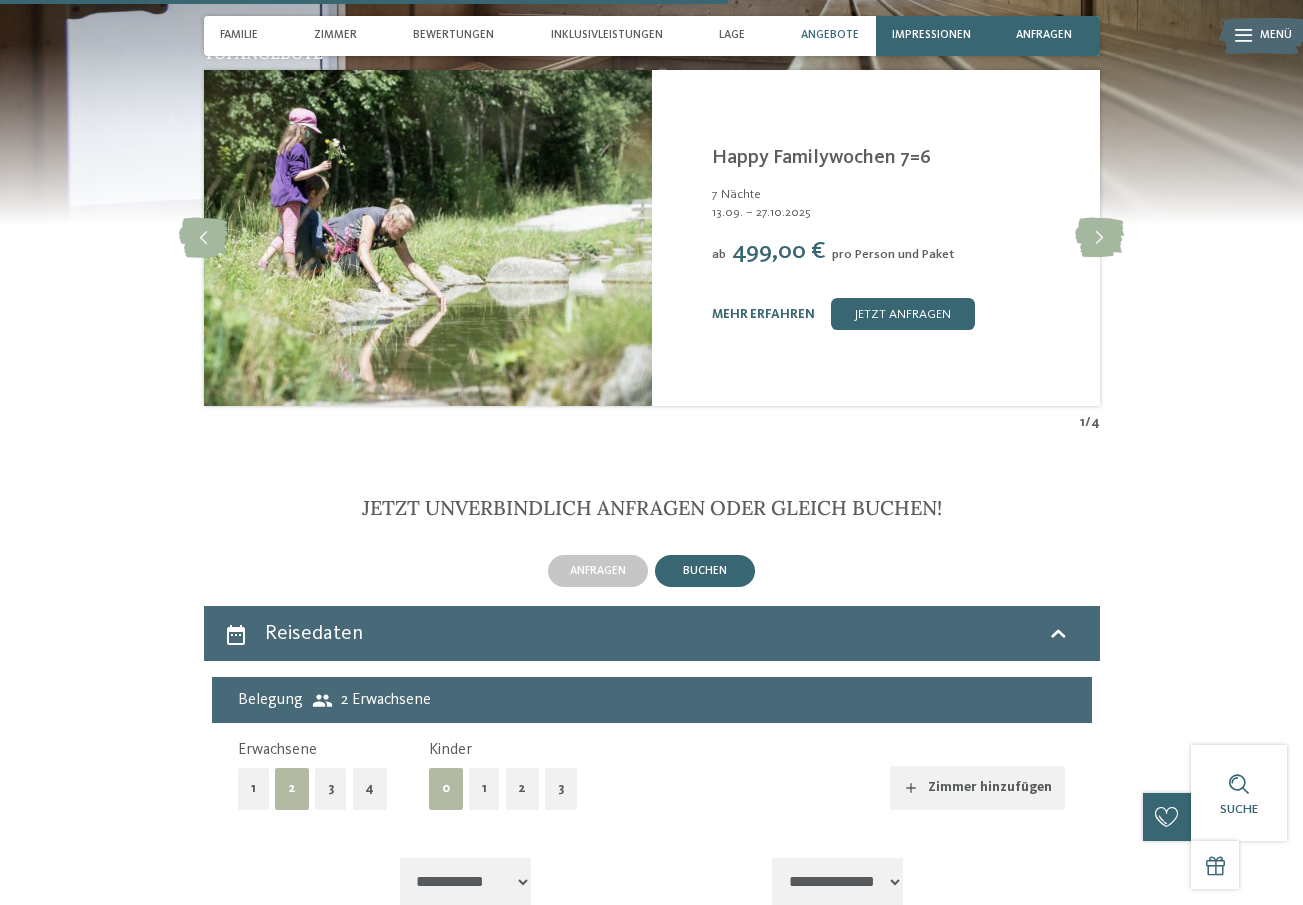 scroll, scrollTop: 3352, scrollLeft: 0, axis: vertical 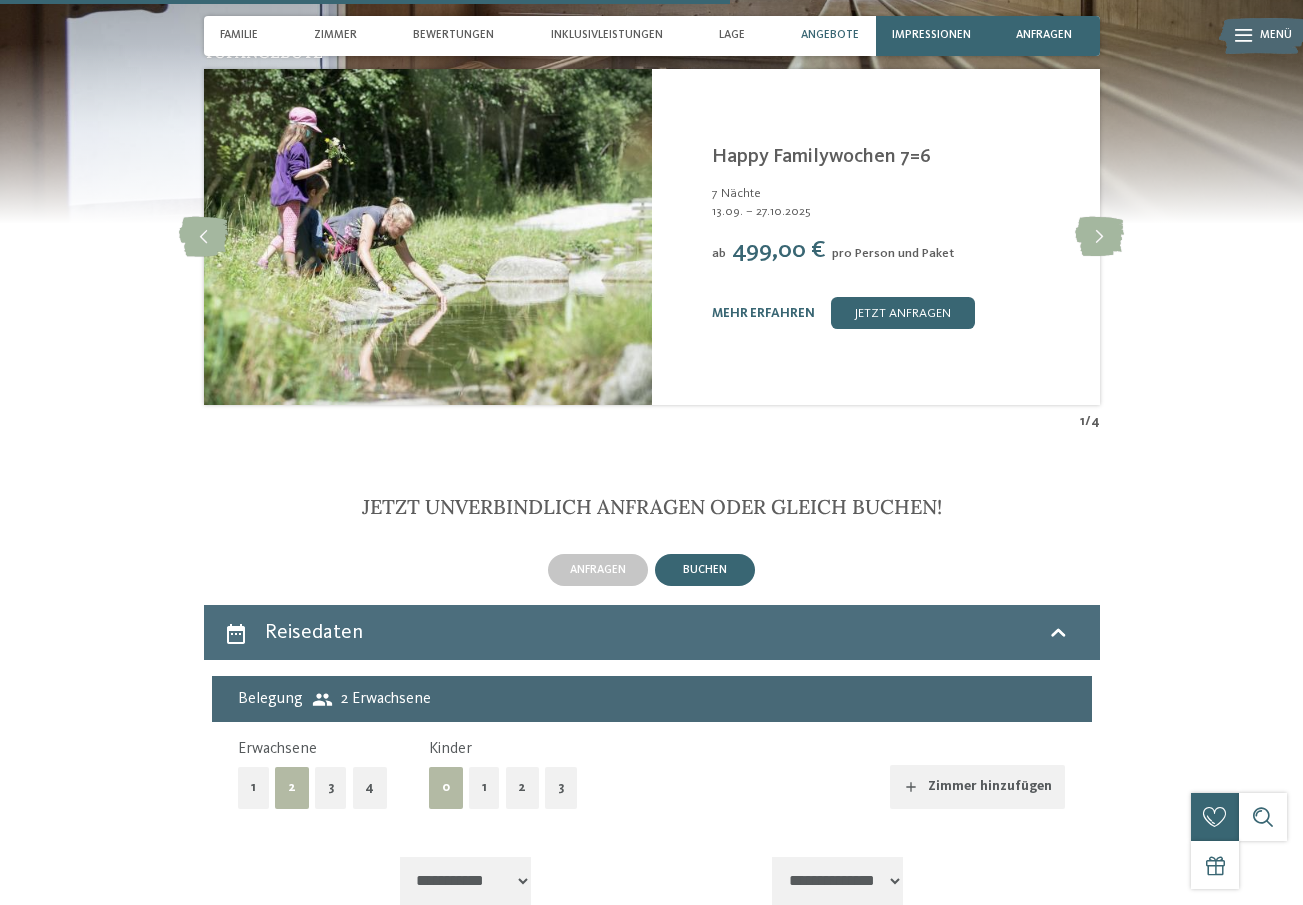 click on "Reisedaten" at bounding box center (652, 632) 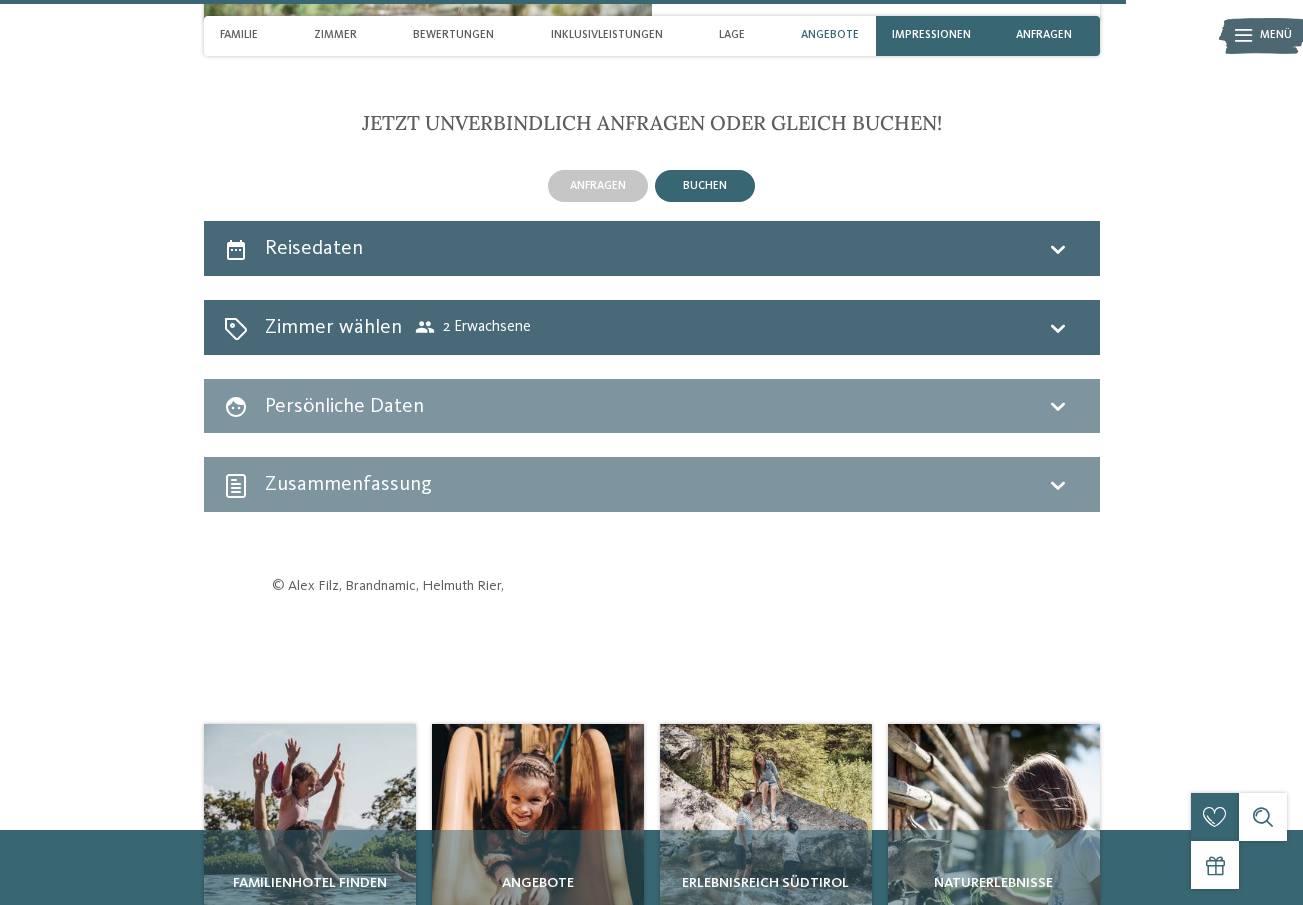 scroll, scrollTop: 3711, scrollLeft: 0, axis: vertical 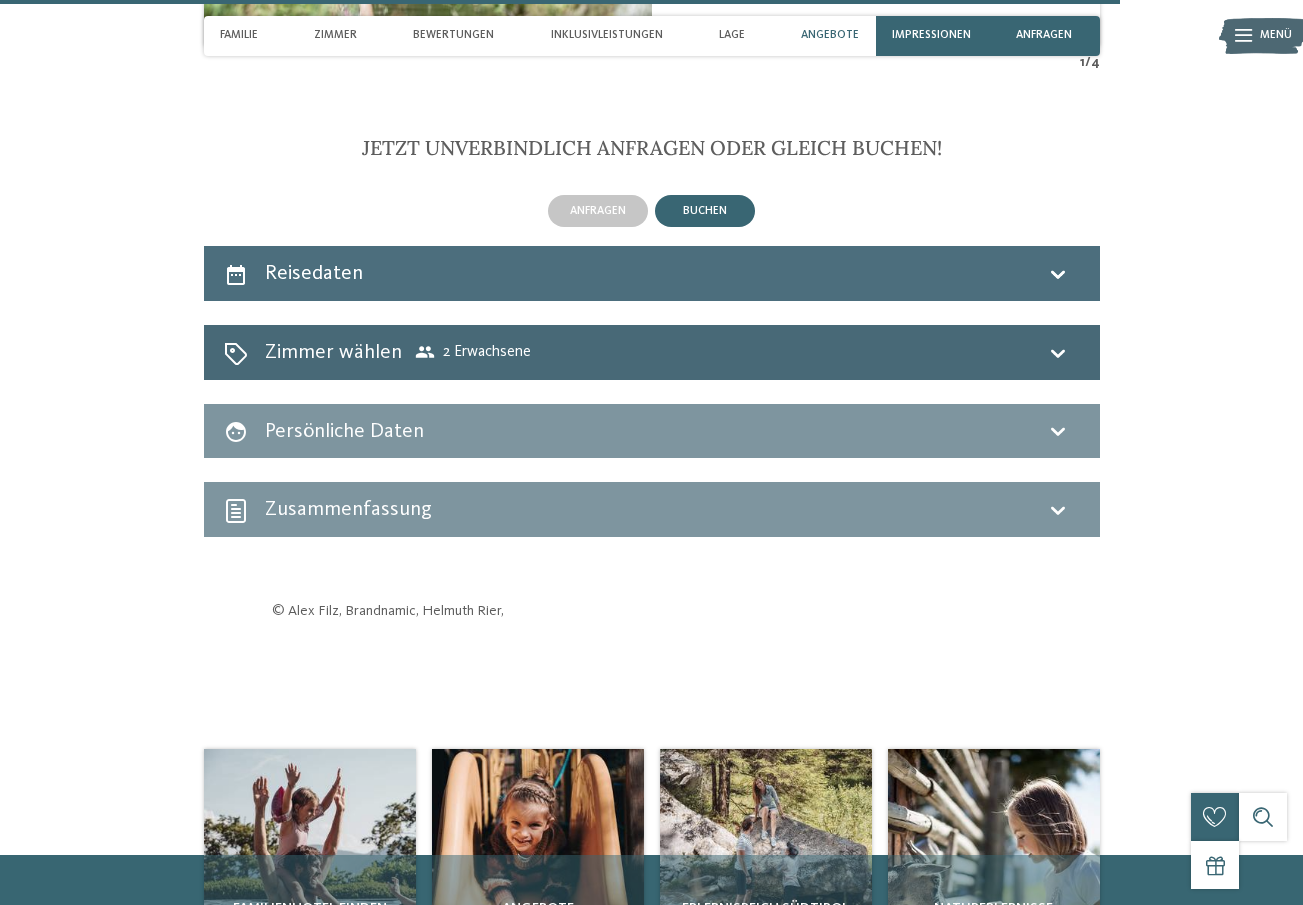 click on "Reisedaten" at bounding box center (652, 273) 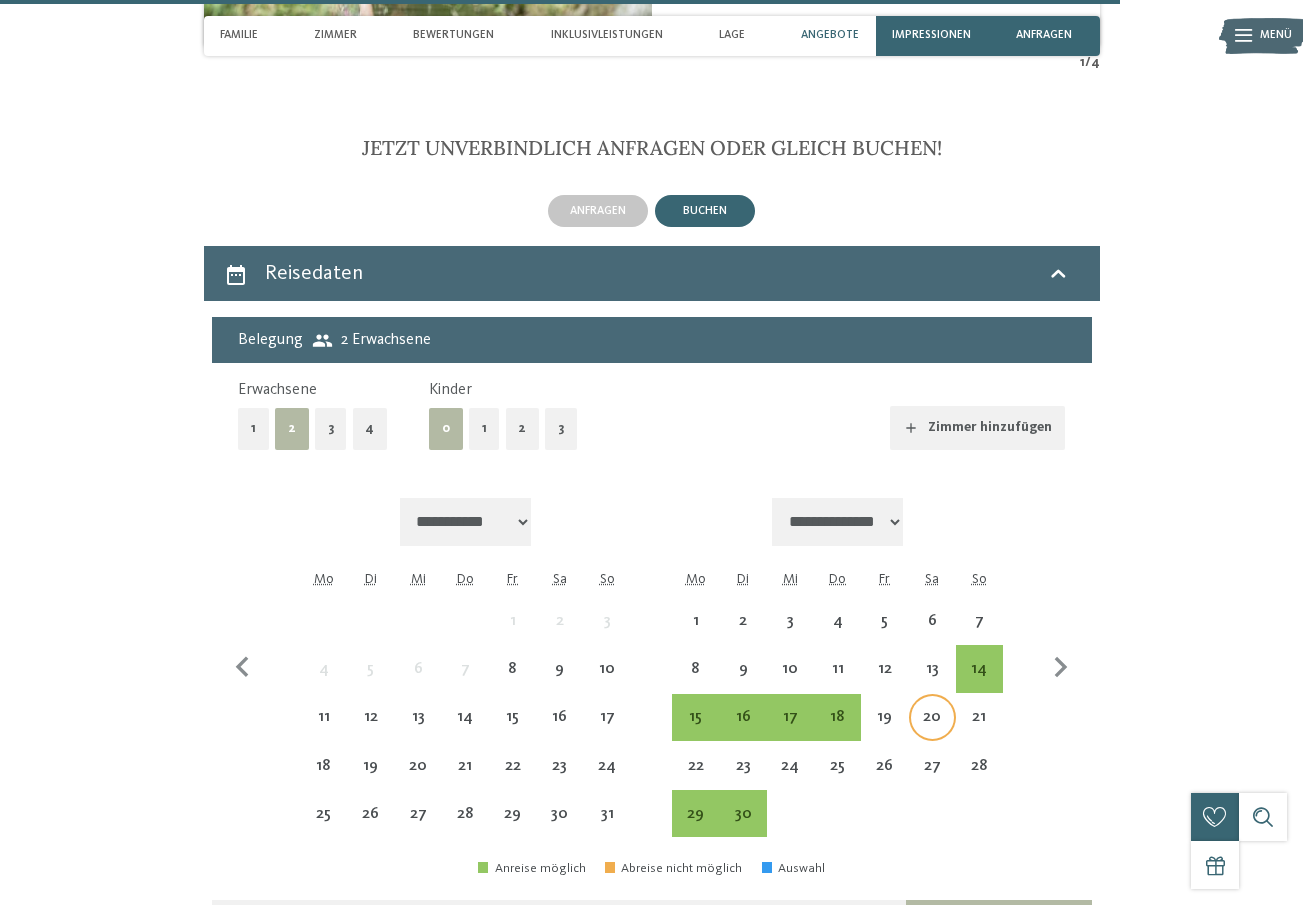 click on "20" at bounding box center (932, 730) 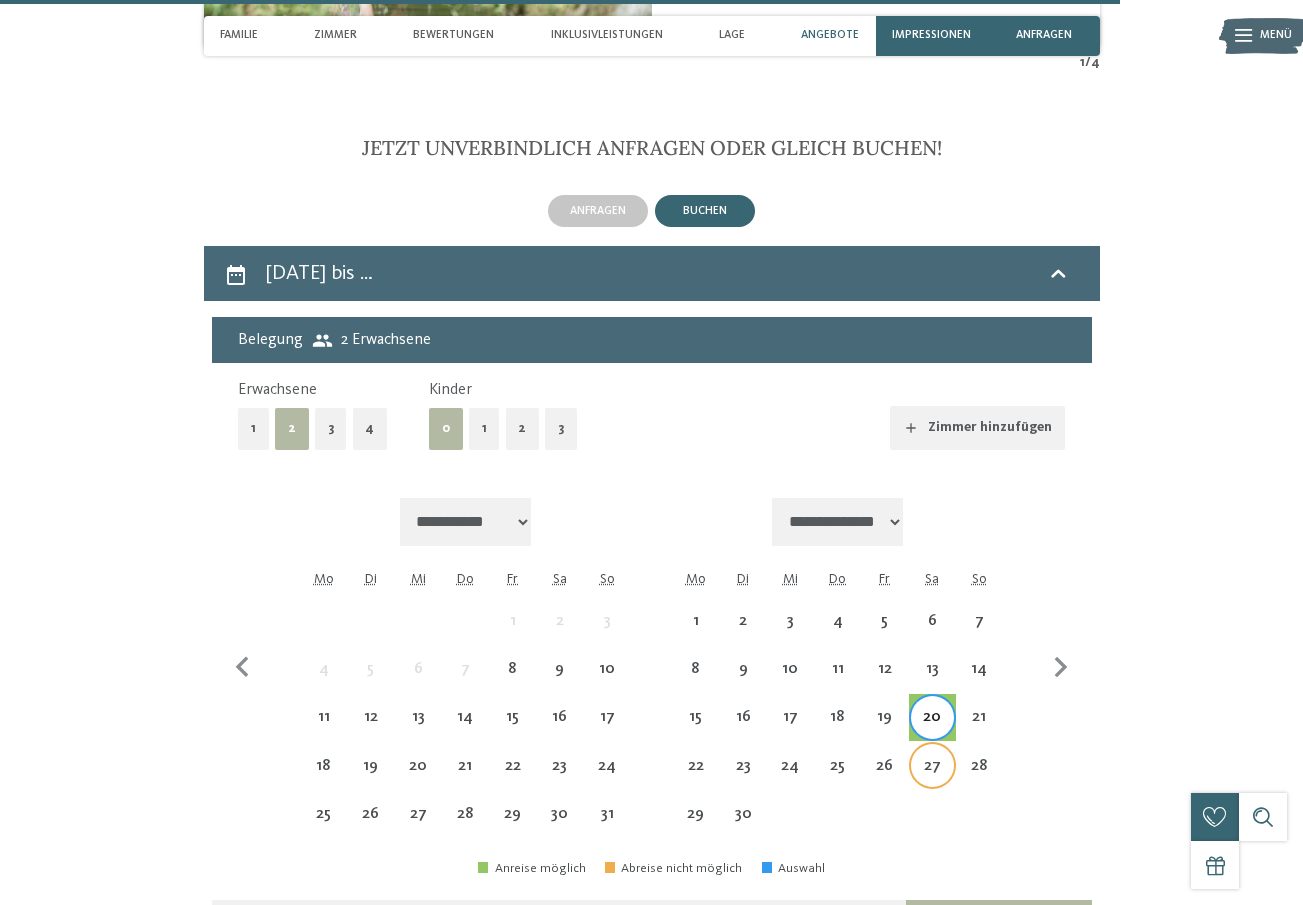 click on "27" at bounding box center [932, 779] 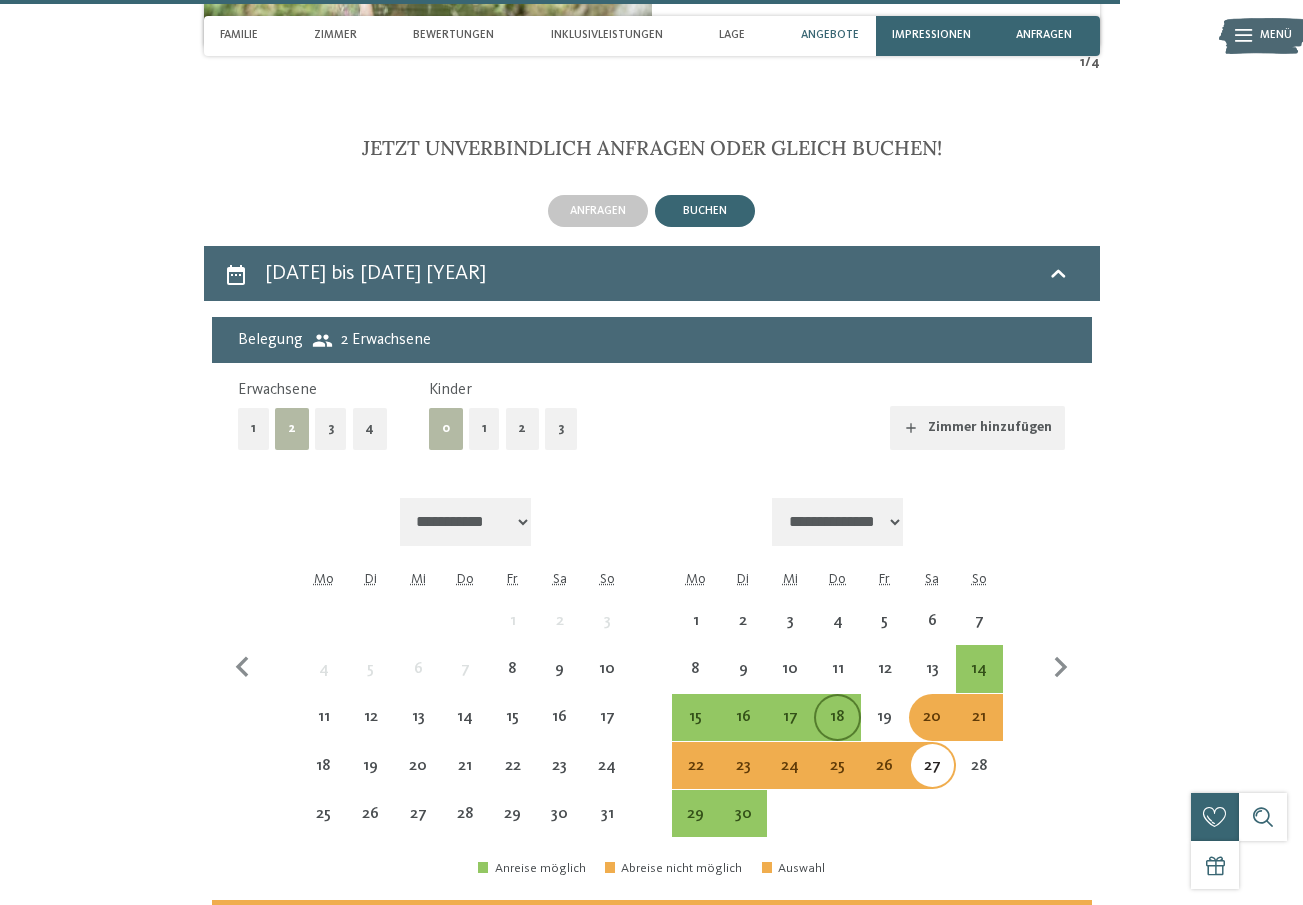 click on "18" at bounding box center (837, 730) 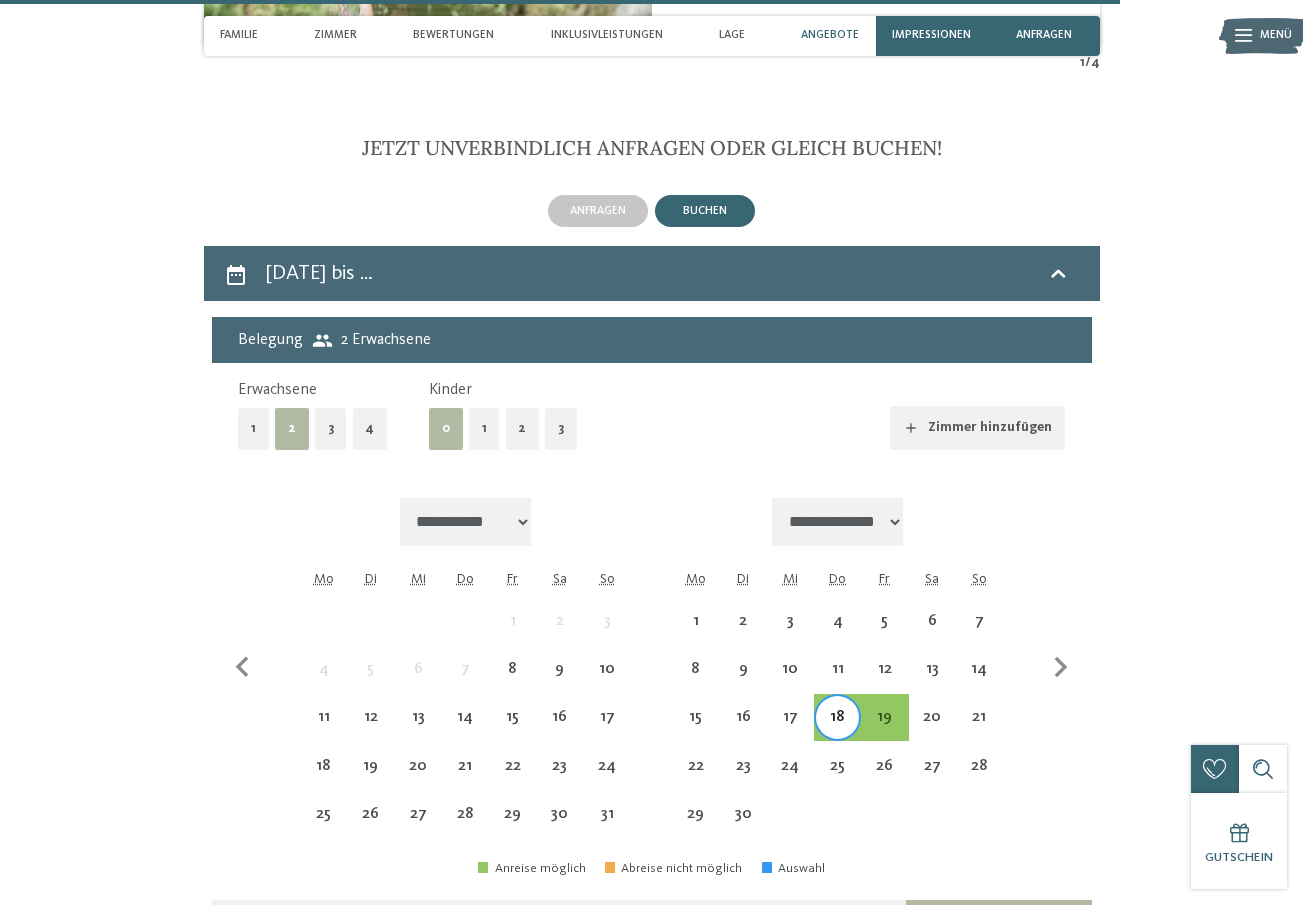 click on "Jetzt unverbindlich anfragen oder gleich buchen!
anfragen
buchen" at bounding box center [652, 660] 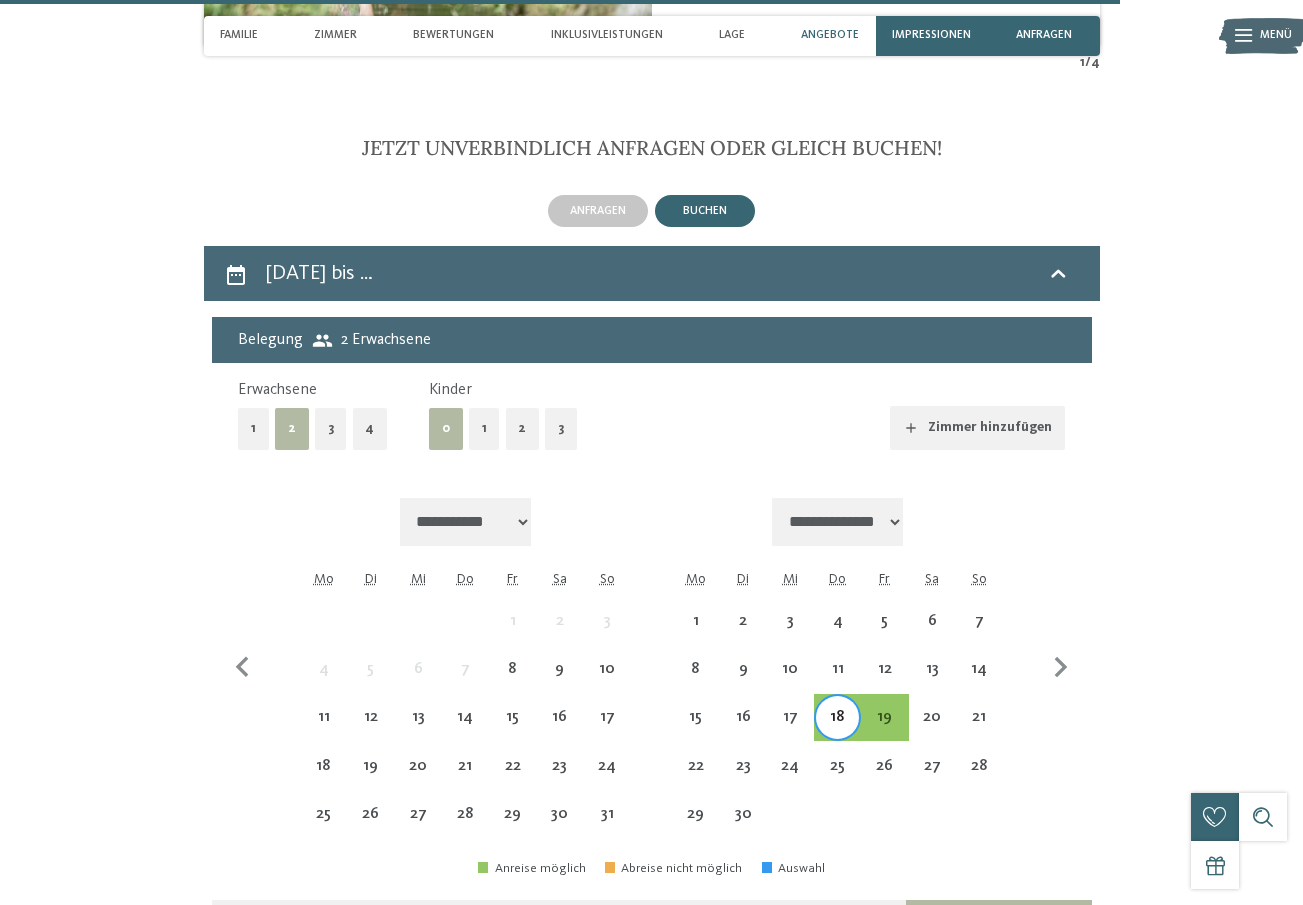 click on "18" at bounding box center (837, 730) 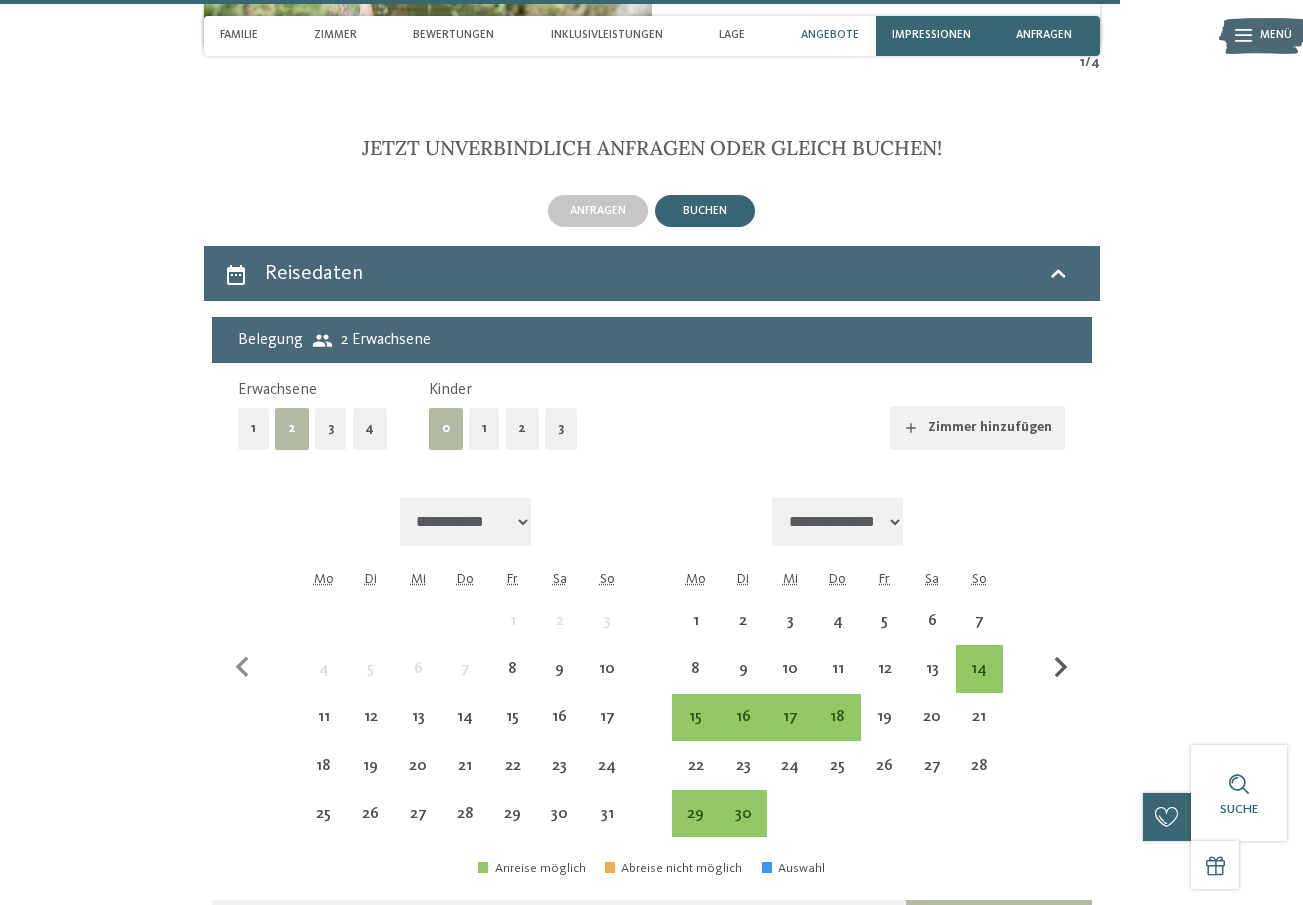 click 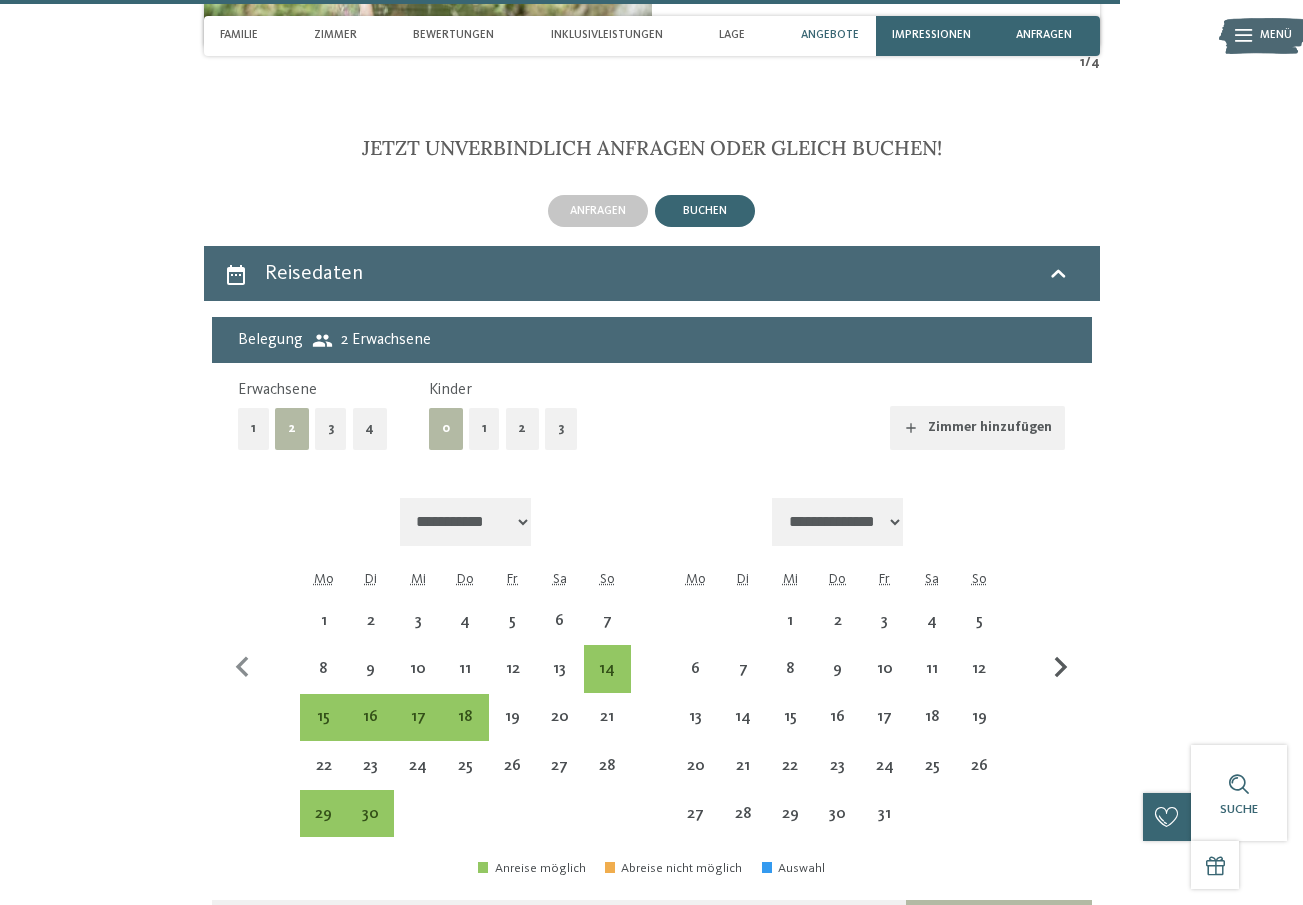 select on "**********" 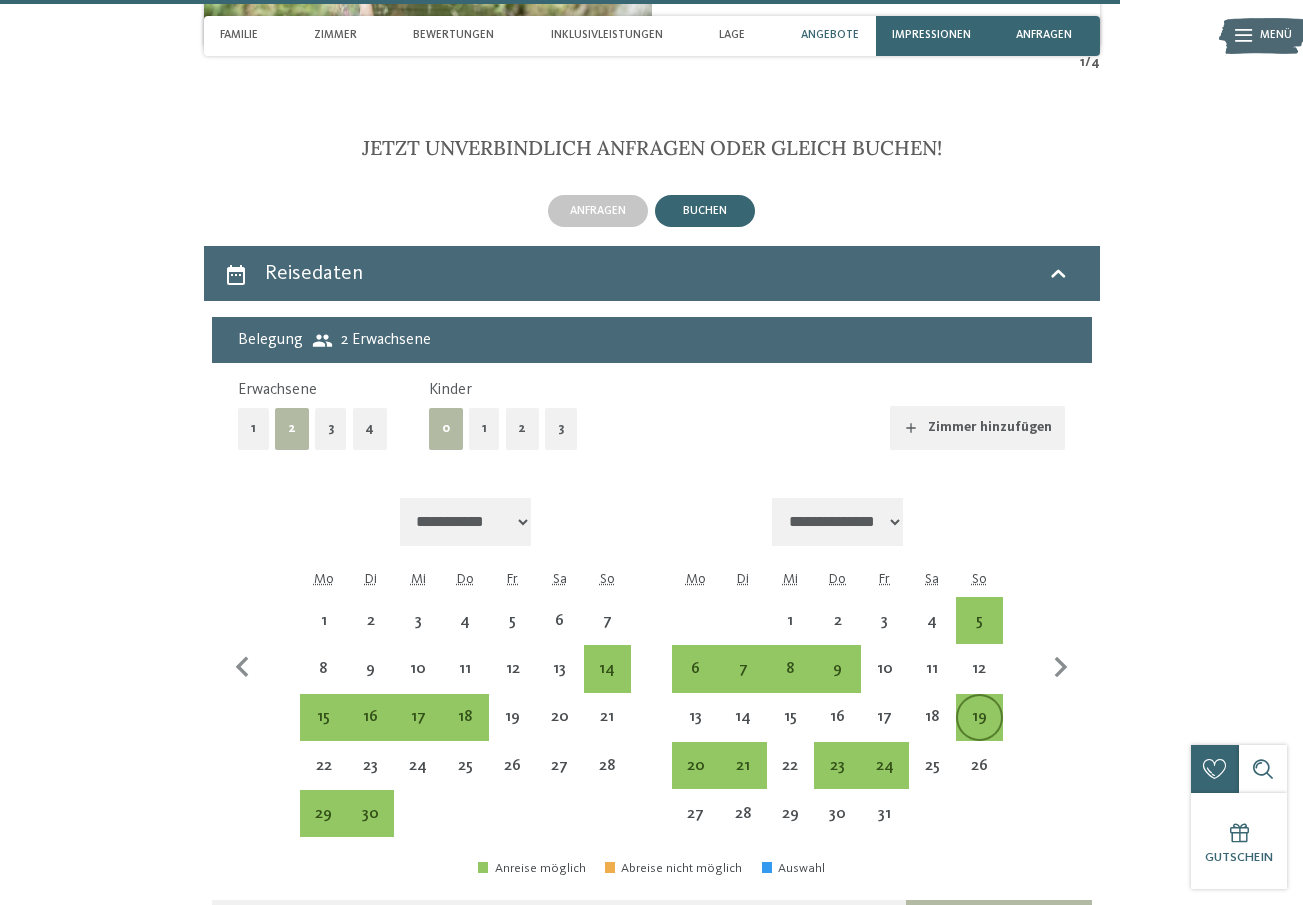 click on "19" at bounding box center [979, 730] 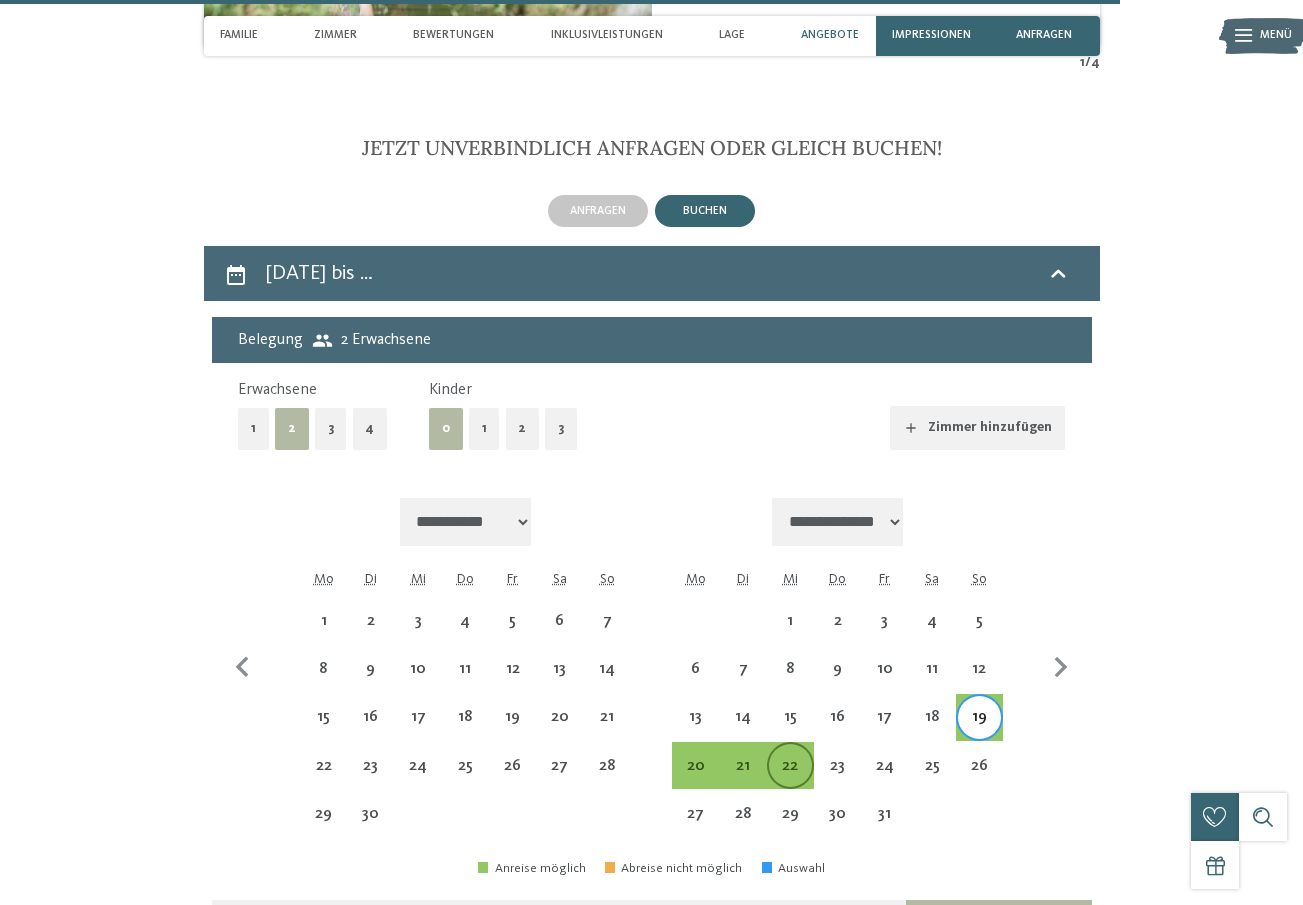 click on "22" at bounding box center (790, 779) 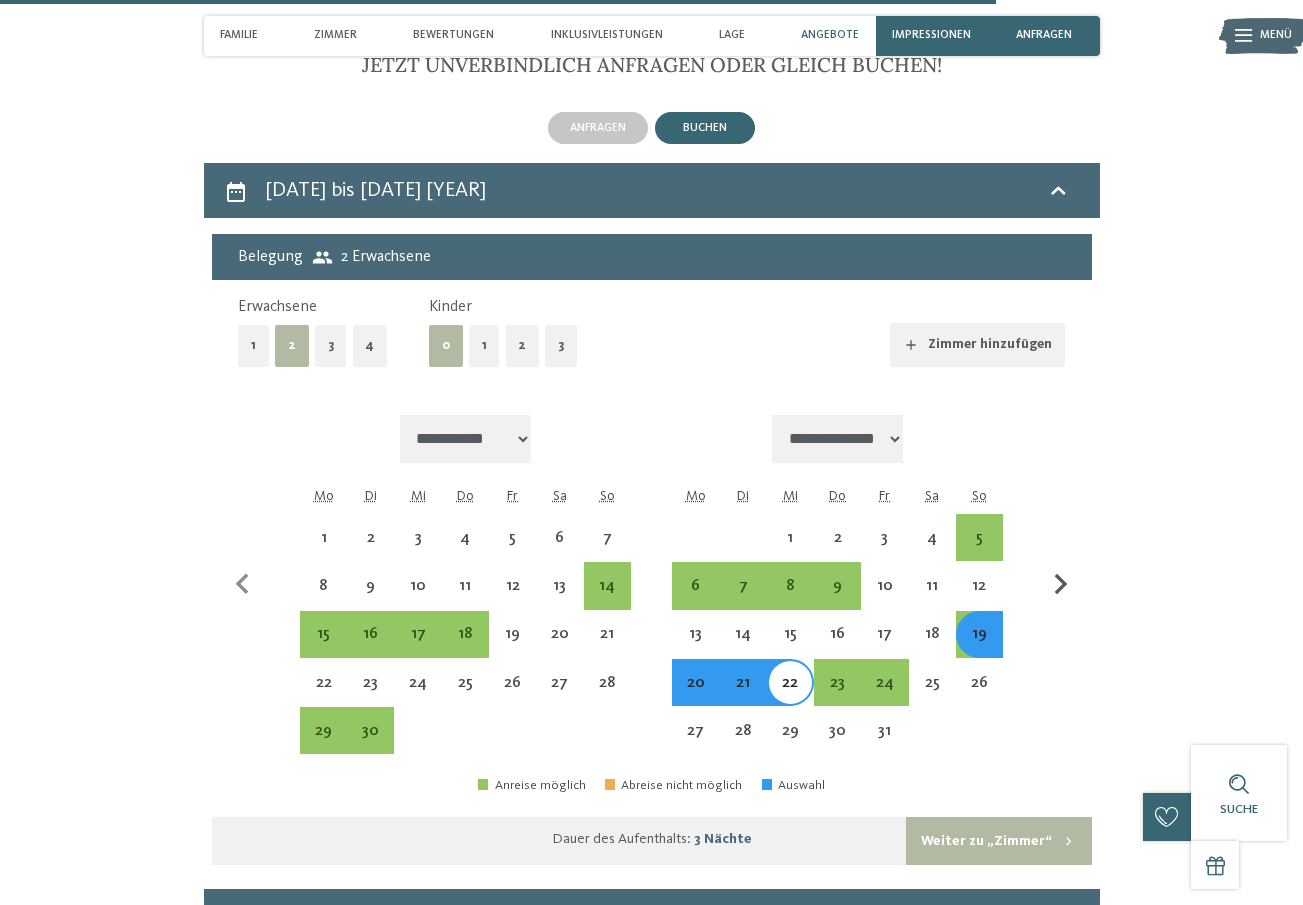 scroll, scrollTop: 3759, scrollLeft: 0, axis: vertical 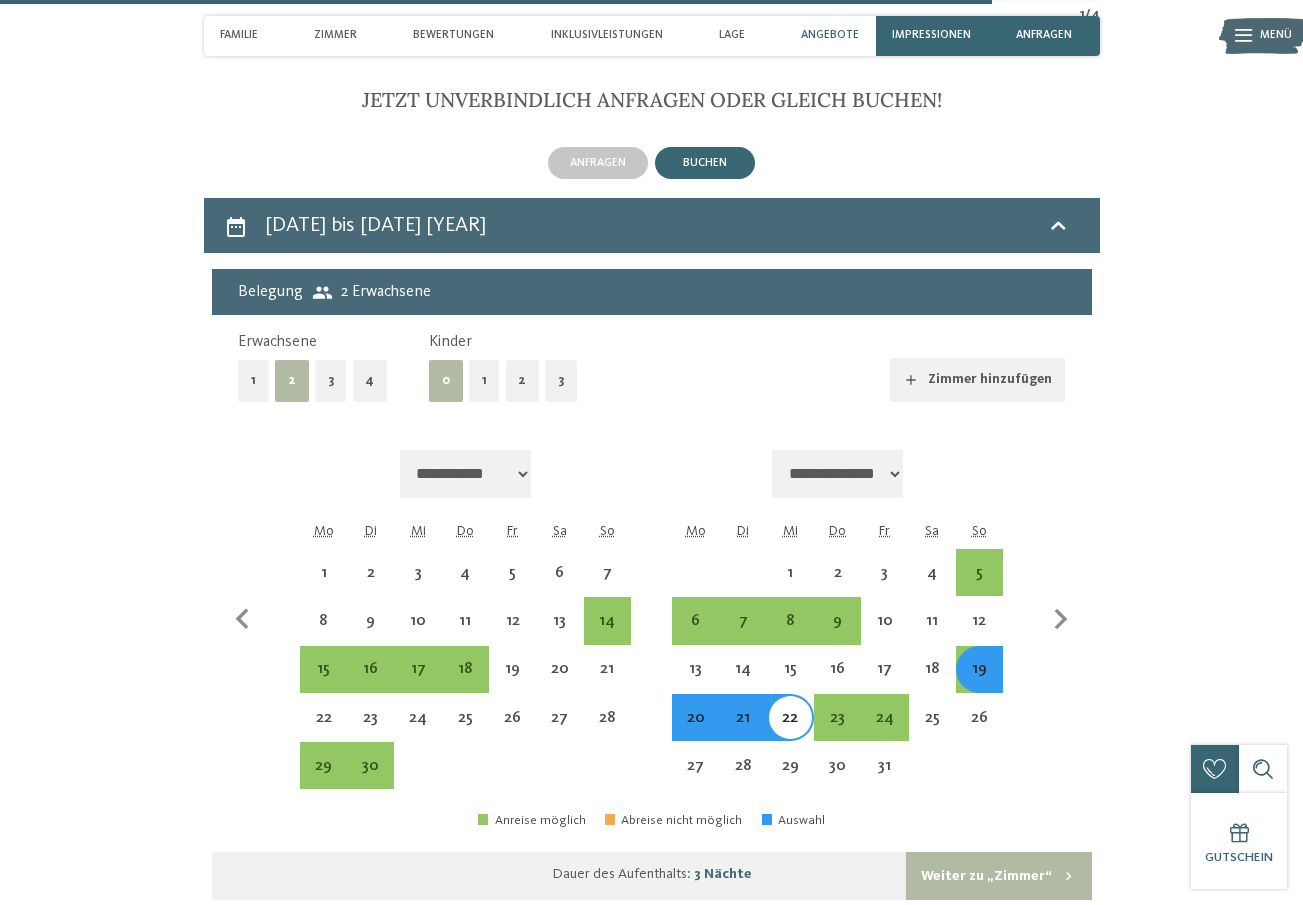 click on "19" at bounding box center [979, 682] 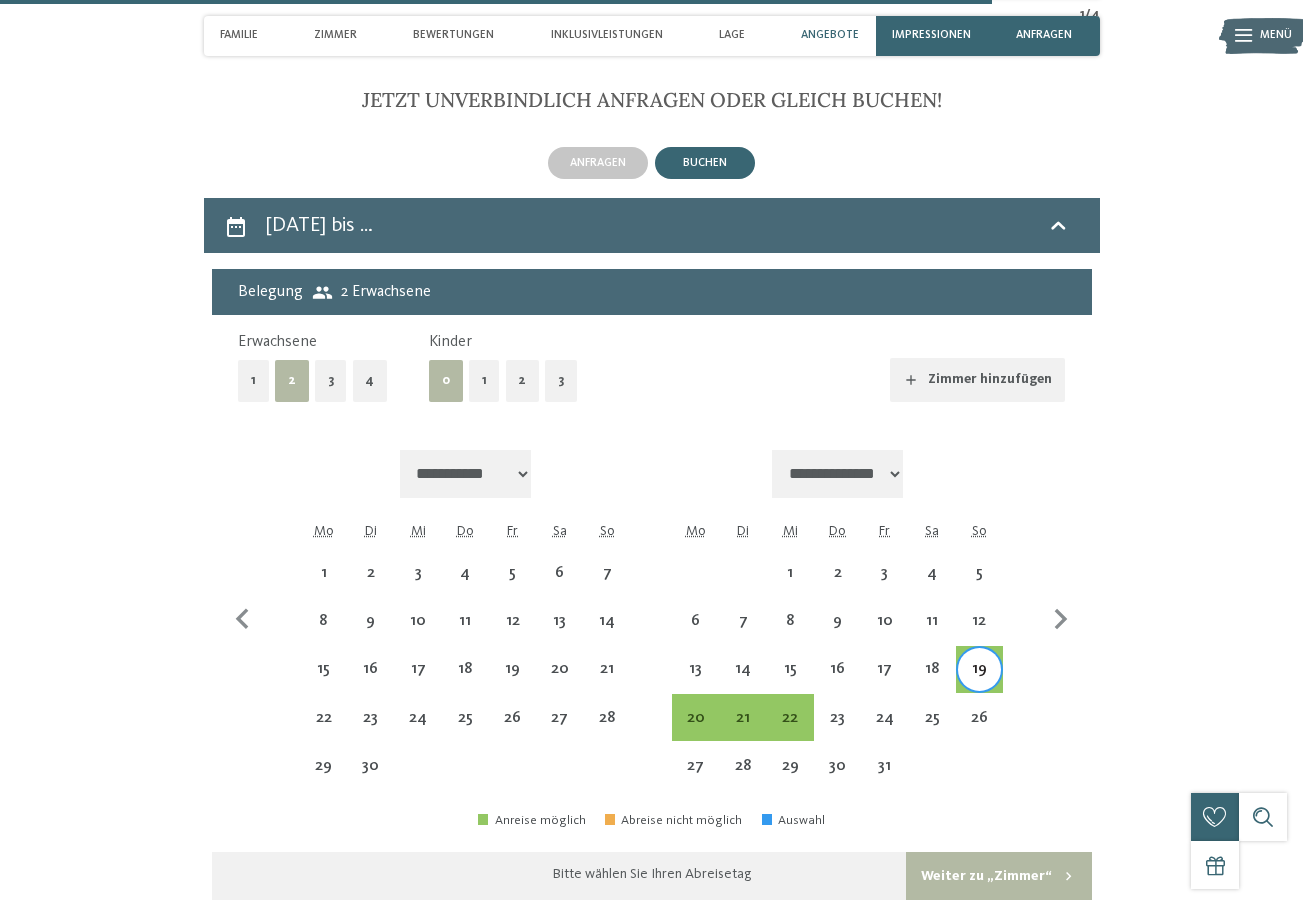 click on "19" at bounding box center (979, 682) 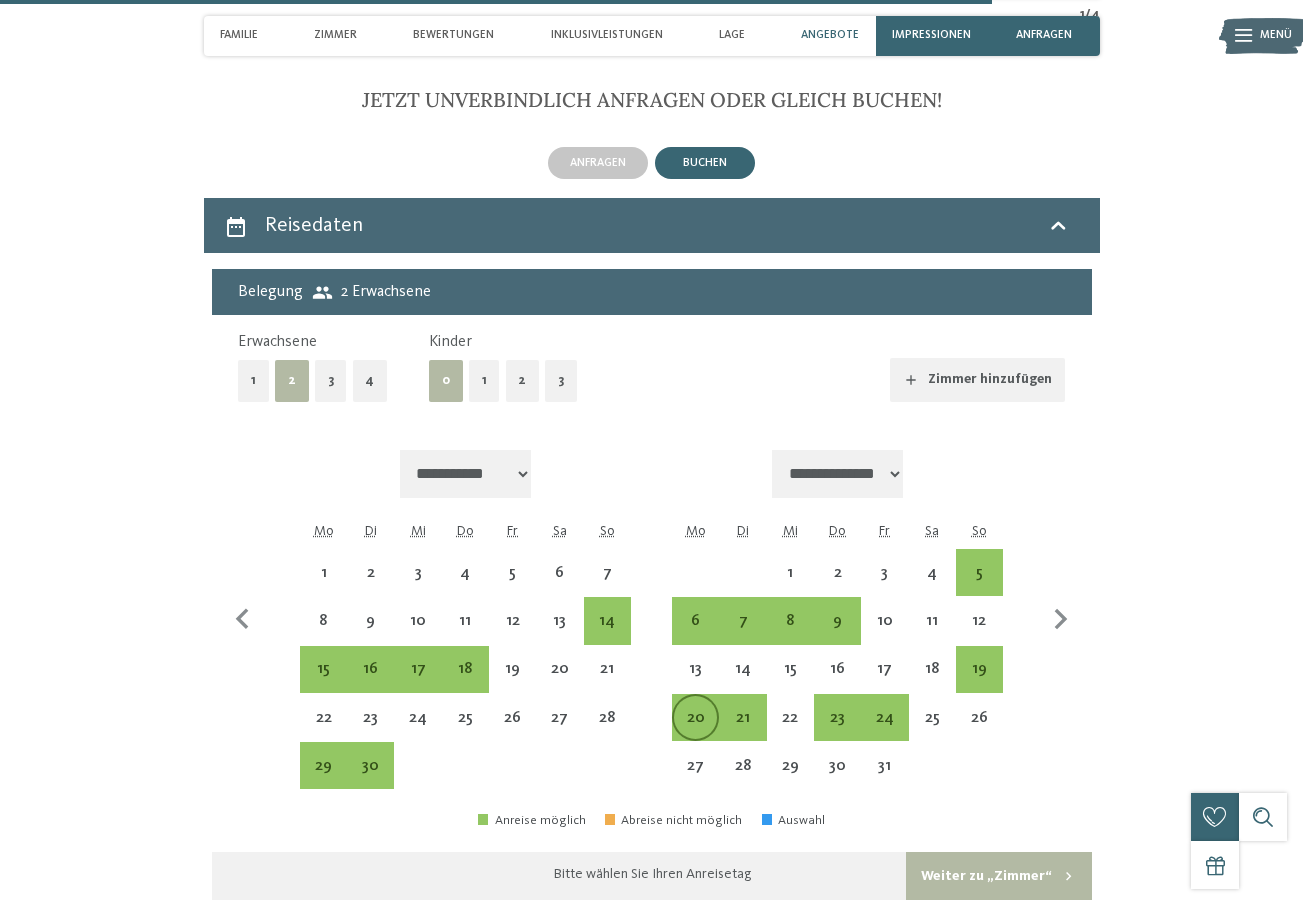 click on "20" at bounding box center (695, 731) 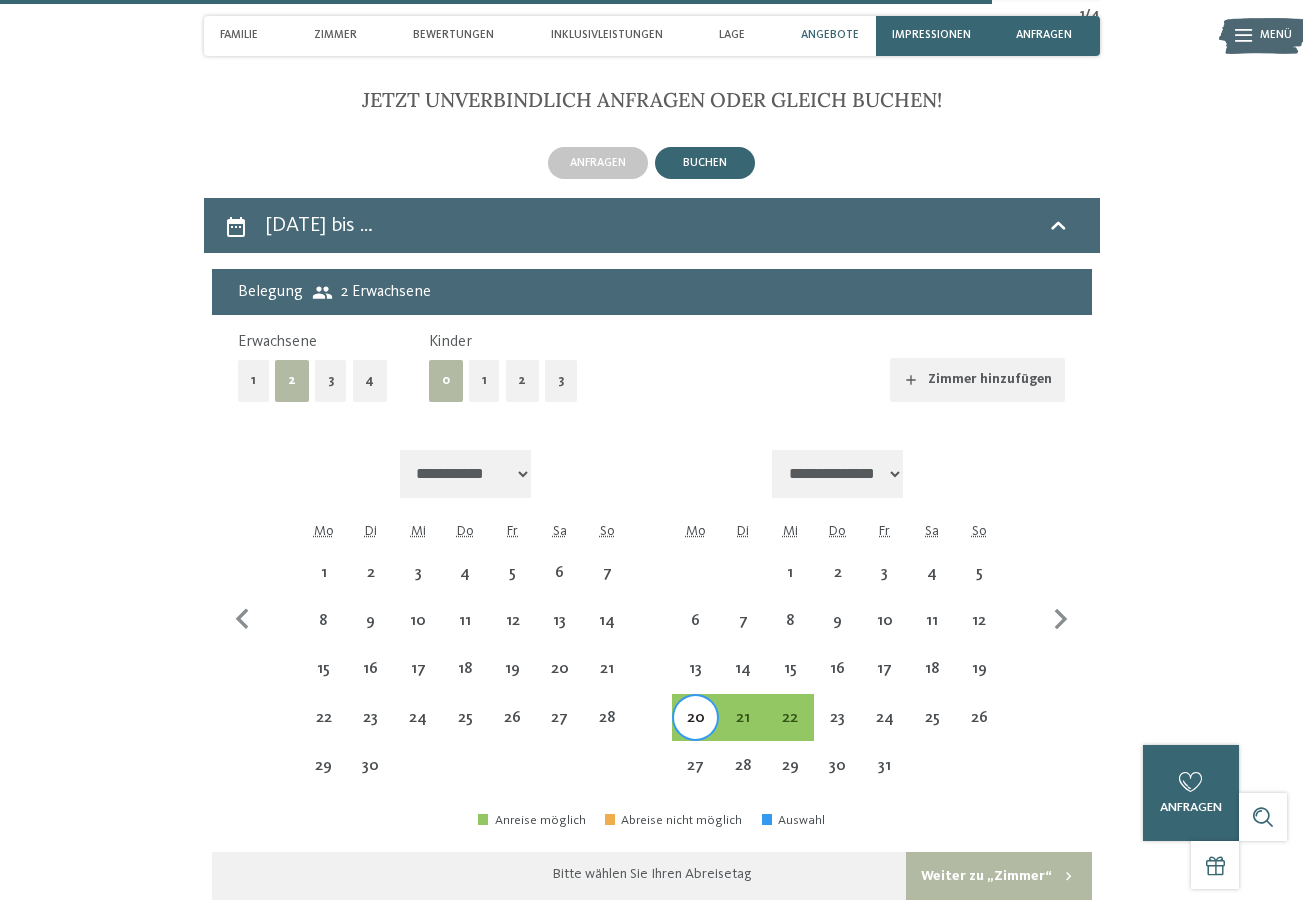 click on "20" at bounding box center [695, 731] 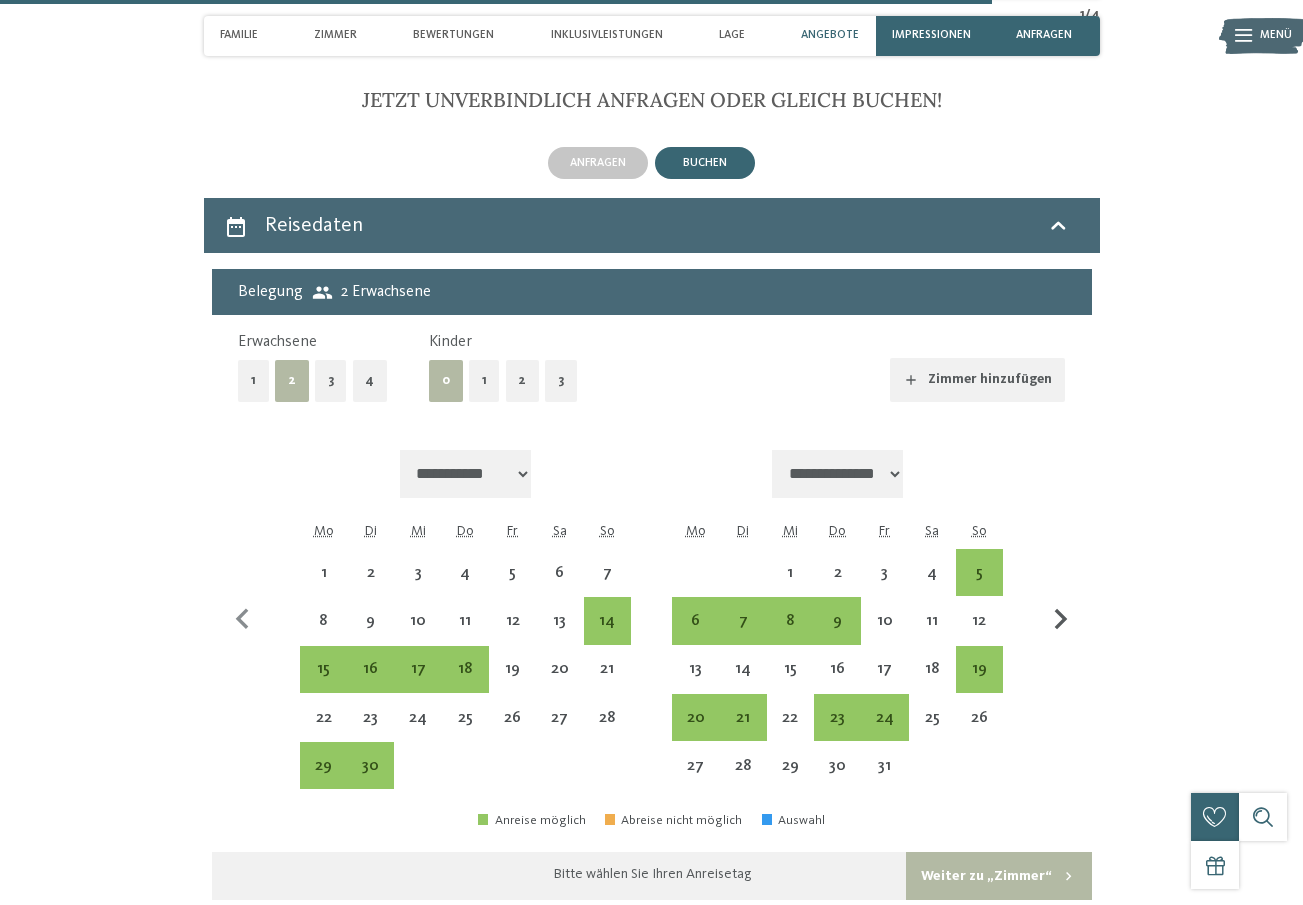 click 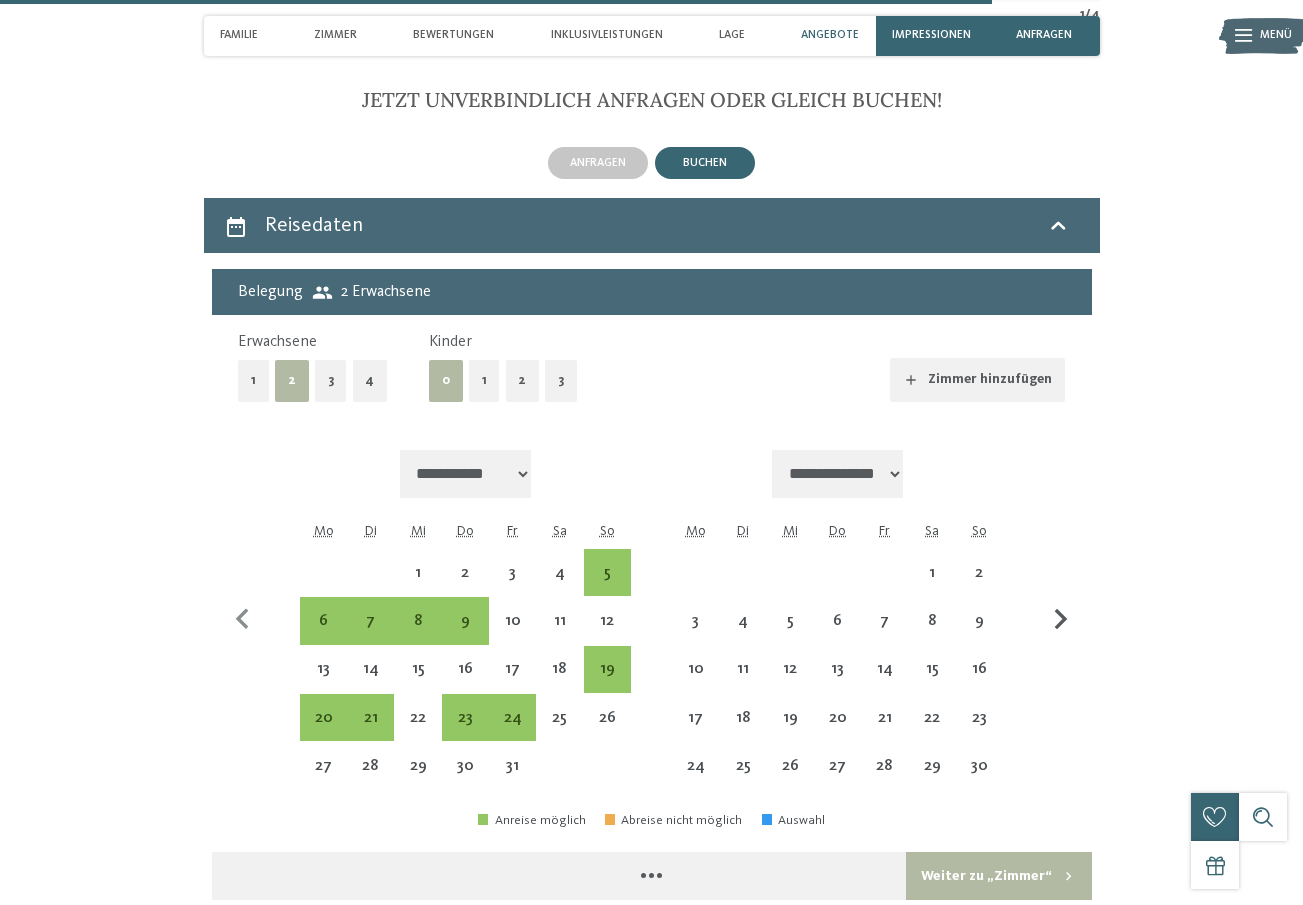 select on "**********" 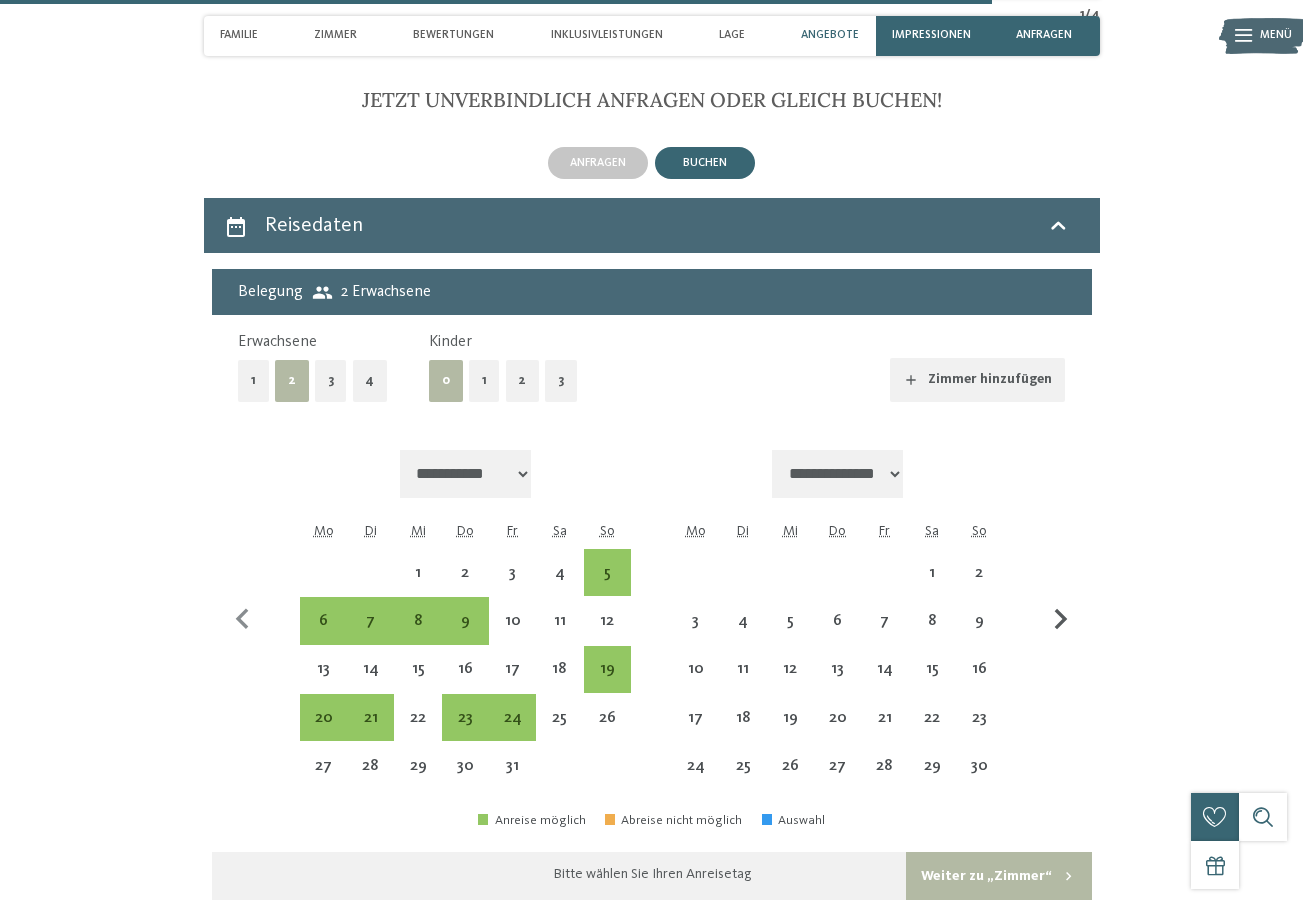 click 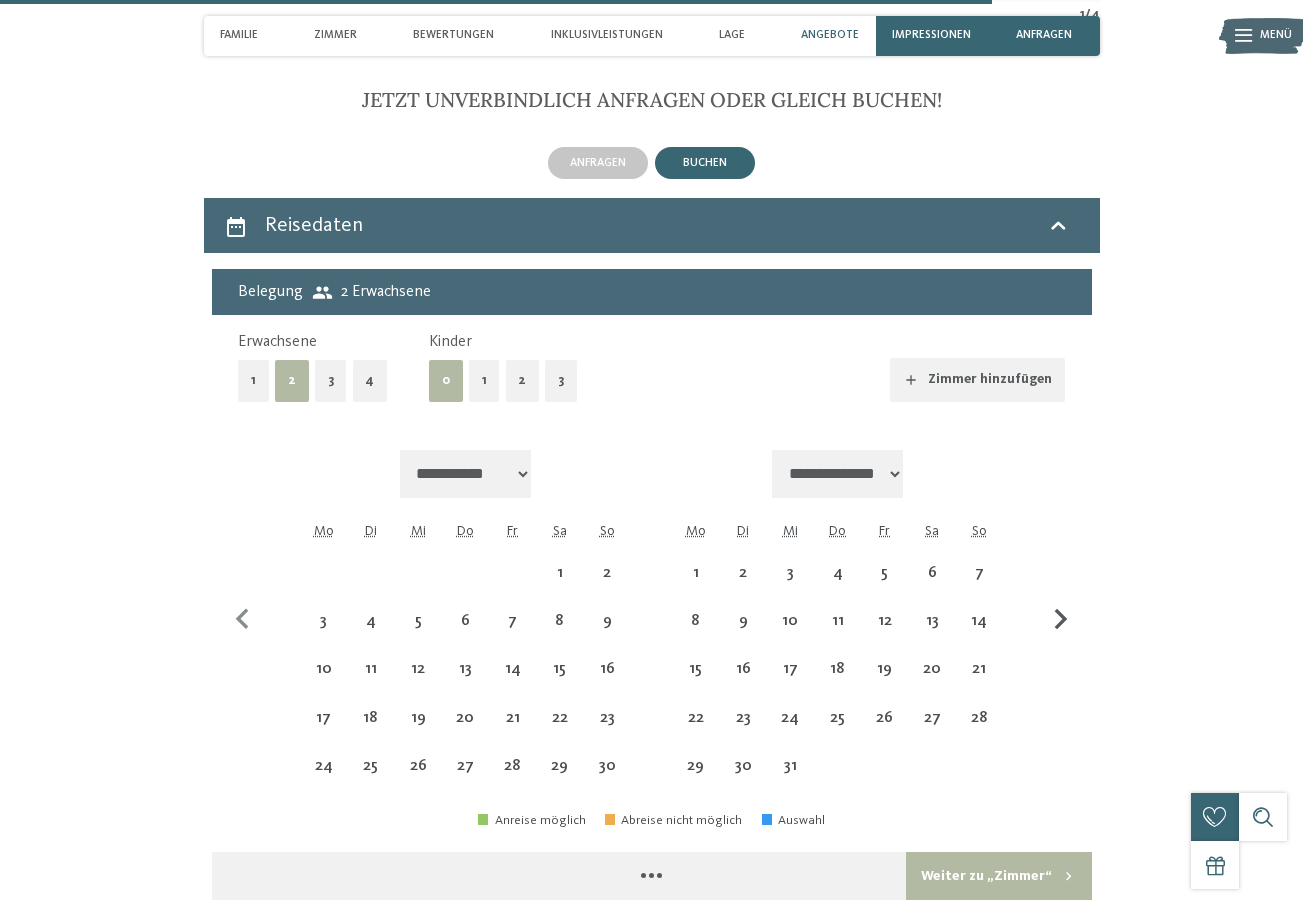 select on "**********" 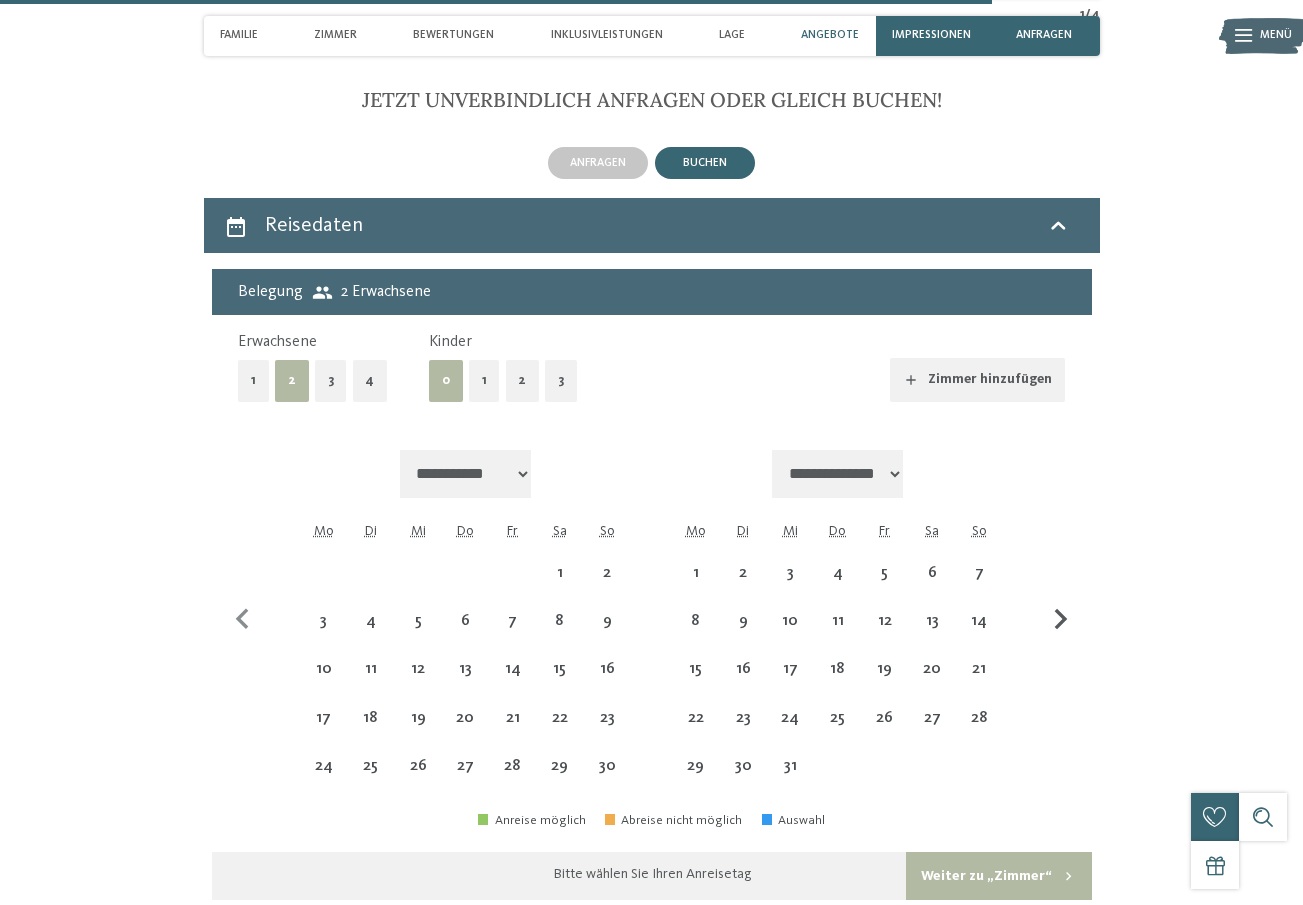 click 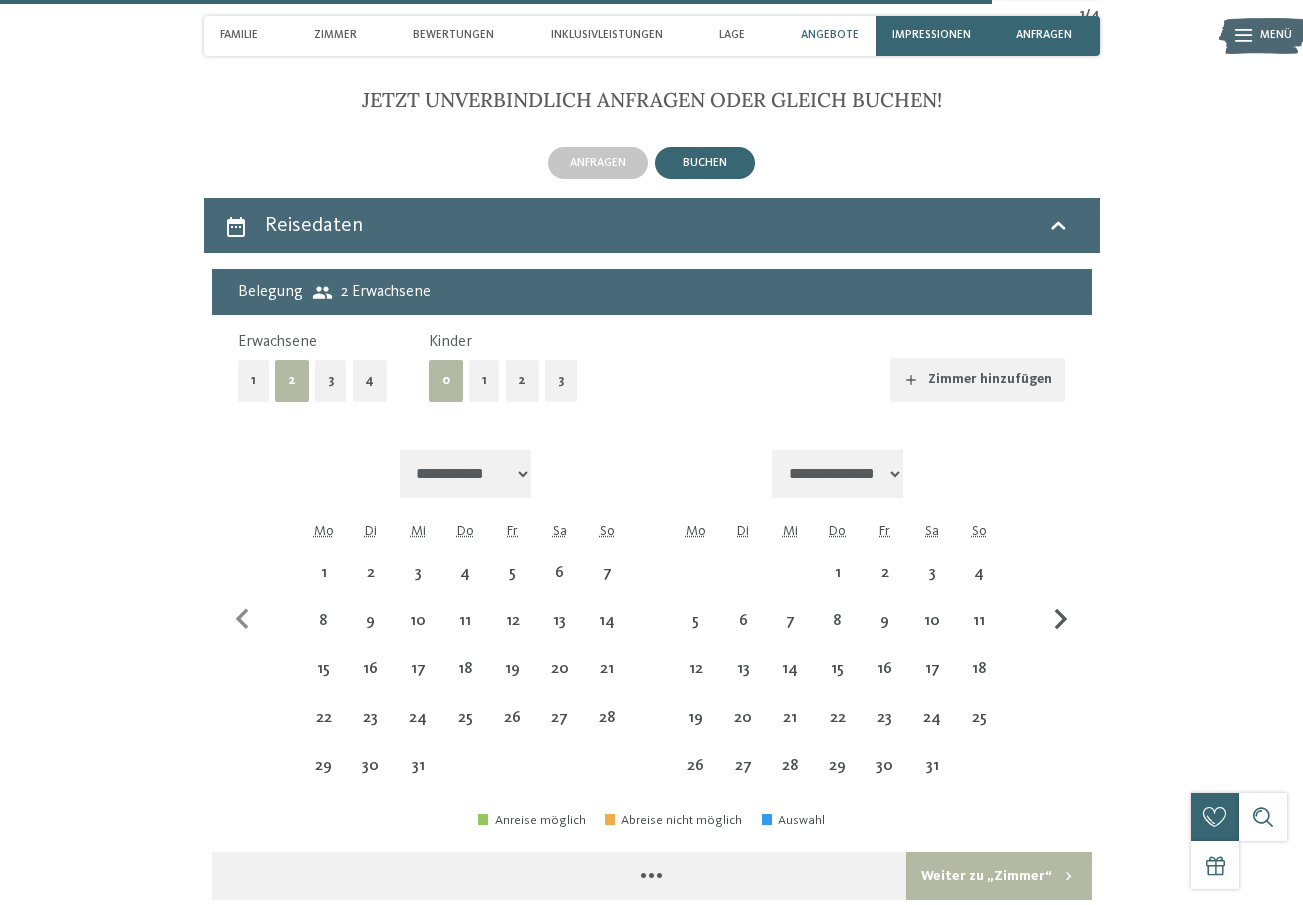 select on "**********" 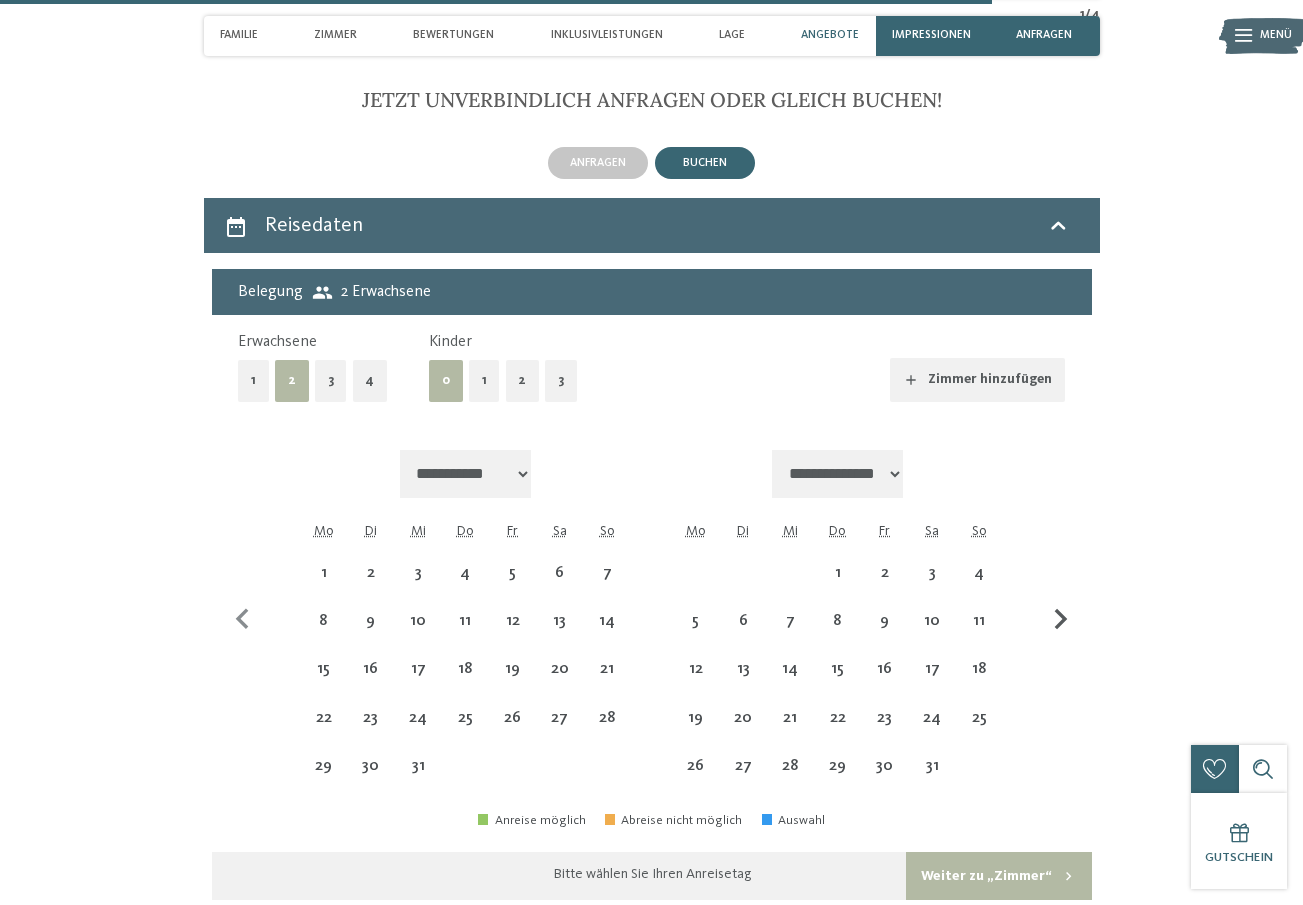 click 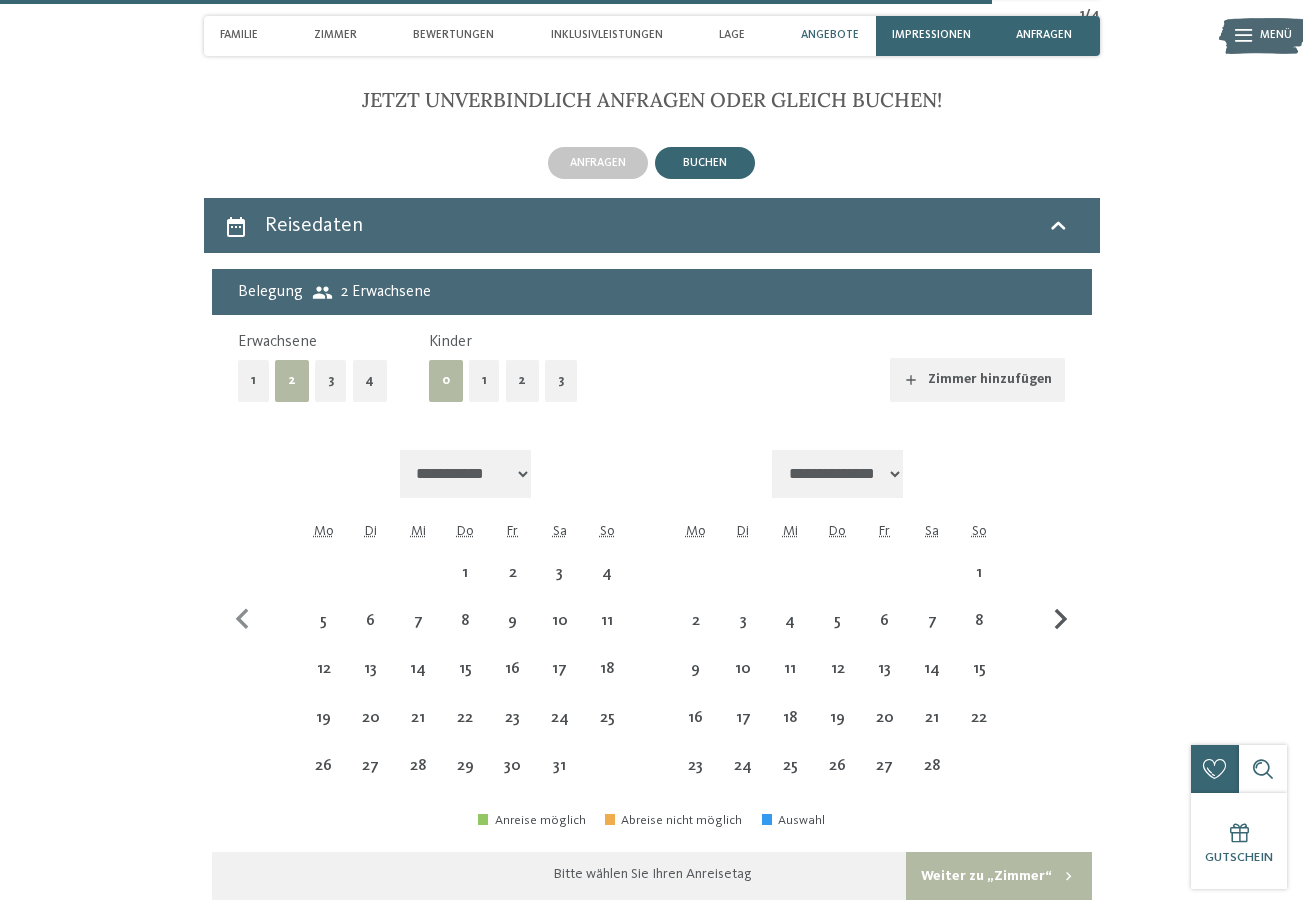 click 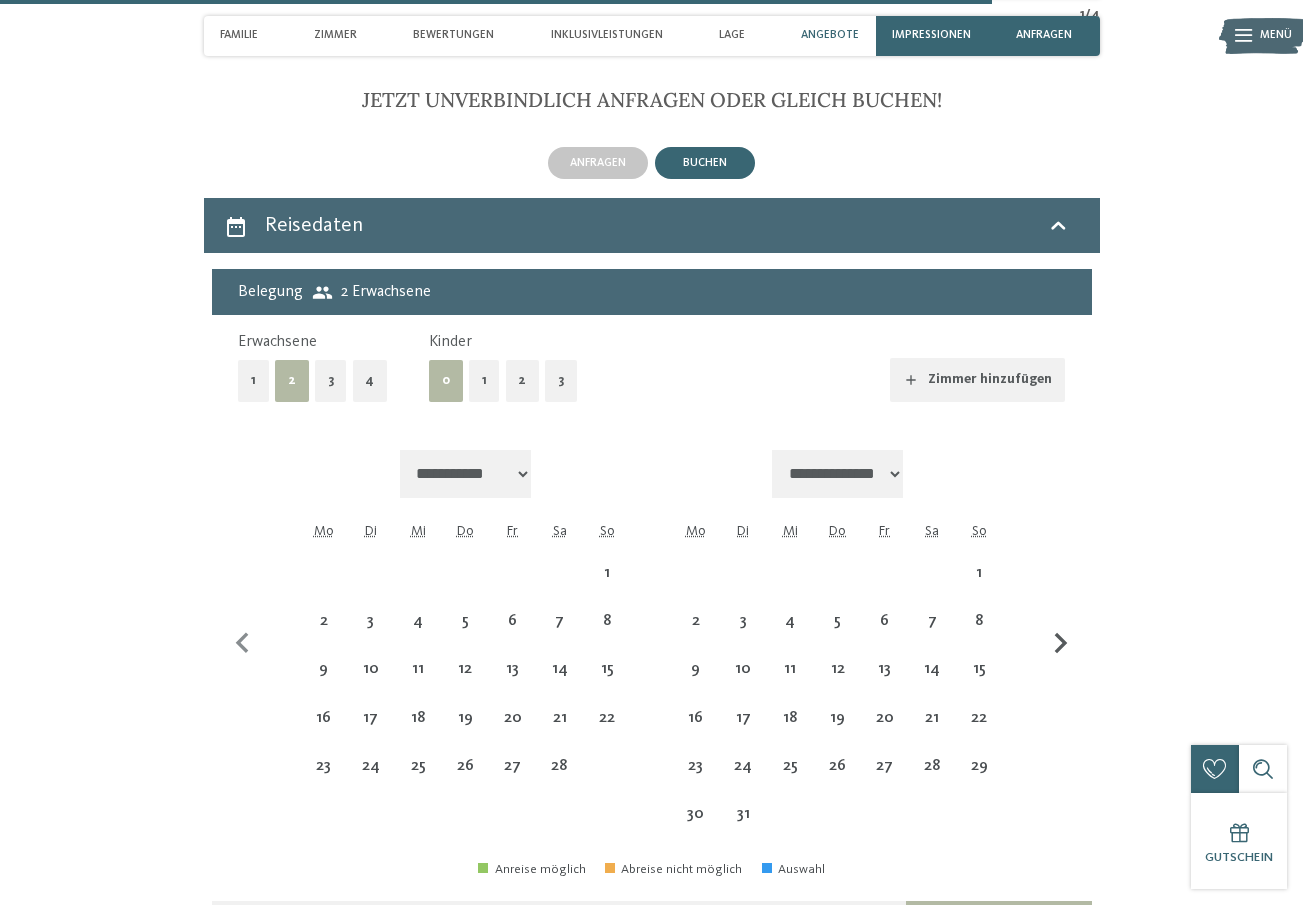 select on "**********" 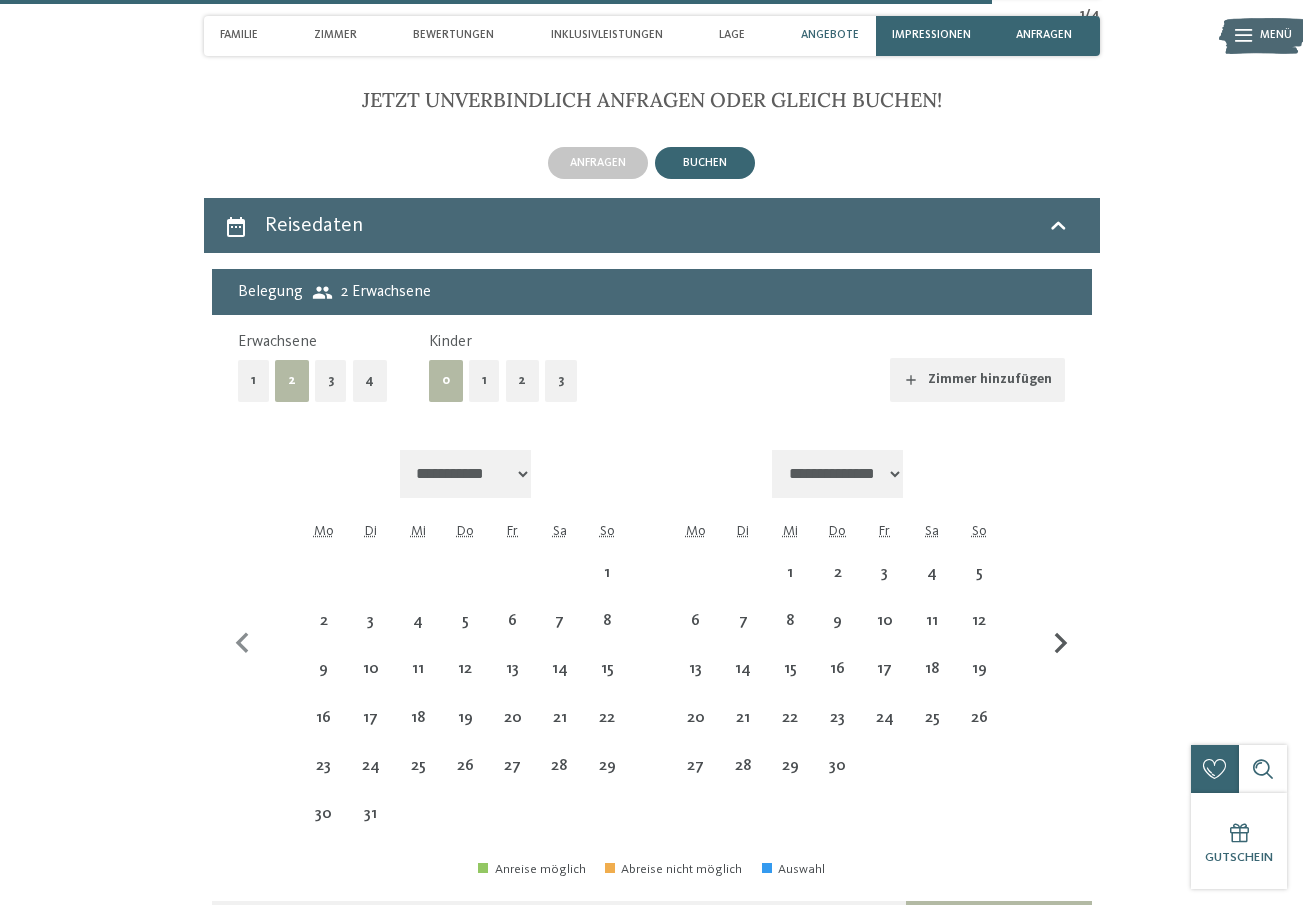 click at bounding box center [1061, 644] 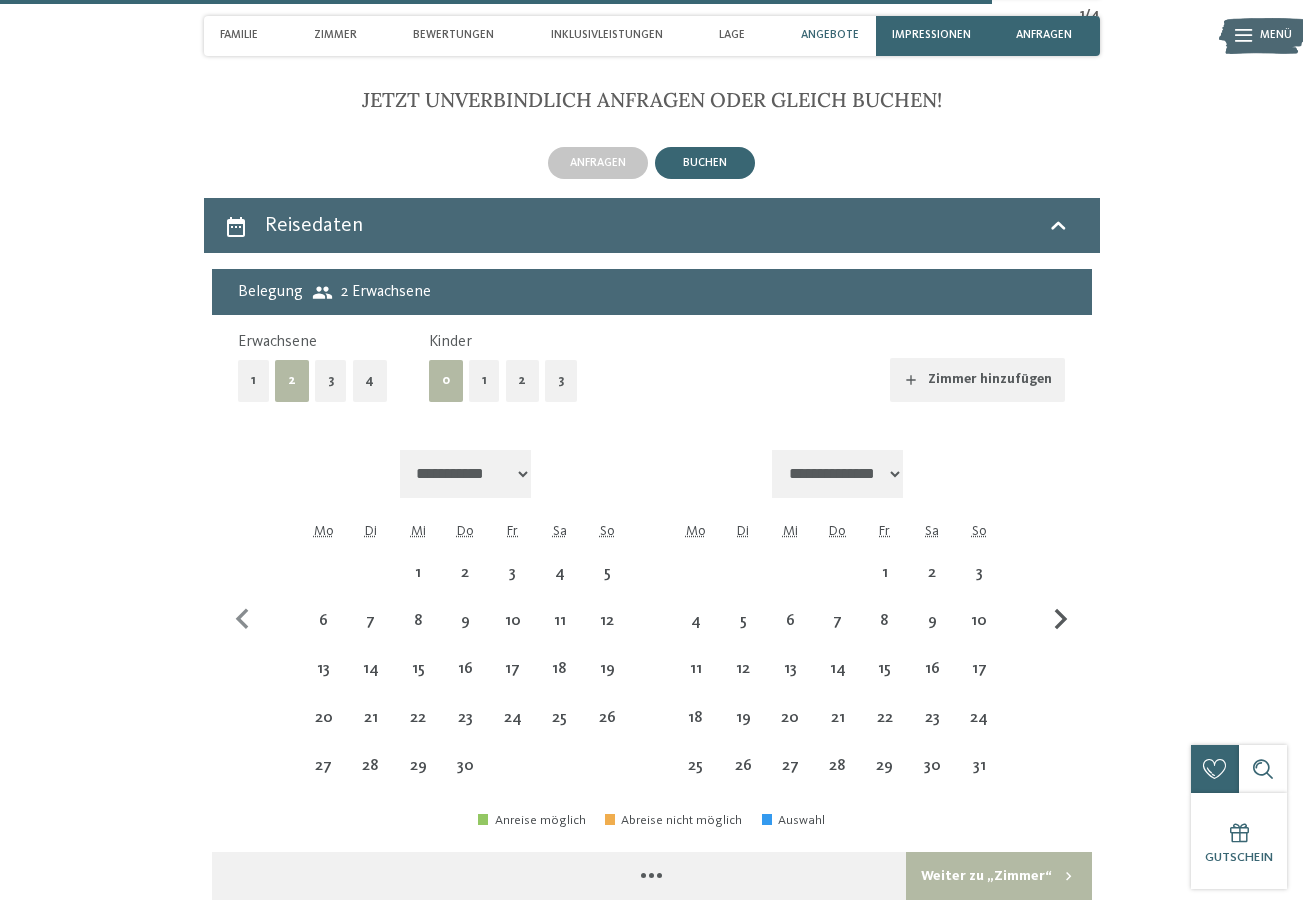 select on "**********" 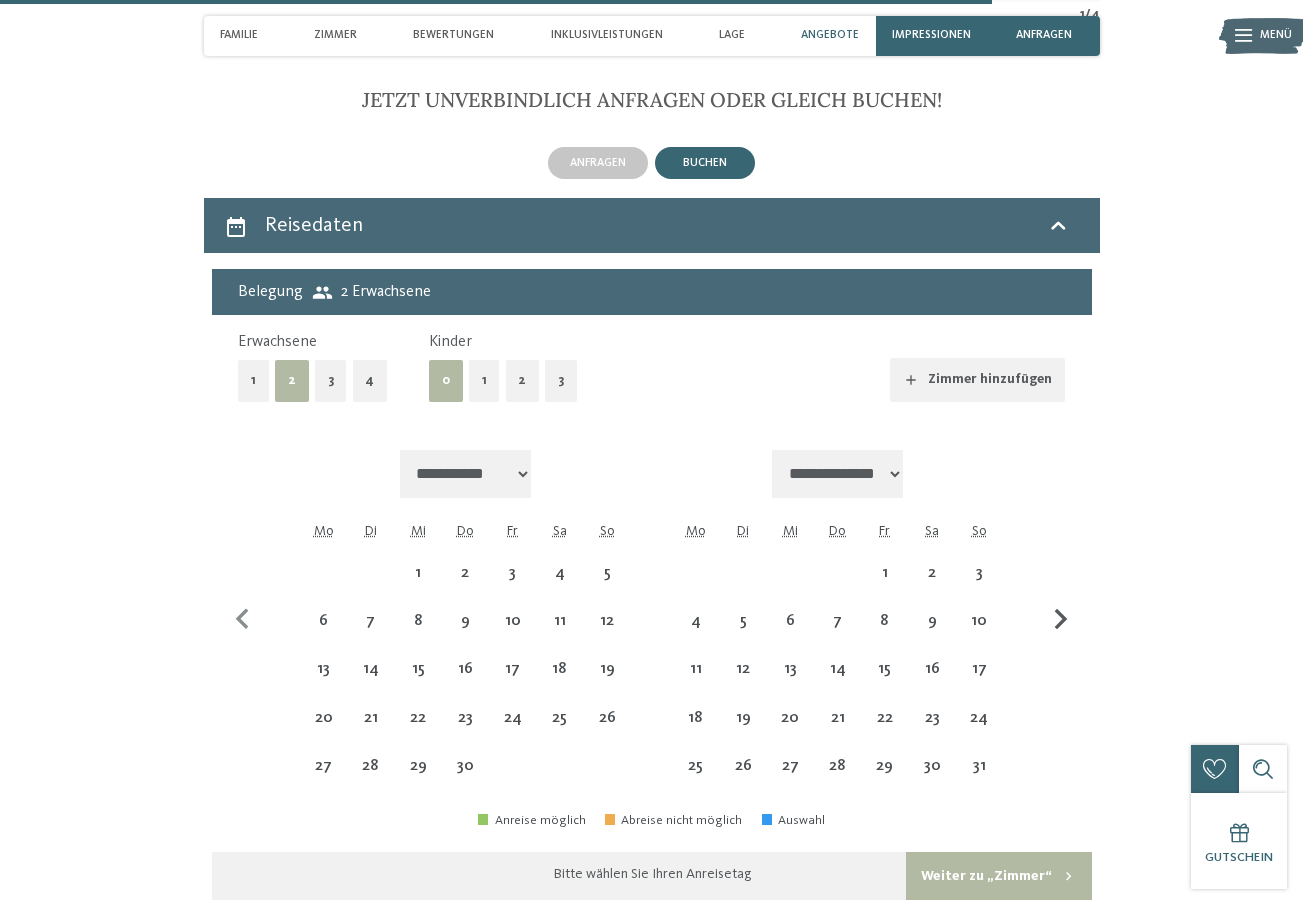 click 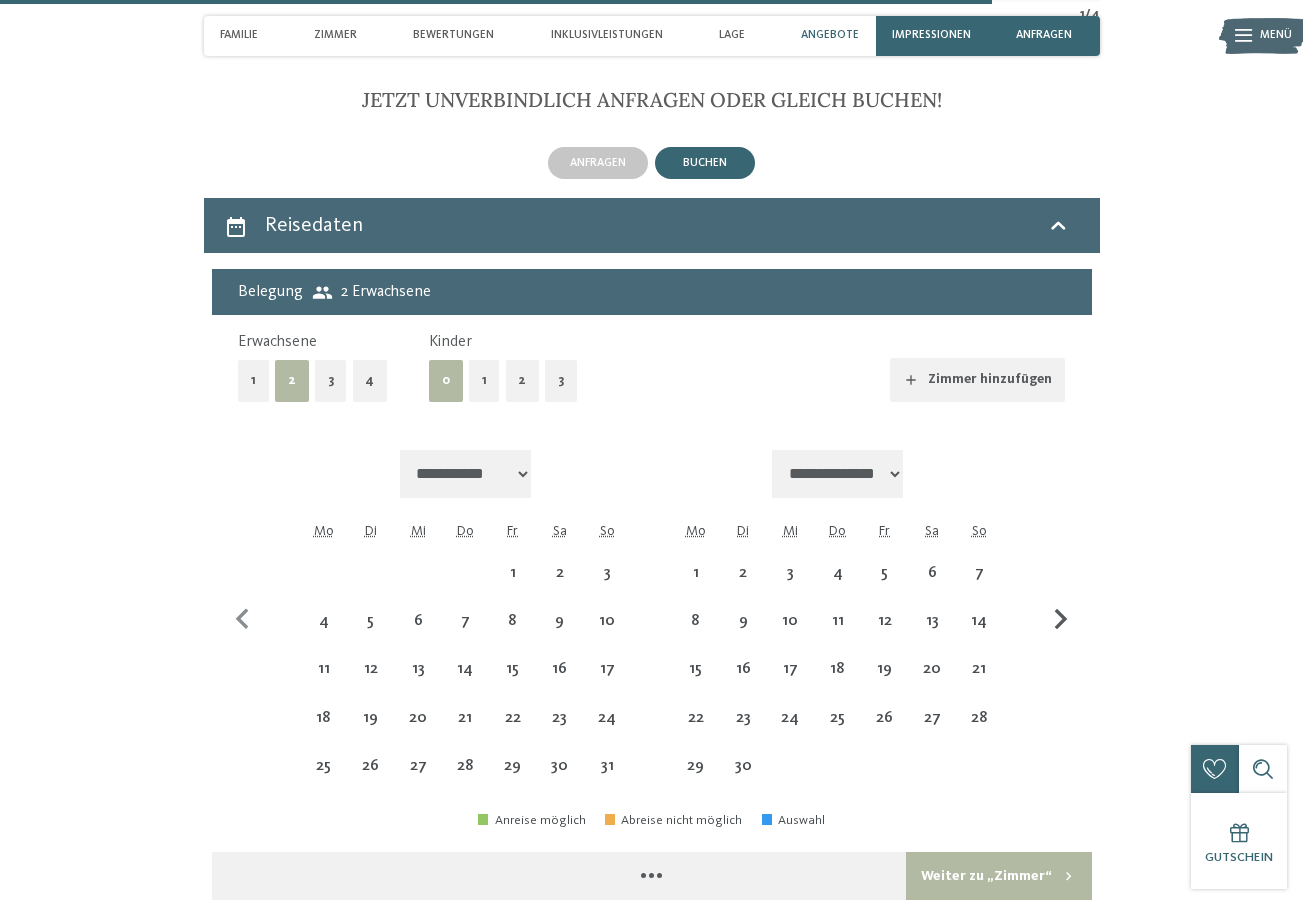 select on "**********" 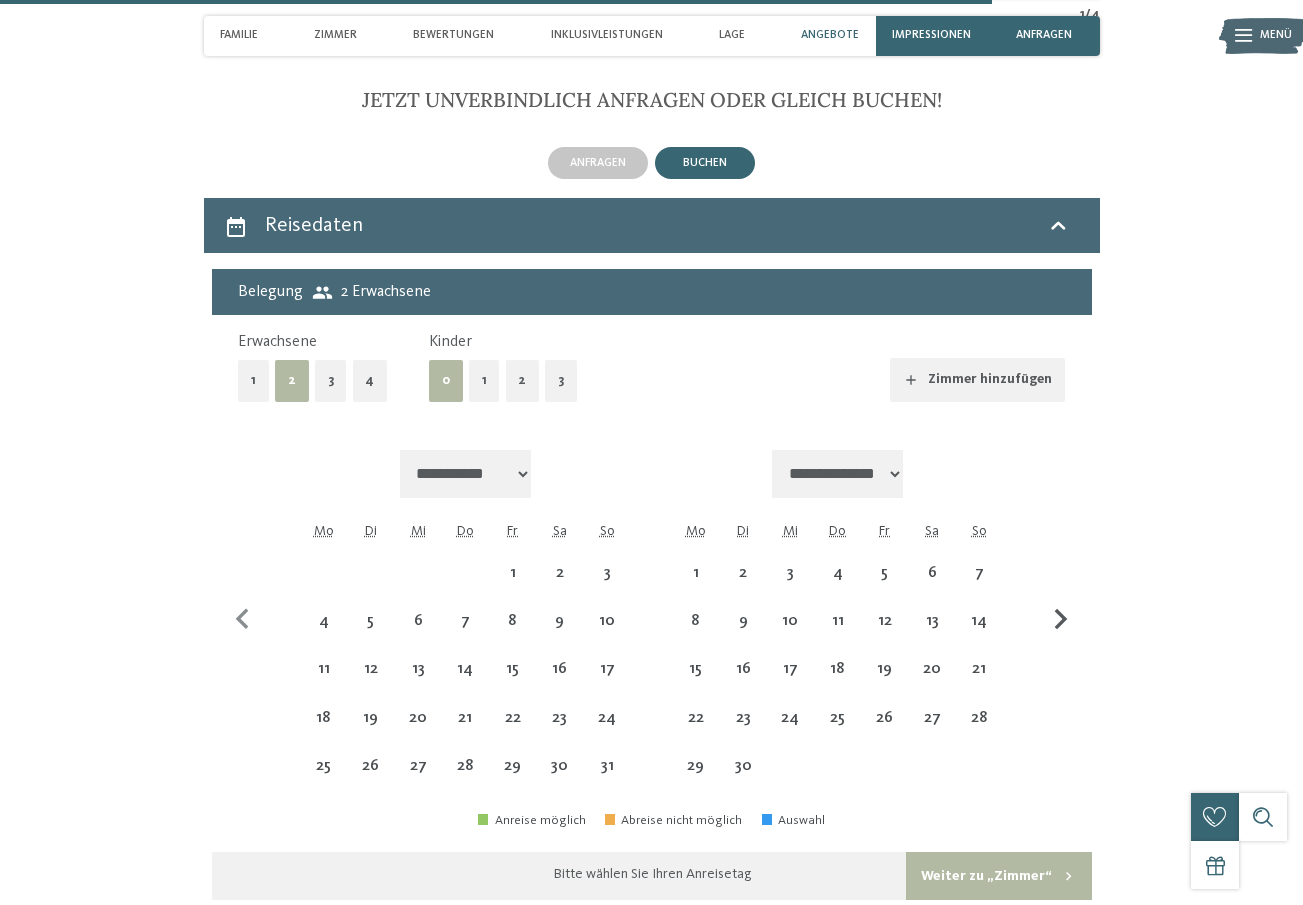 click 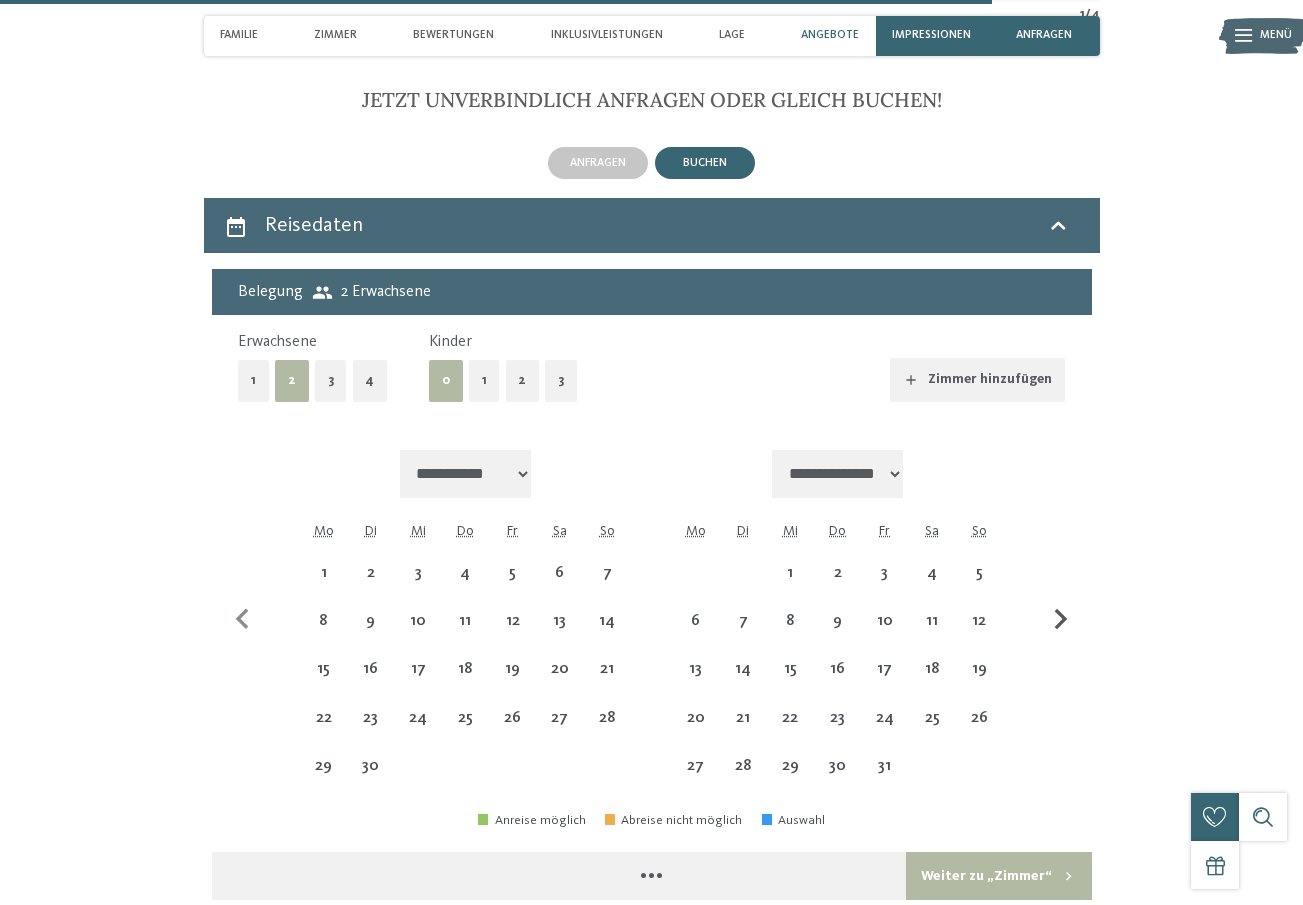 select on "**********" 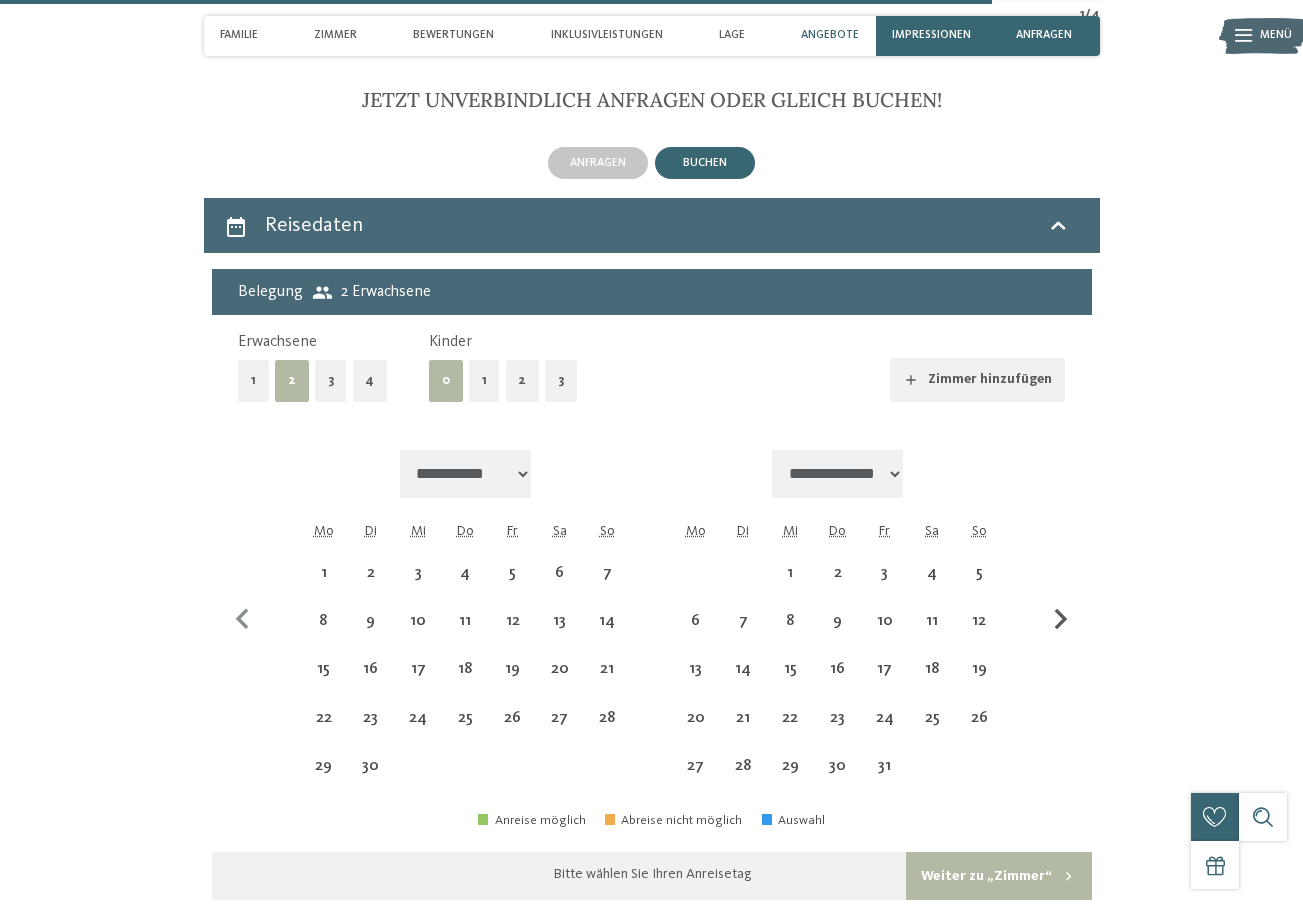 click 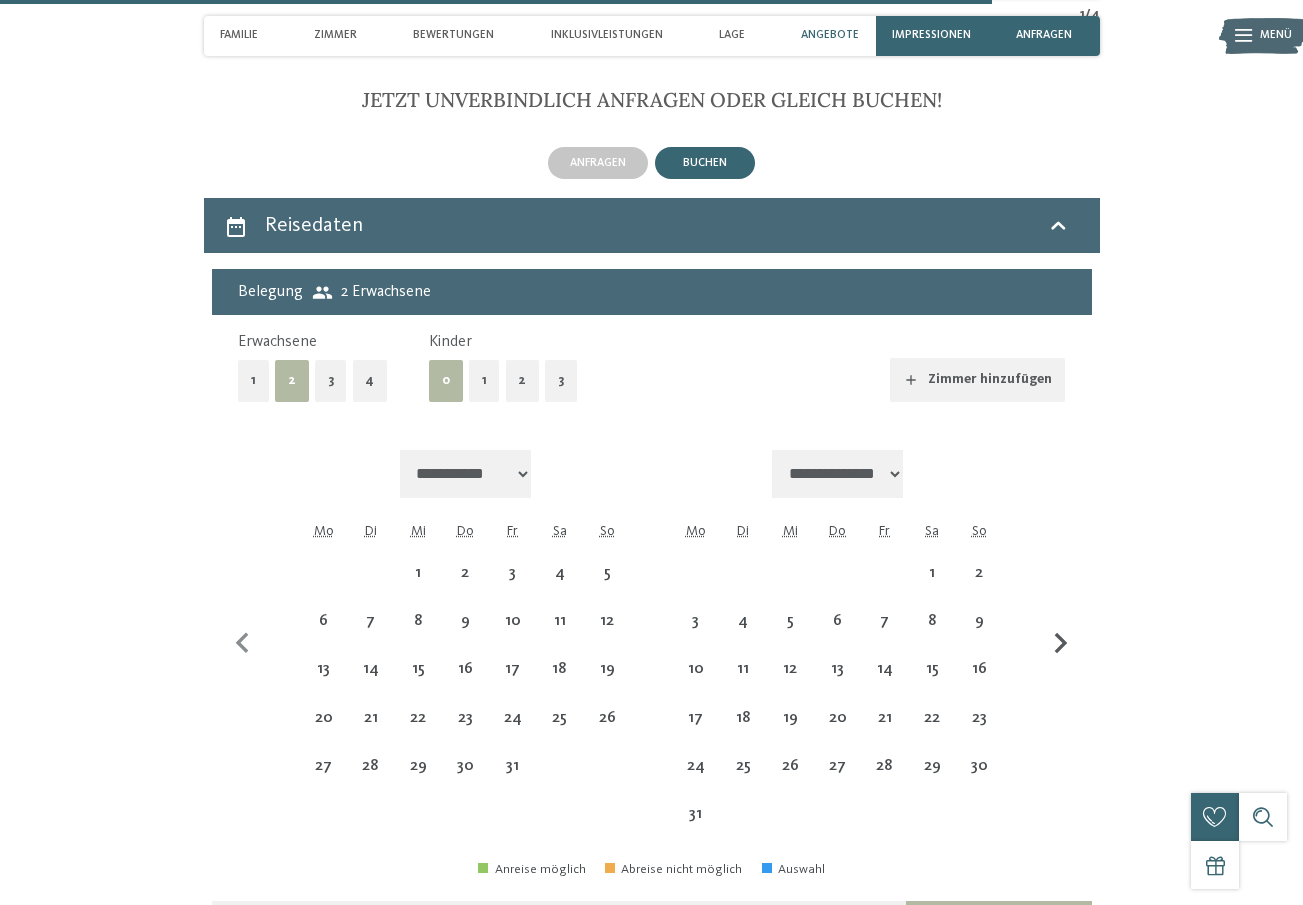 select on "**********" 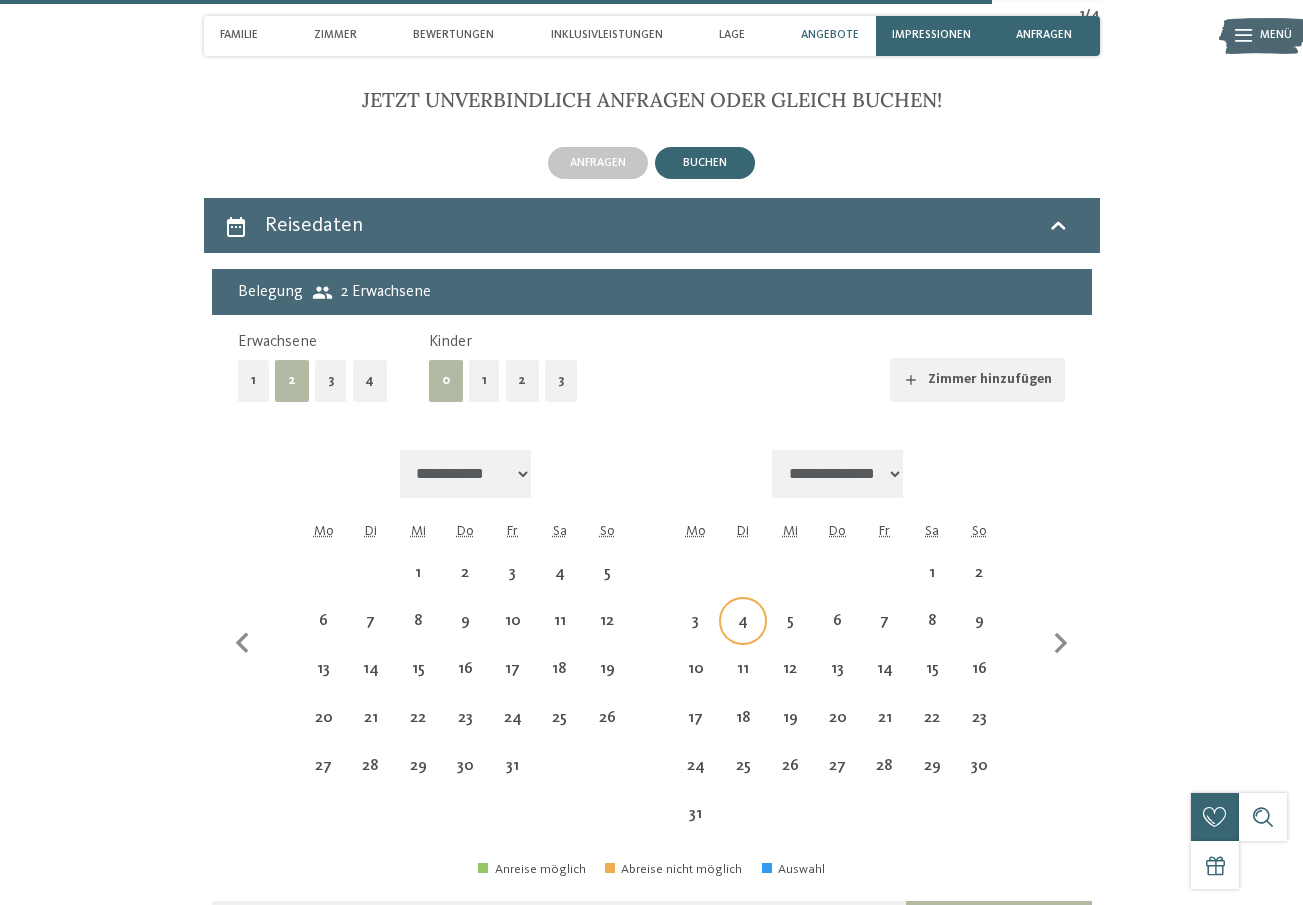 click on "4" at bounding box center (742, 634) 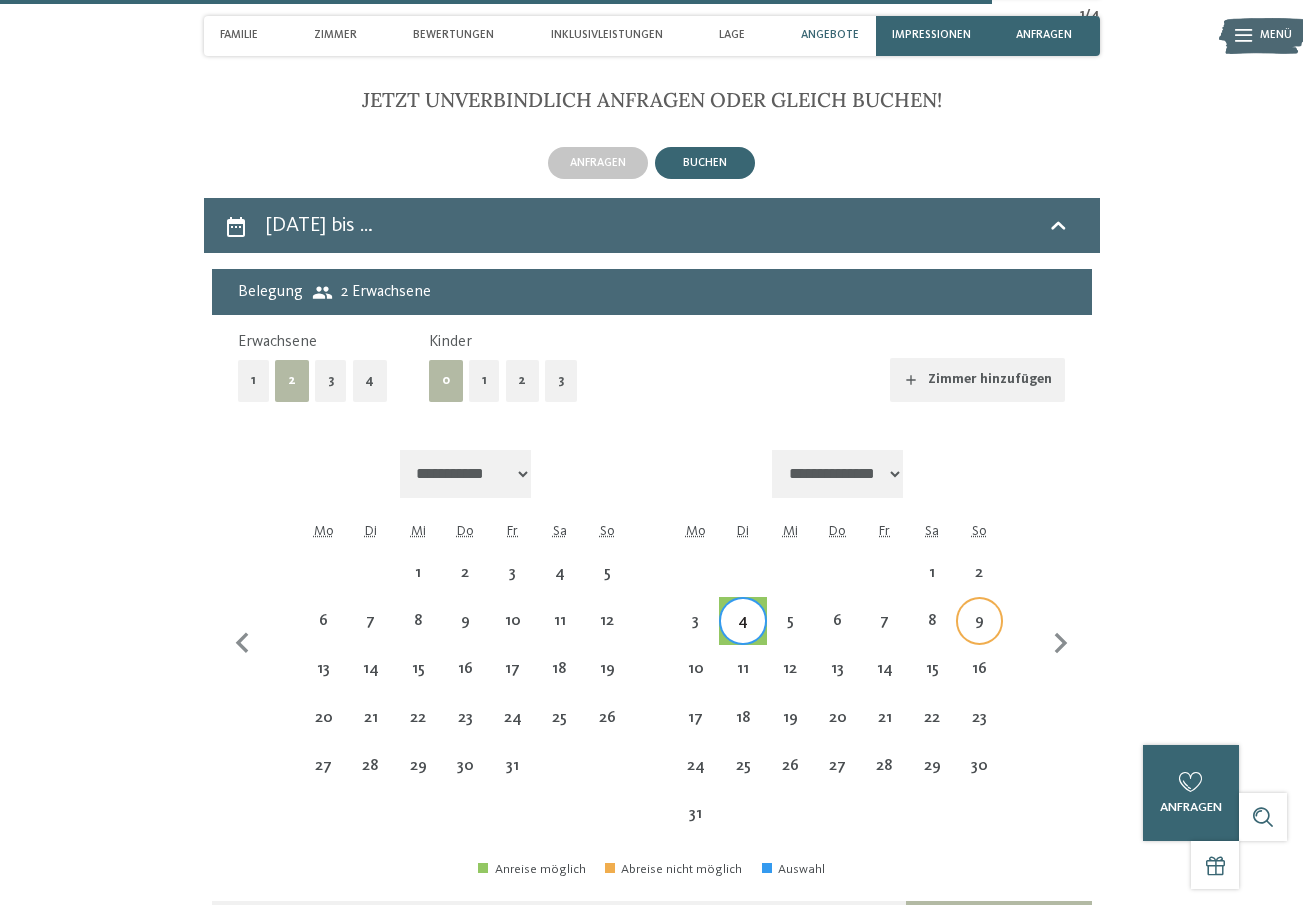 click on "9" at bounding box center [979, 634] 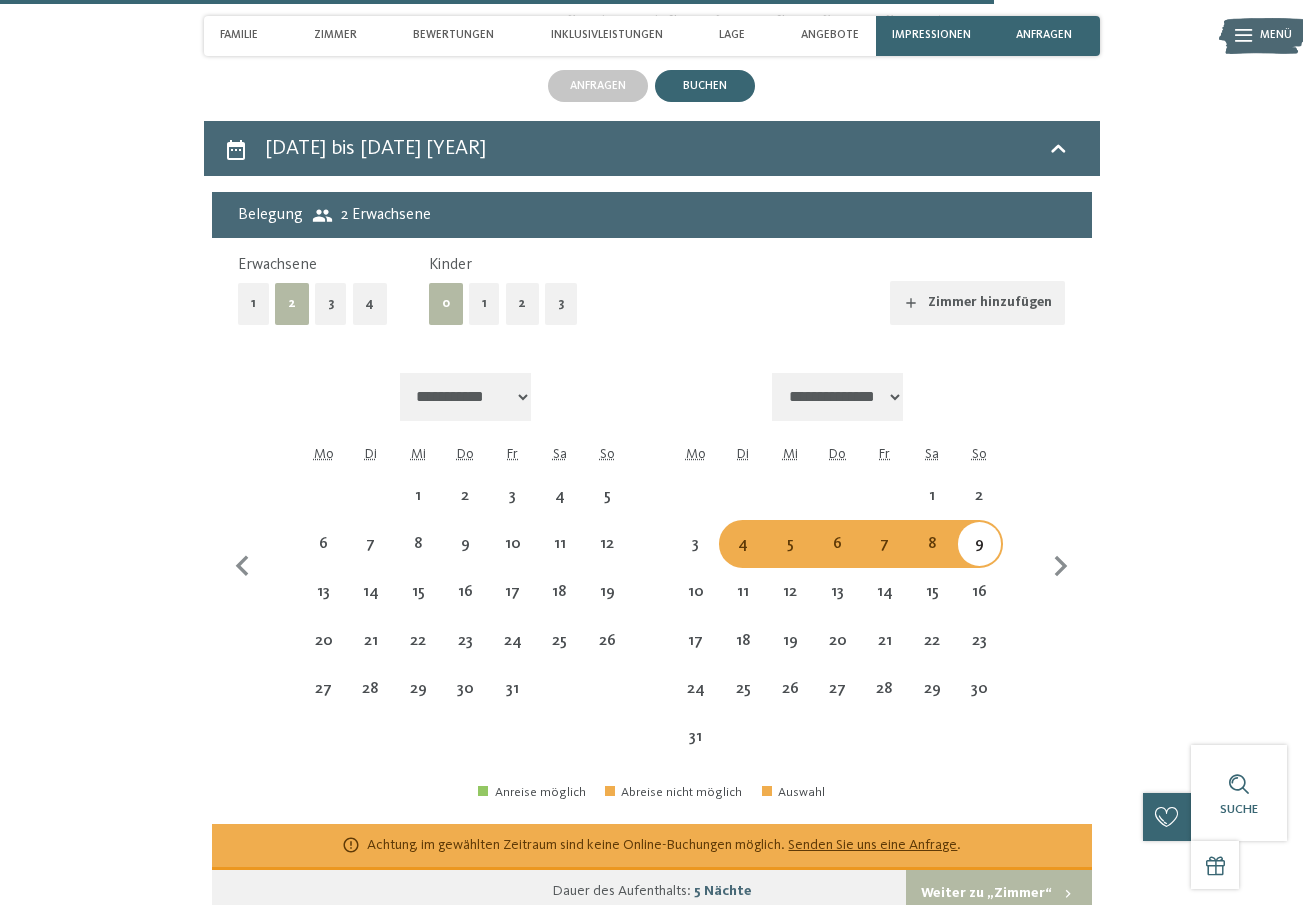 scroll, scrollTop: 3833, scrollLeft: 0, axis: vertical 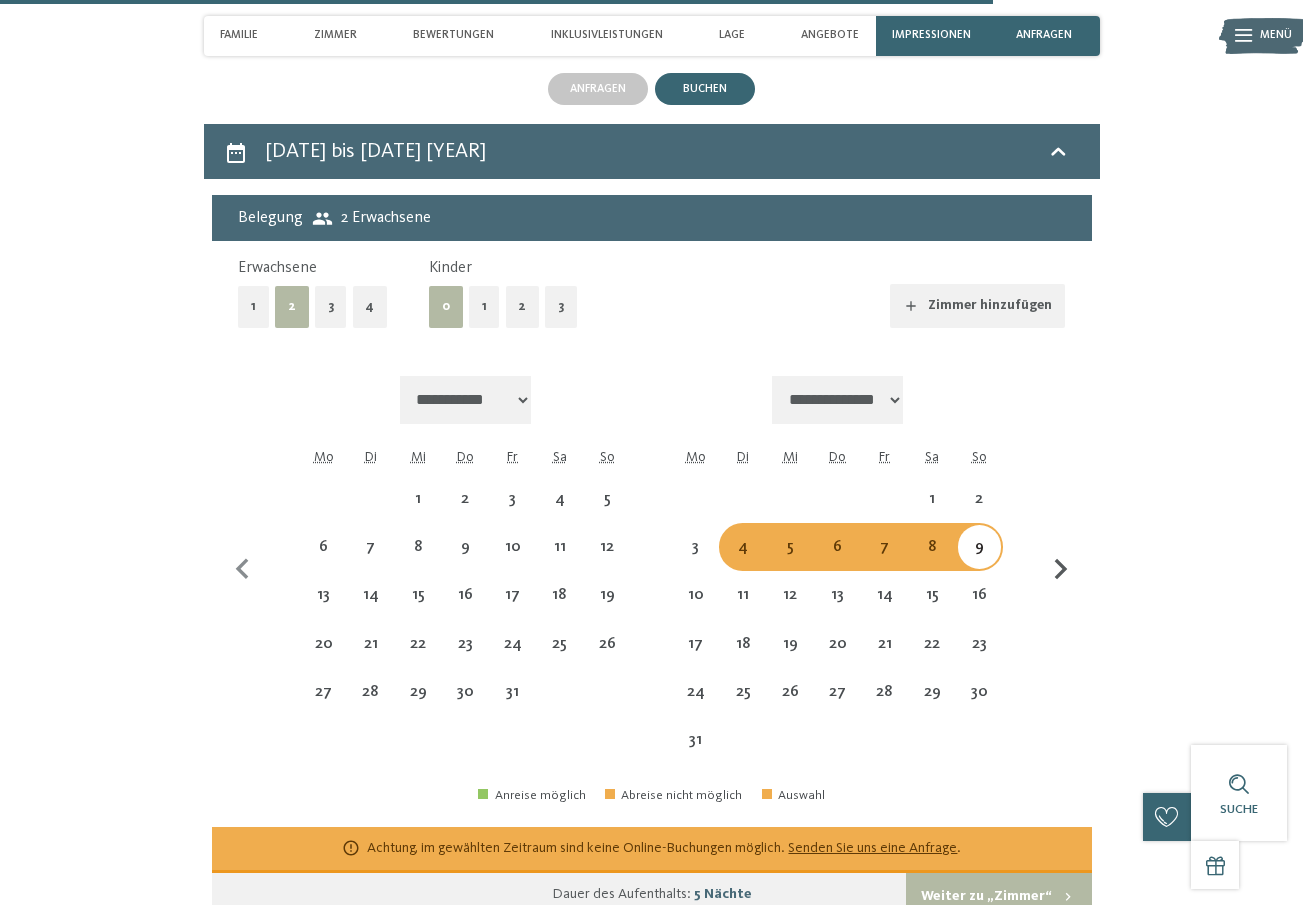 click 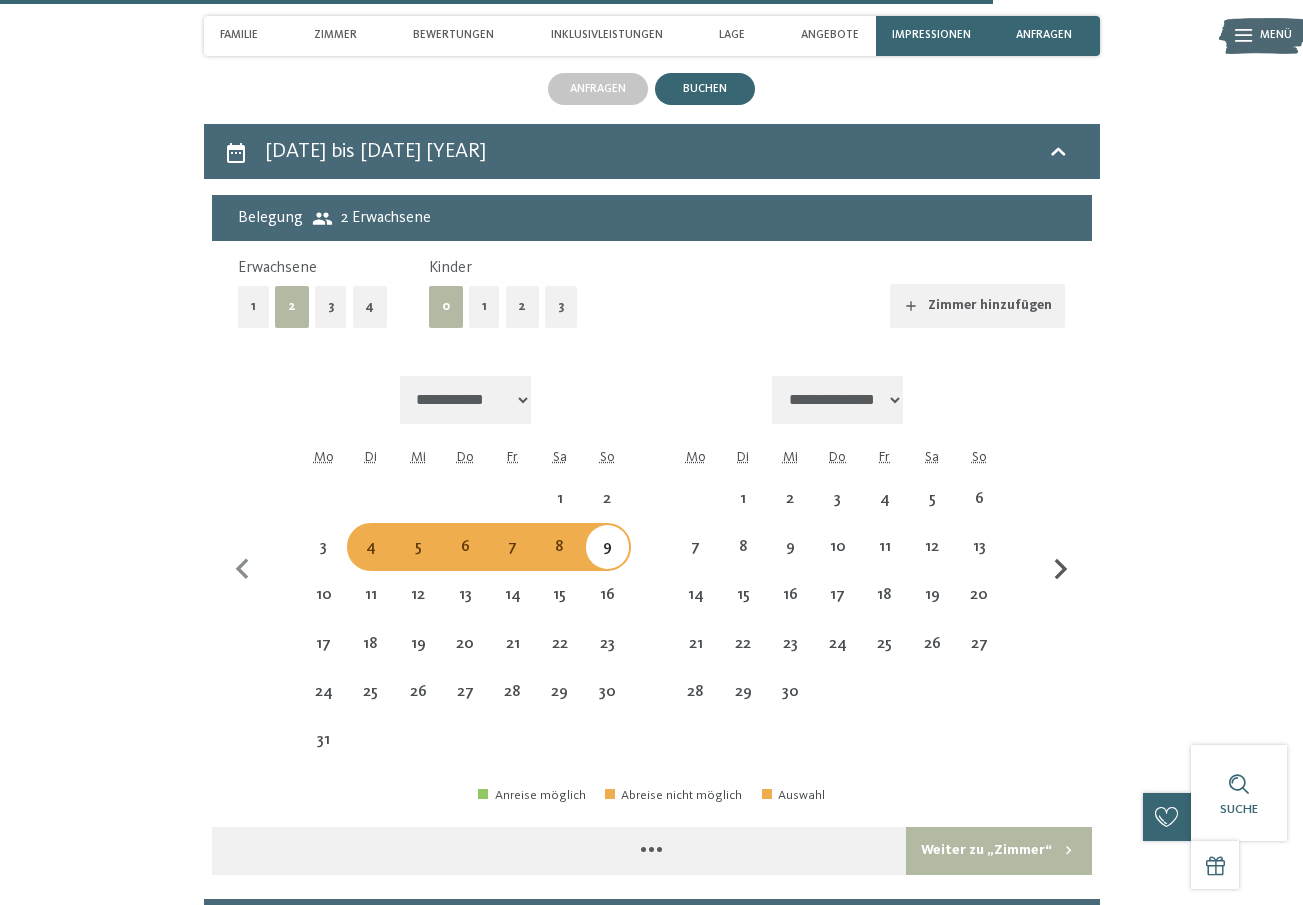 select on "**********" 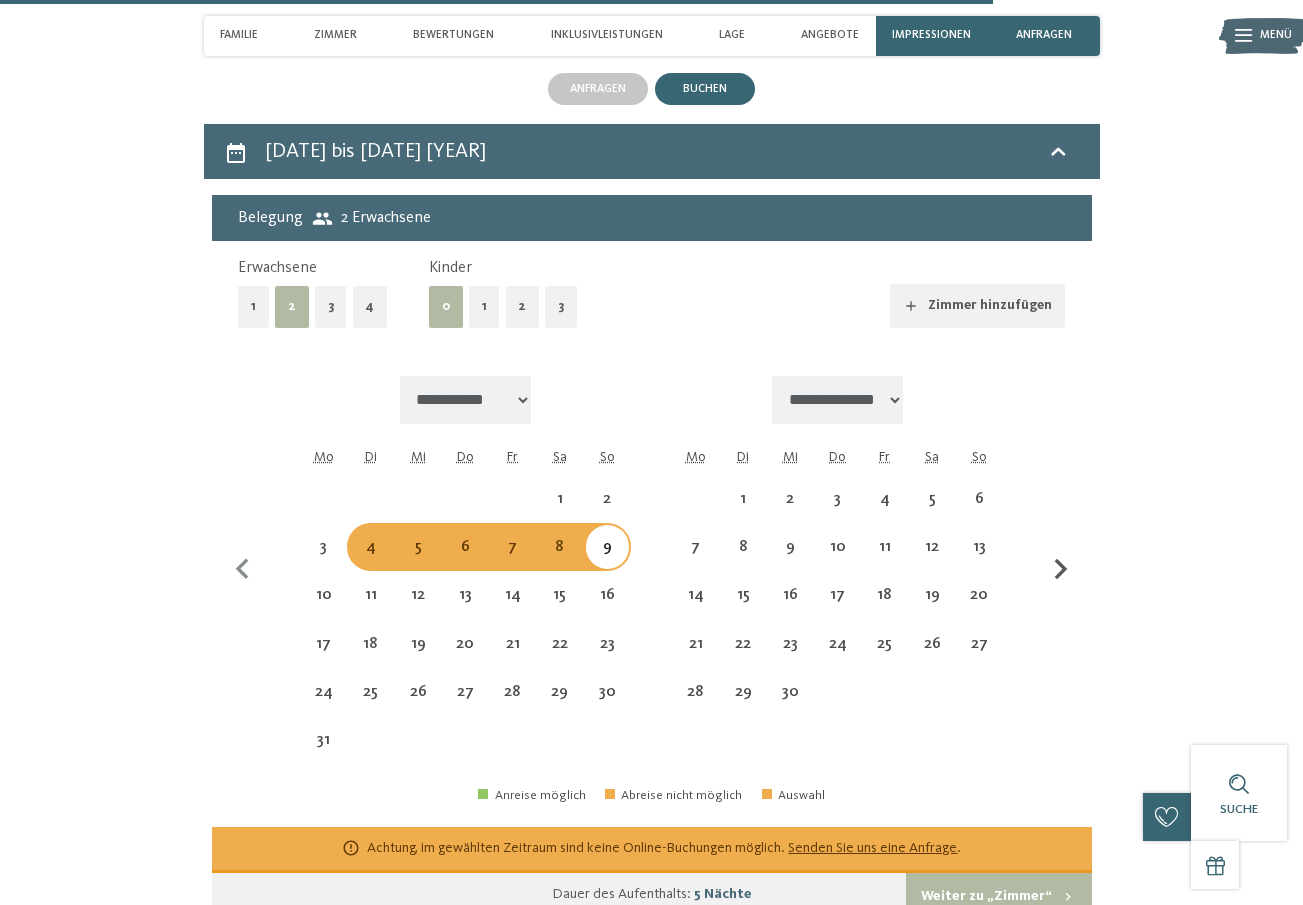 click 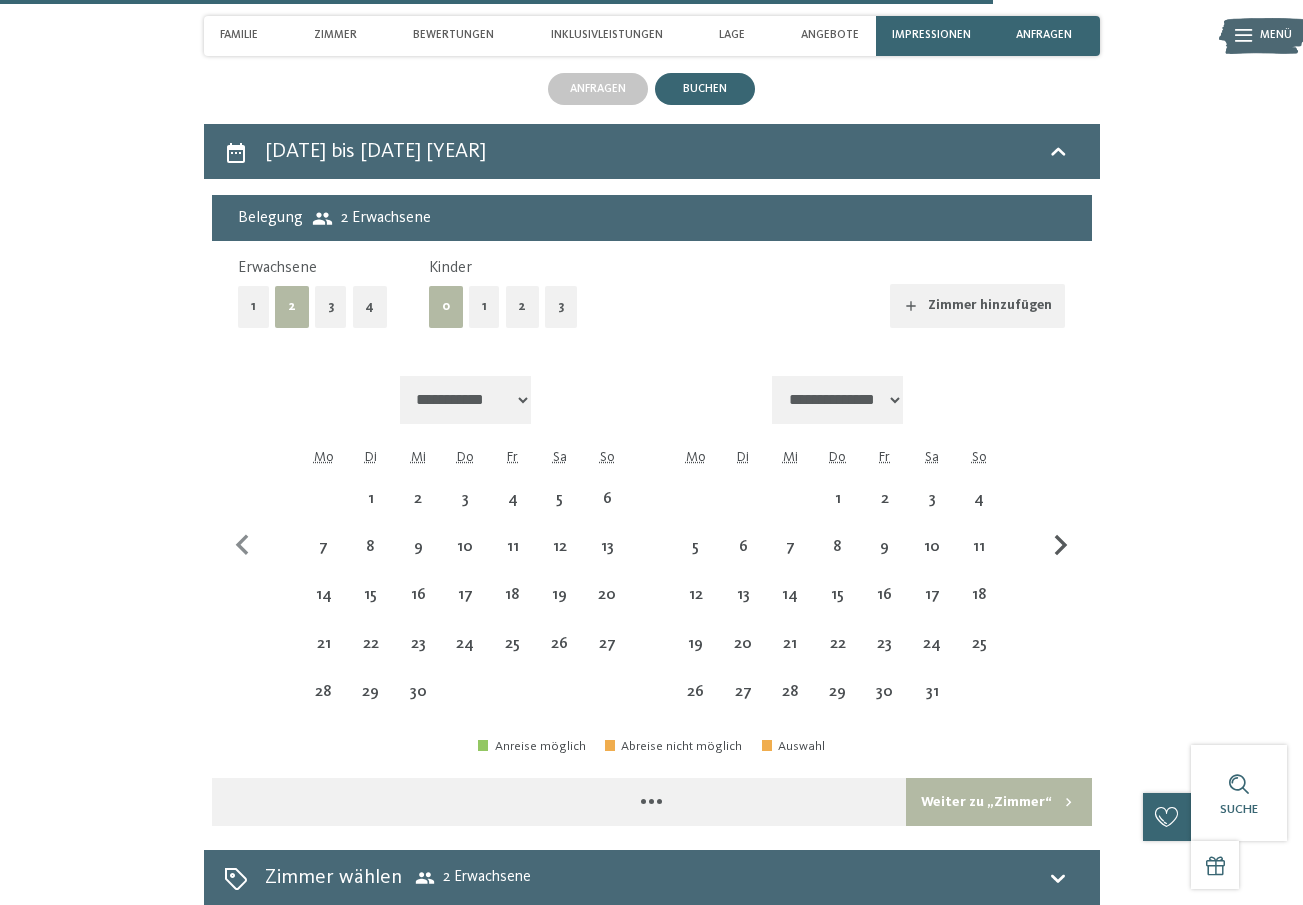 click at bounding box center [1061, 546] 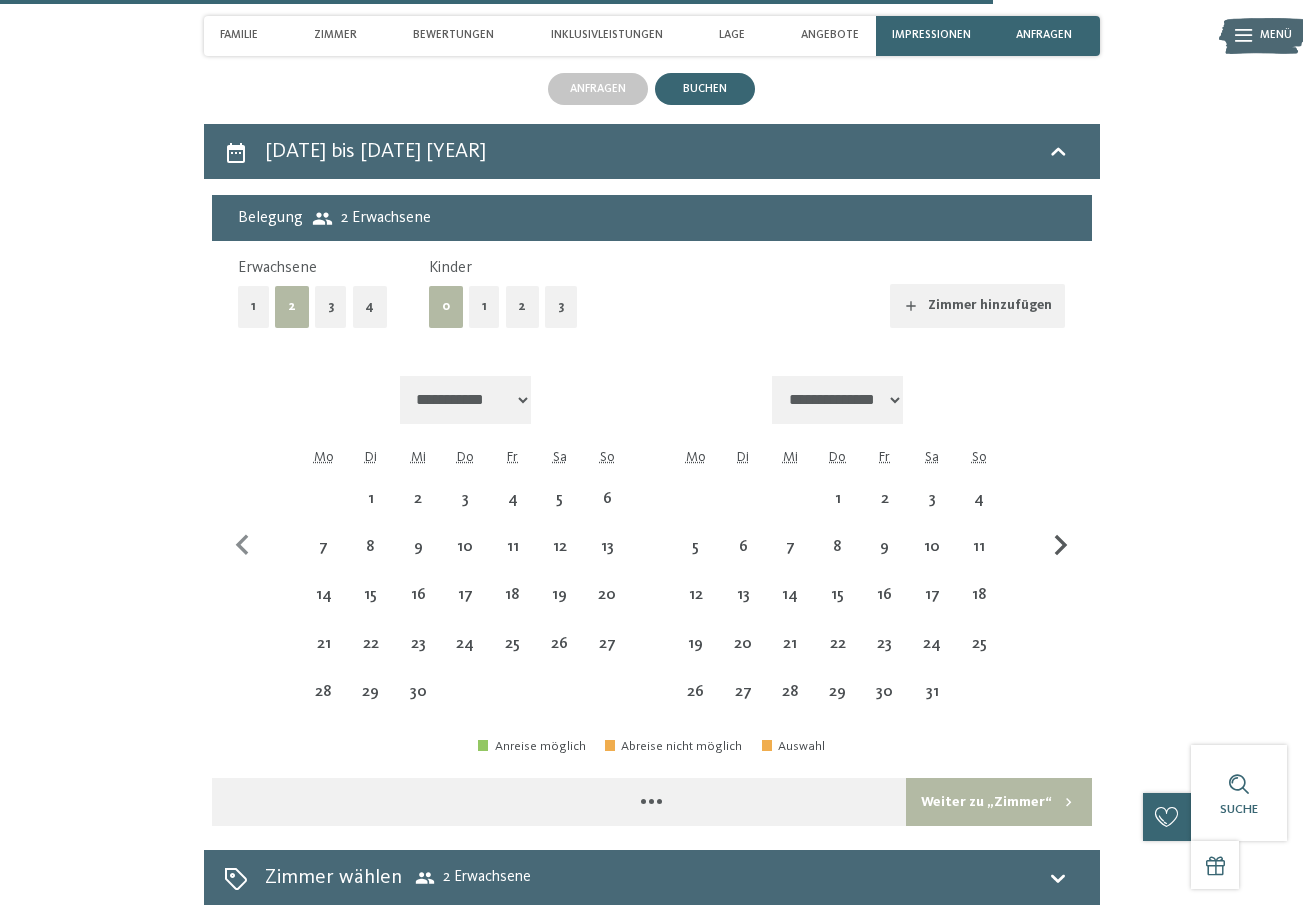 select on "**********" 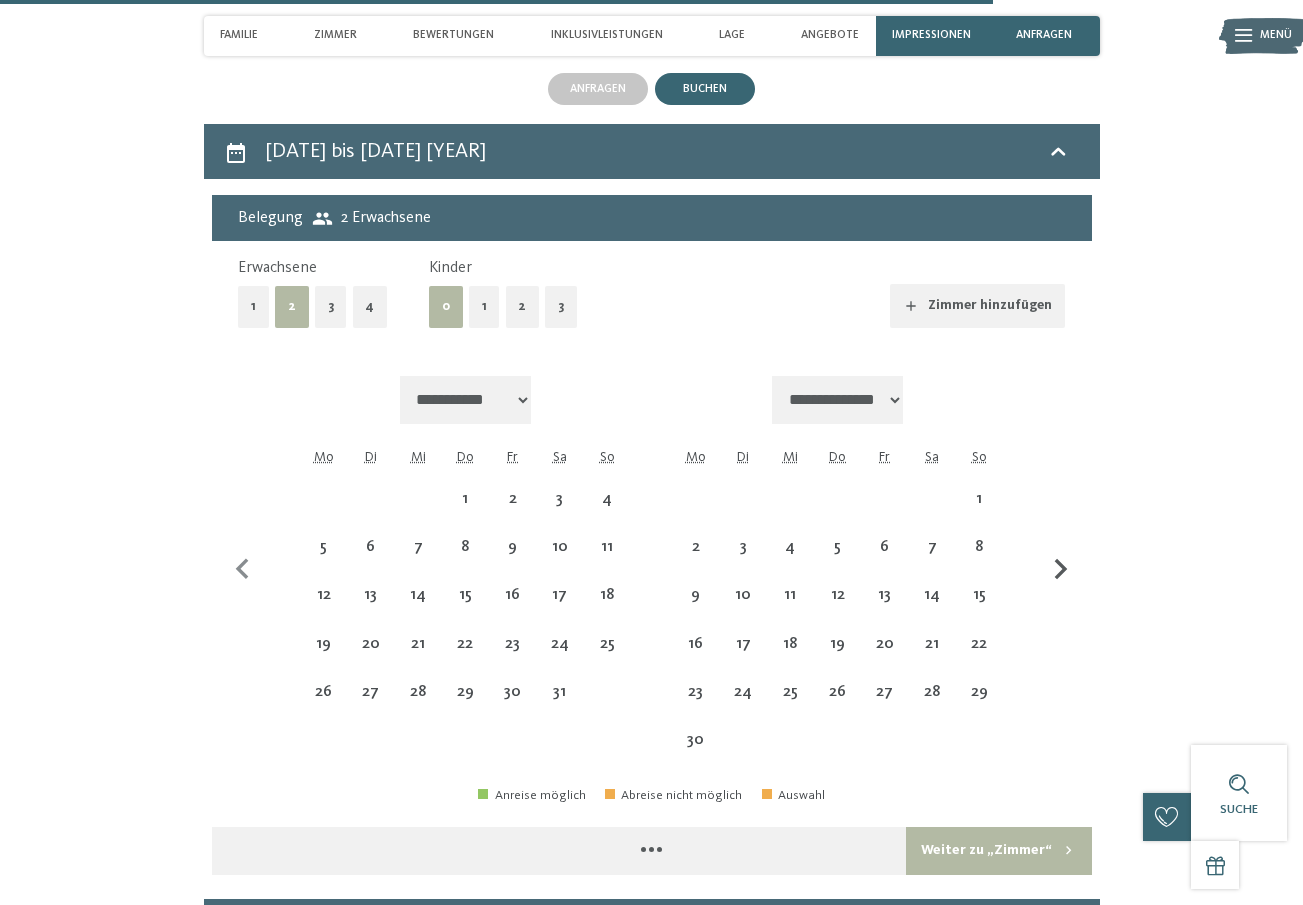 select on "**********" 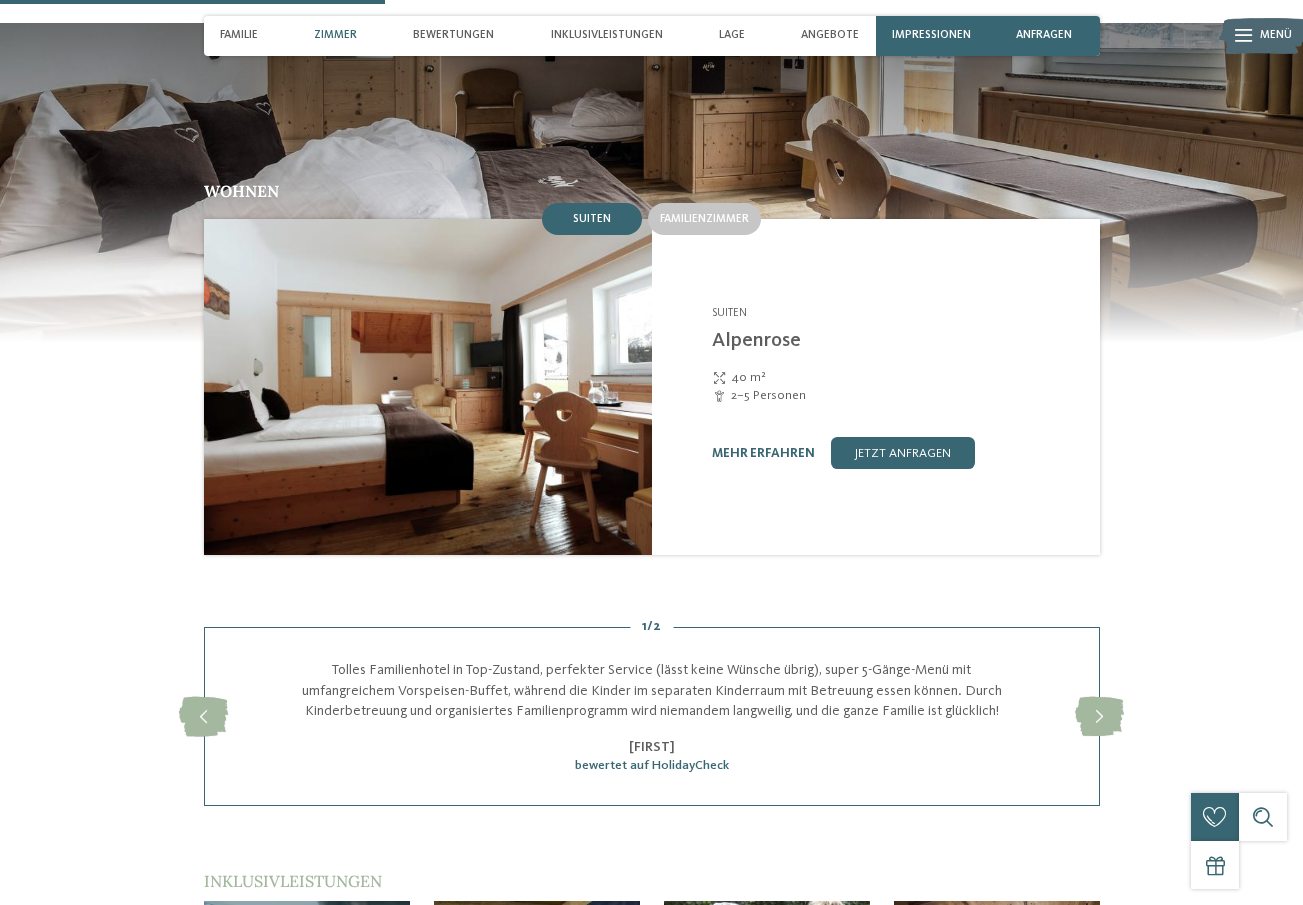 scroll, scrollTop: 1484, scrollLeft: 0, axis: vertical 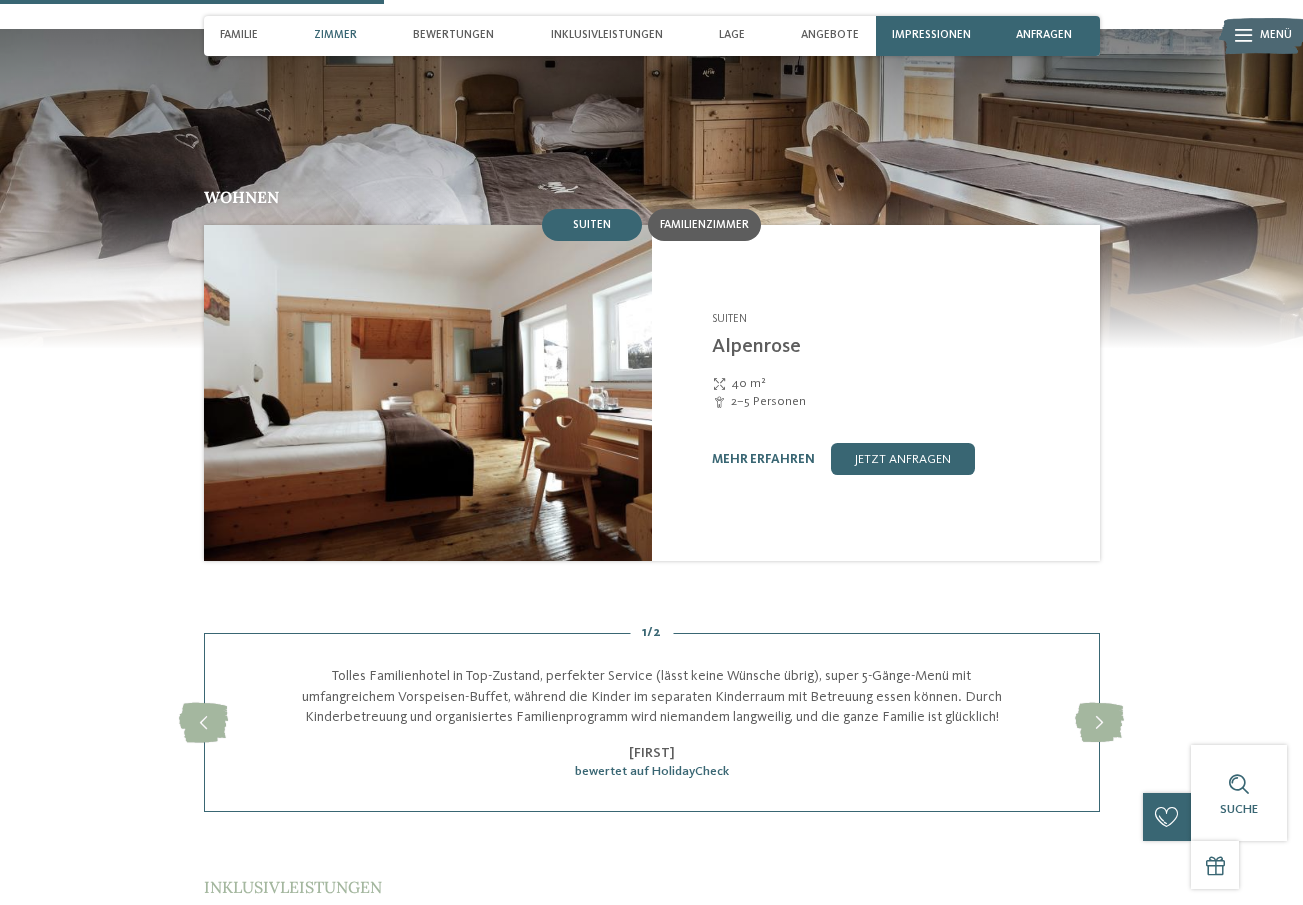 click on "Familienzimmer" at bounding box center [704, 225] 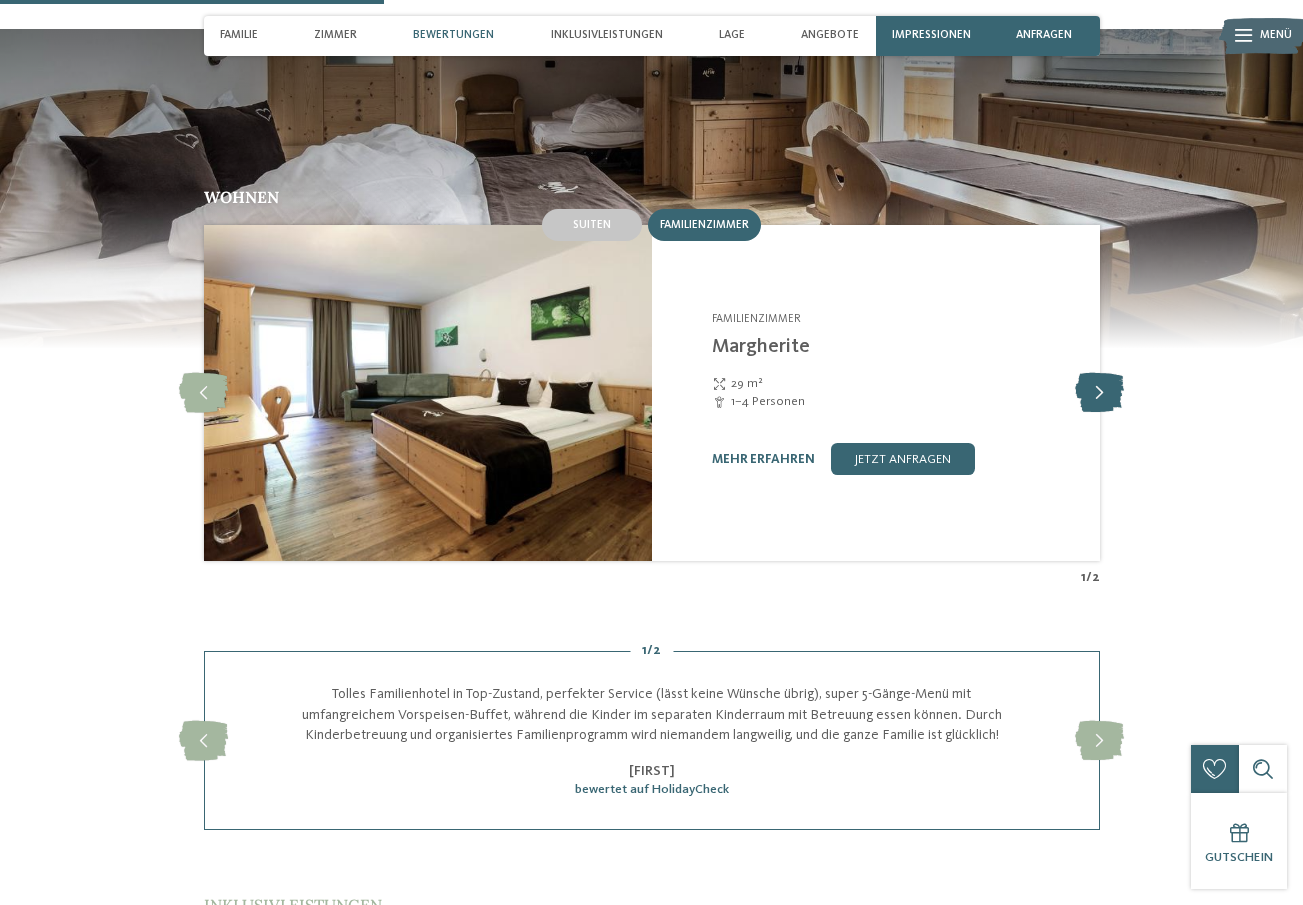 click at bounding box center (1099, 393) 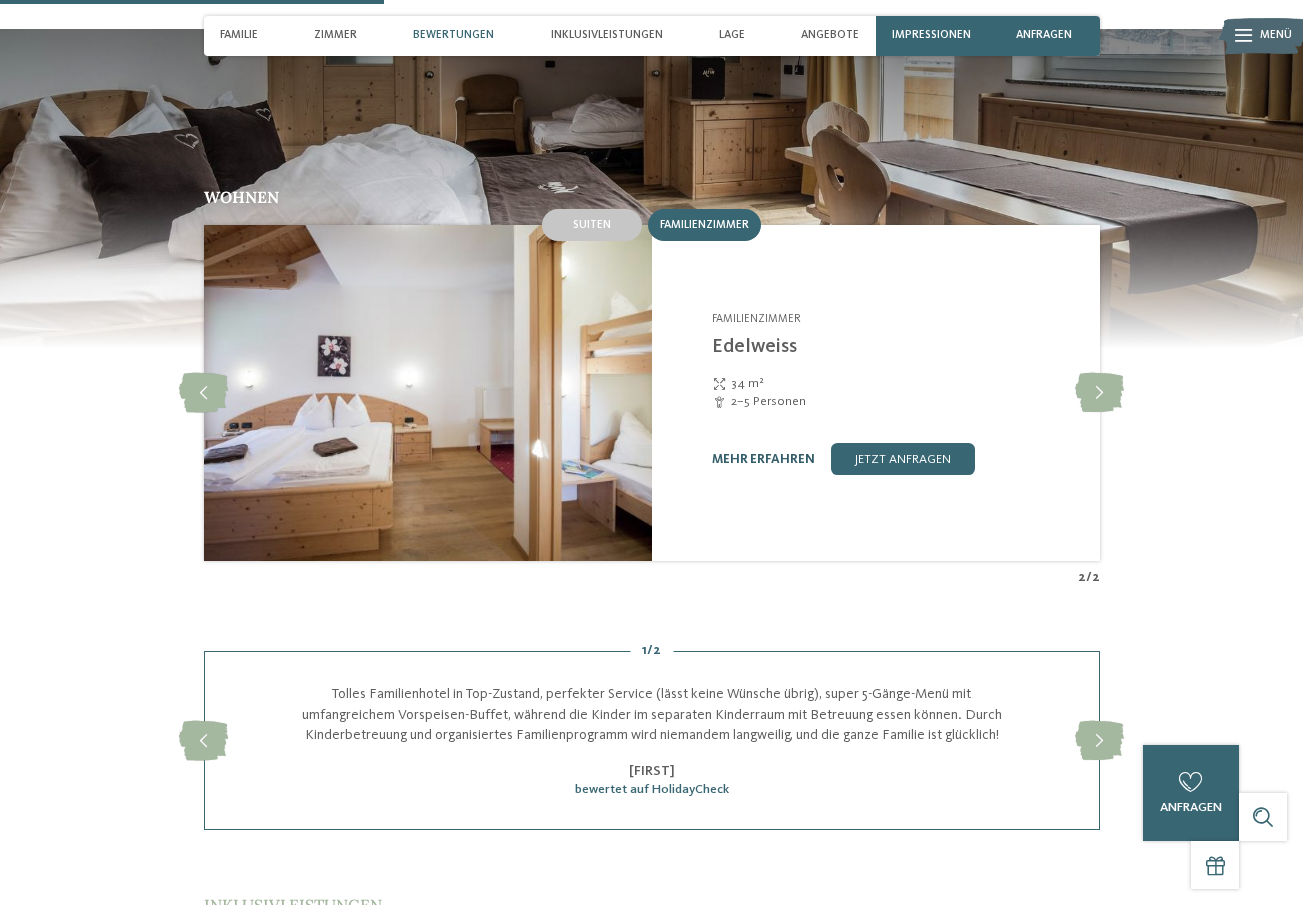 click on "mehr erfahren" at bounding box center [763, 459] 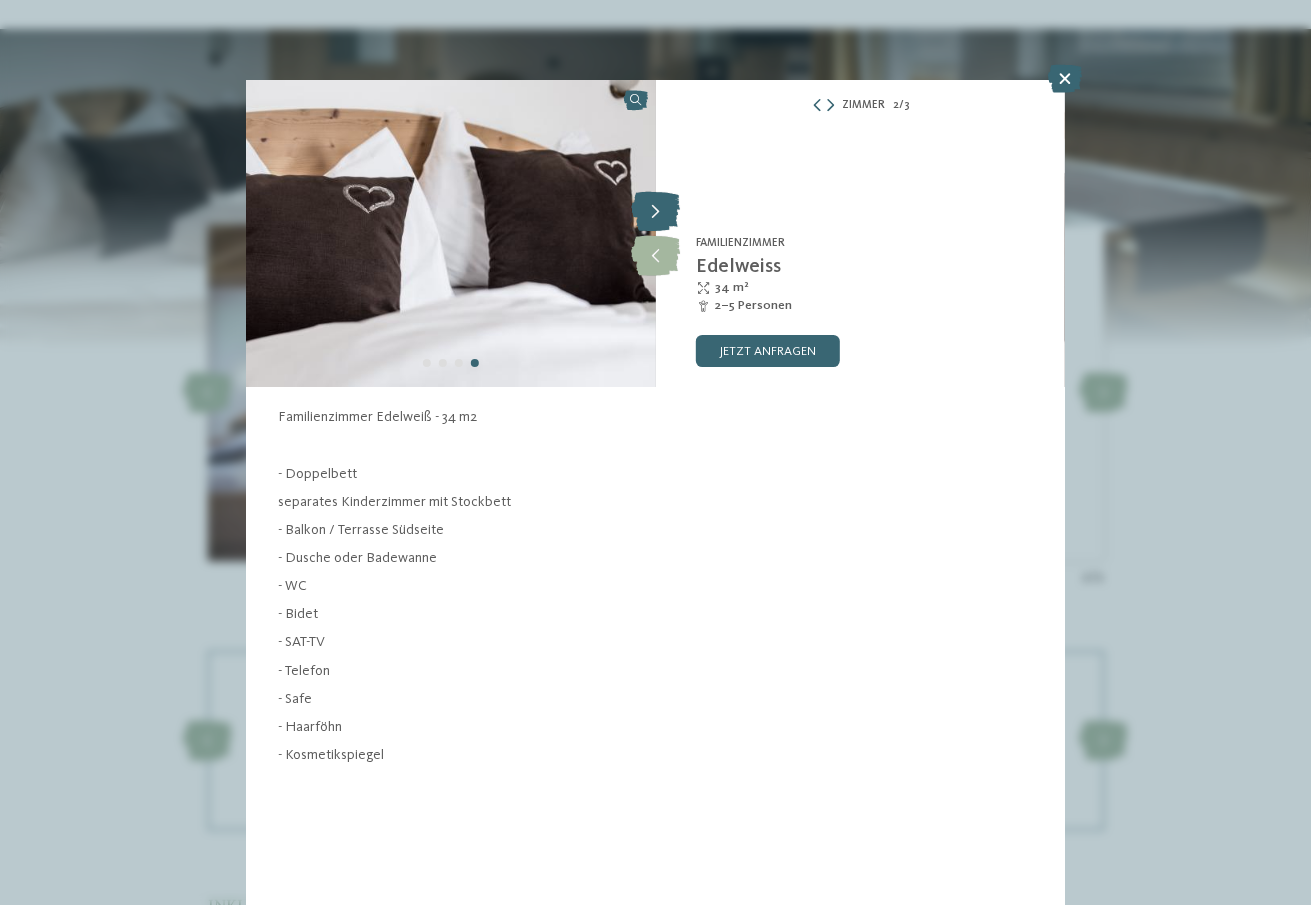 click at bounding box center [655, 212] 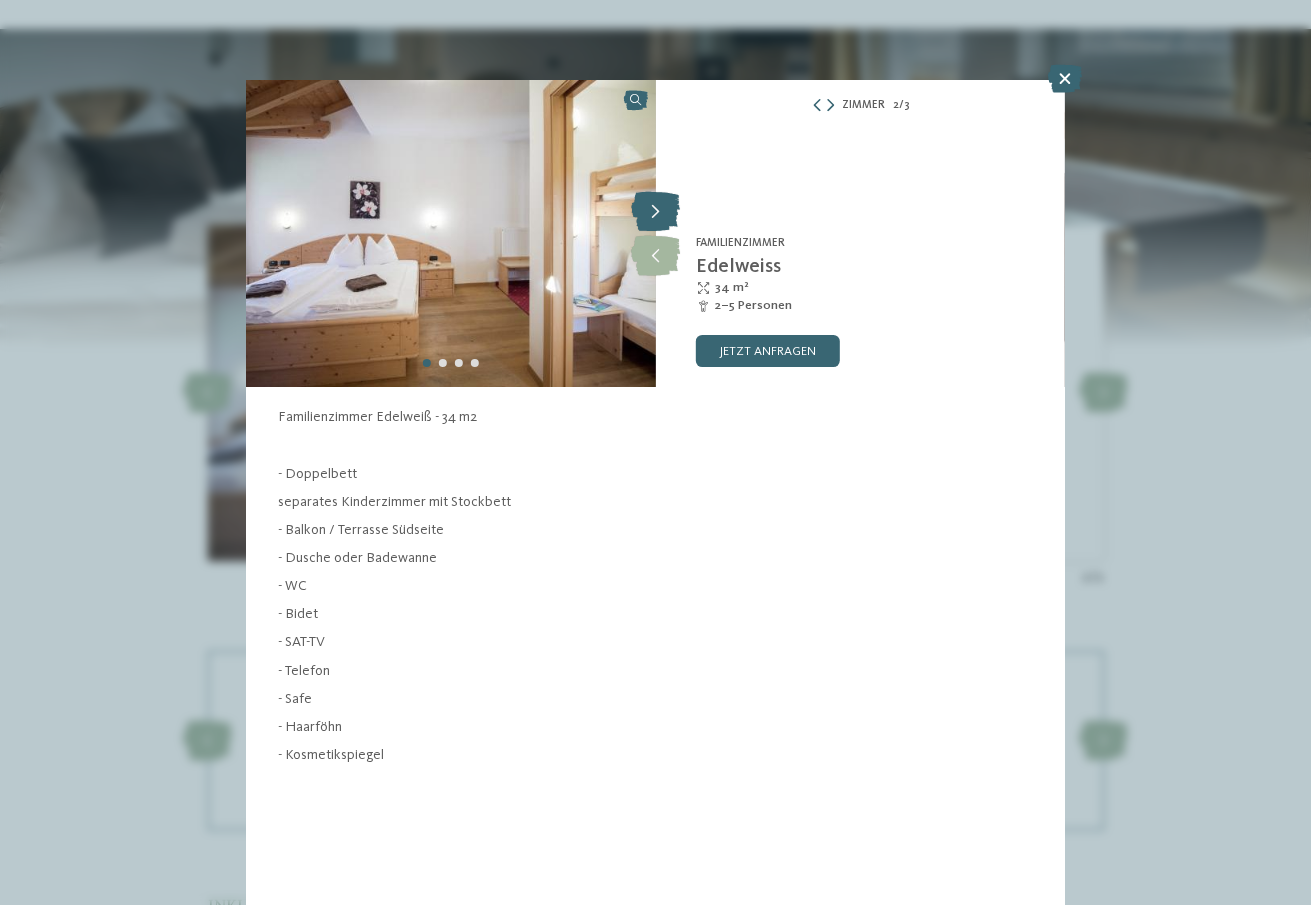 click at bounding box center [655, 212] 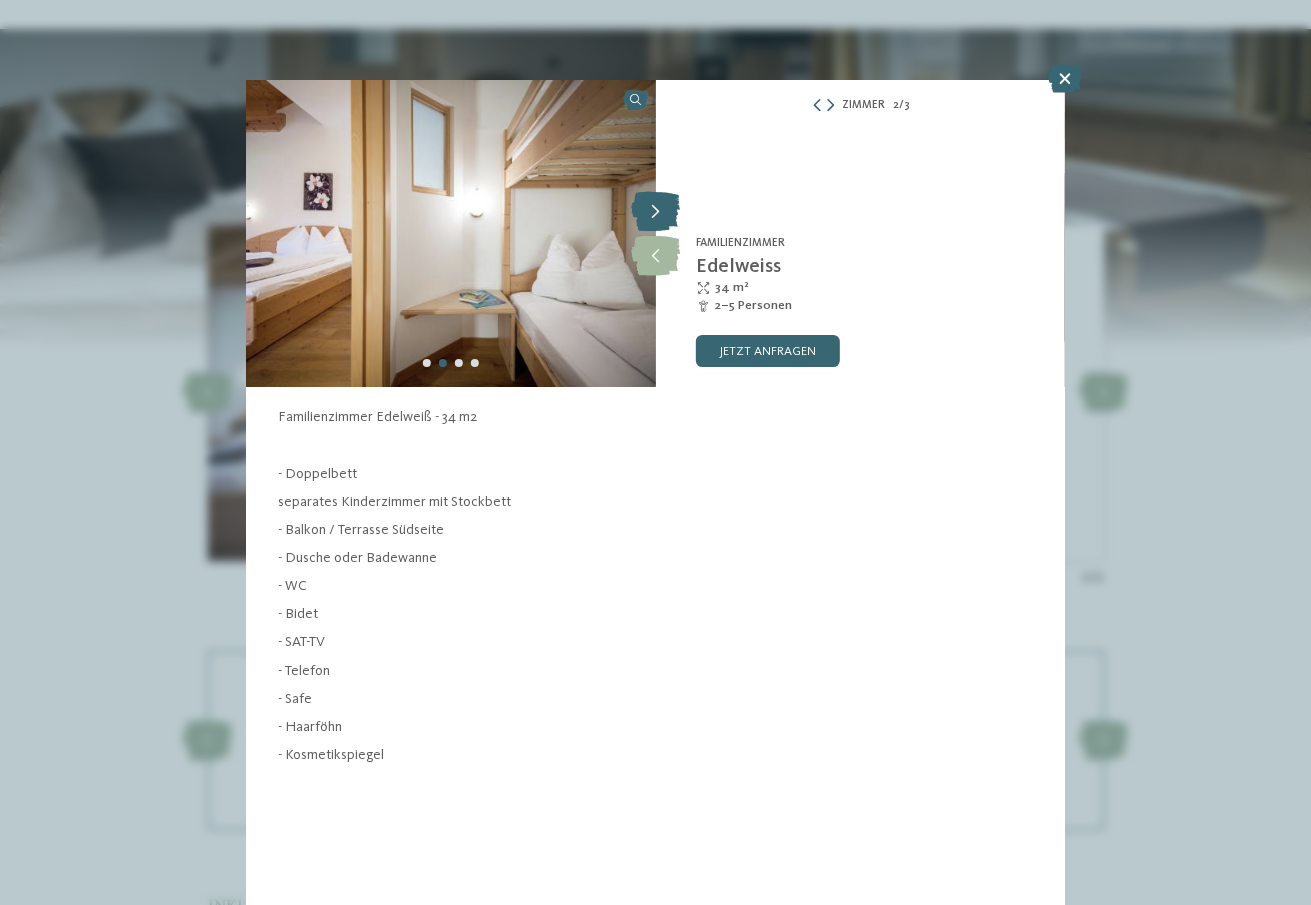 click at bounding box center (655, 212) 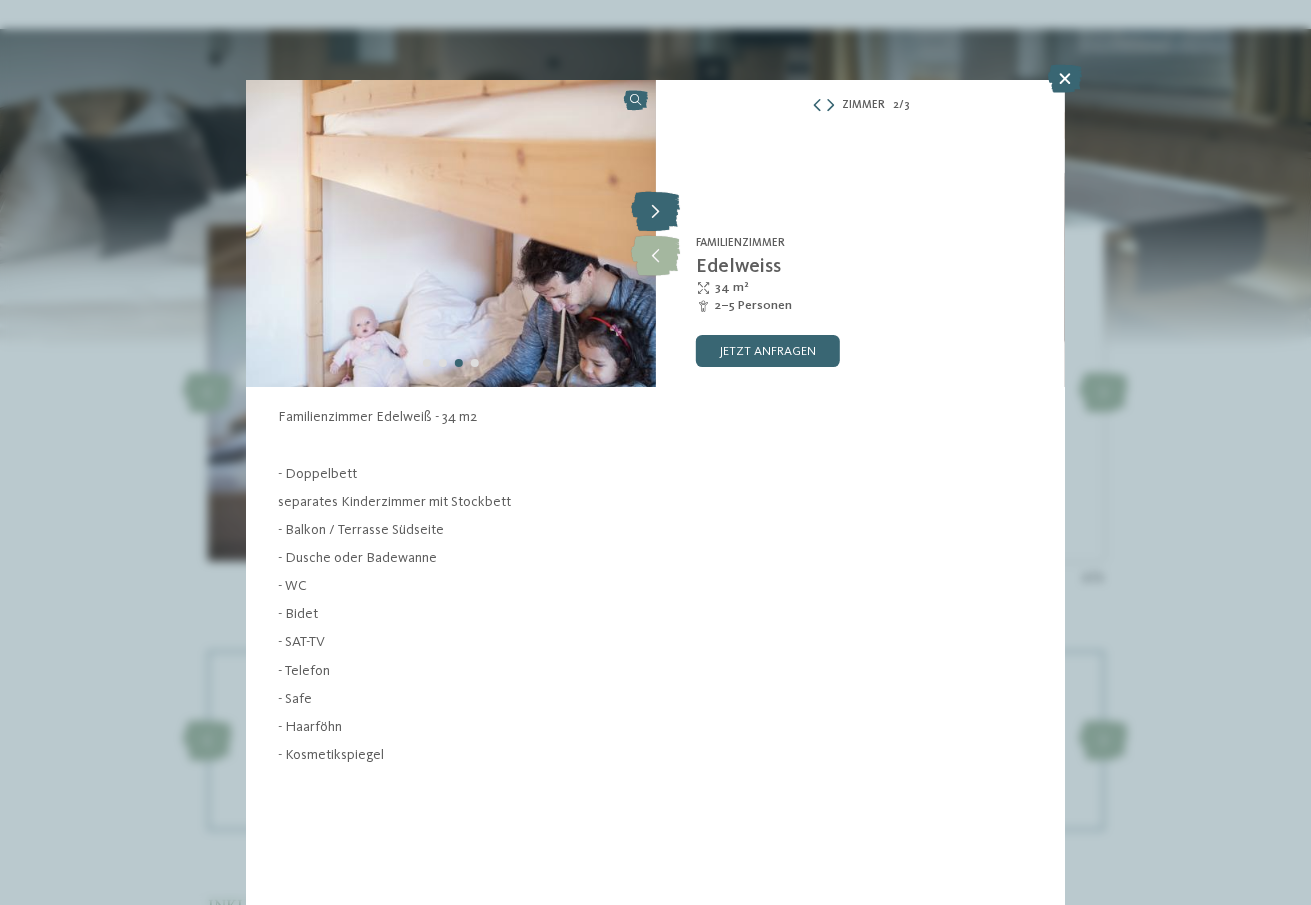 click at bounding box center [655, 212] 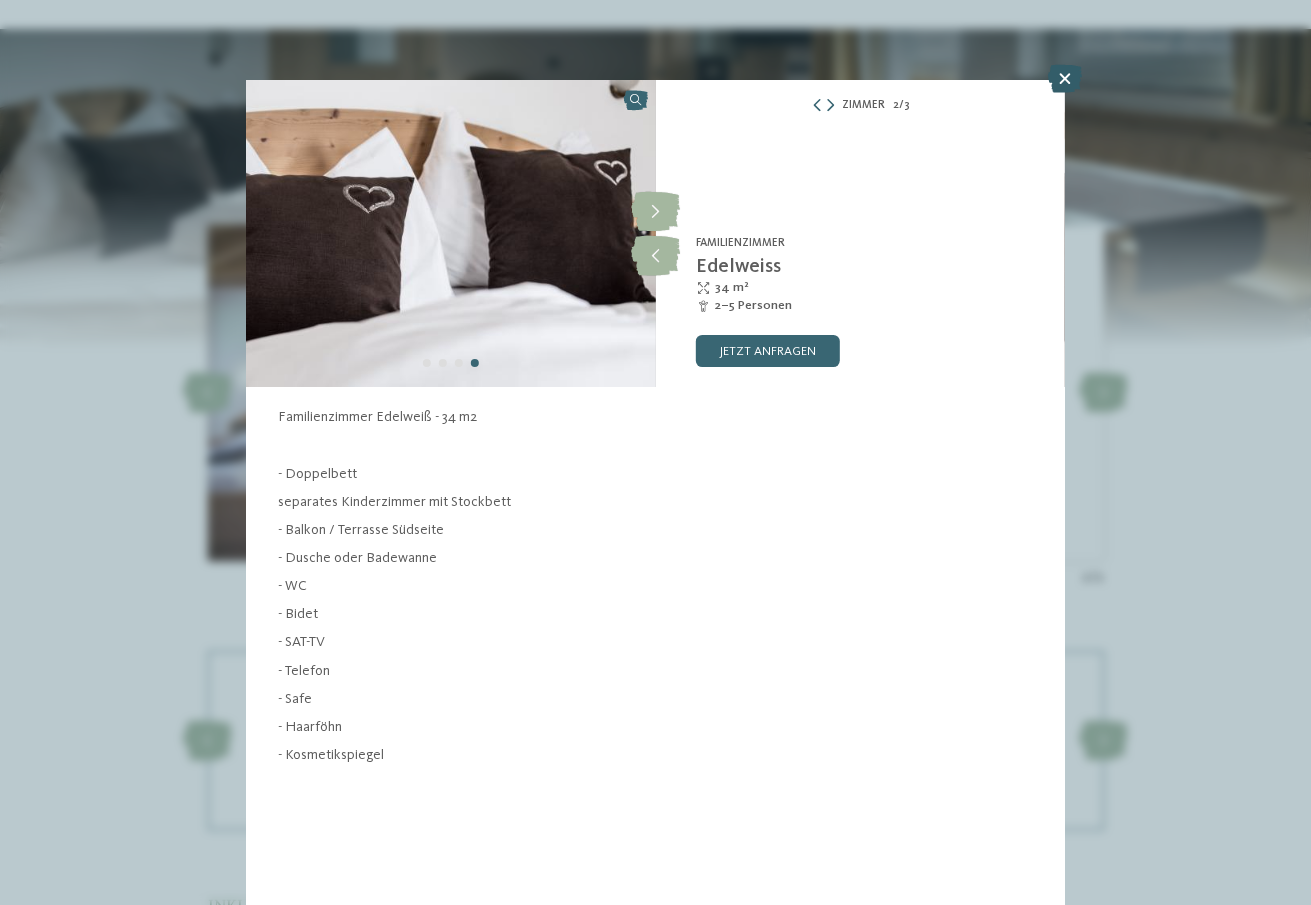 click at bounding box center (1065, 79) 